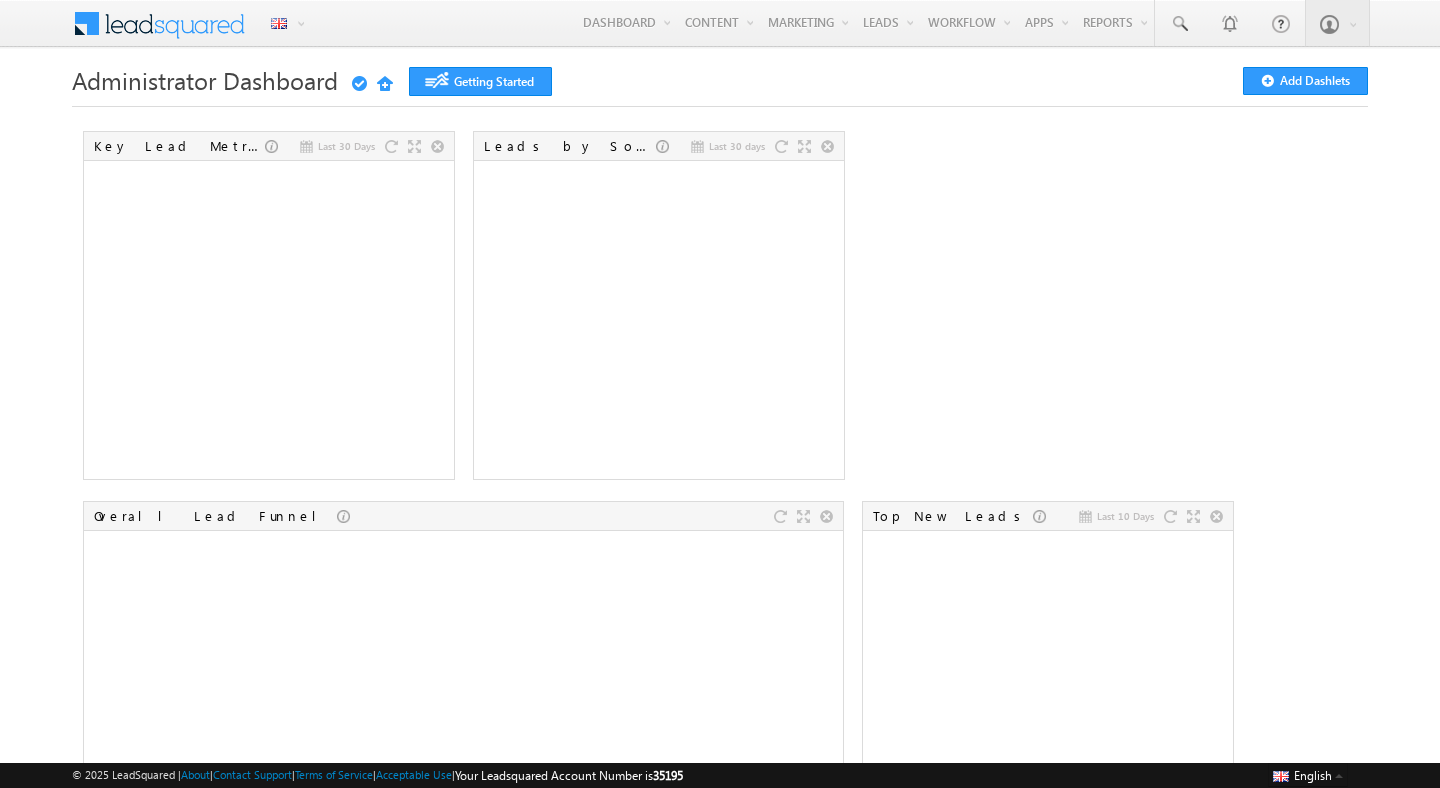 scroll, scrollTop: 0, scrollLeft: 0, axis: both 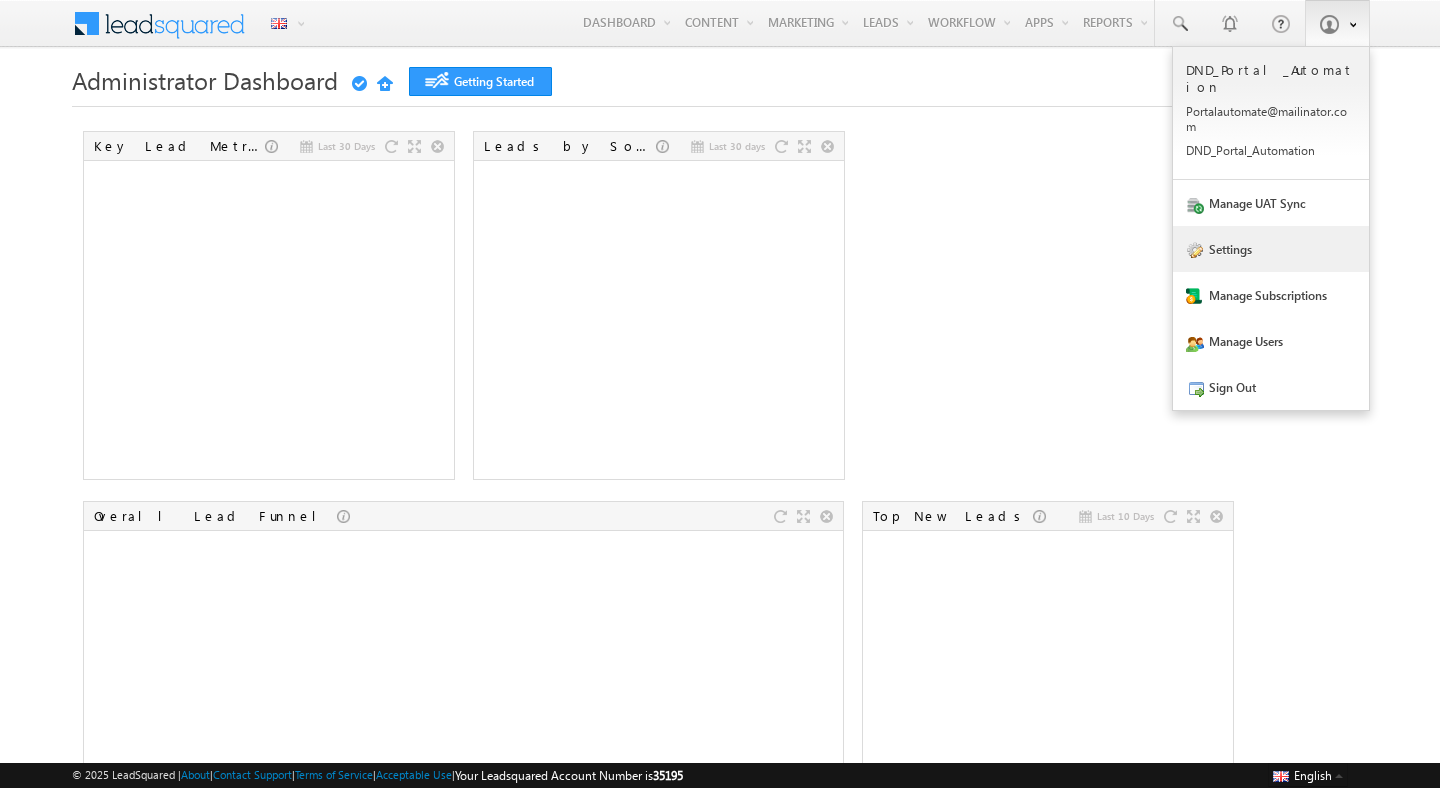 click on "Settings" at bounding box center [1271, 249] 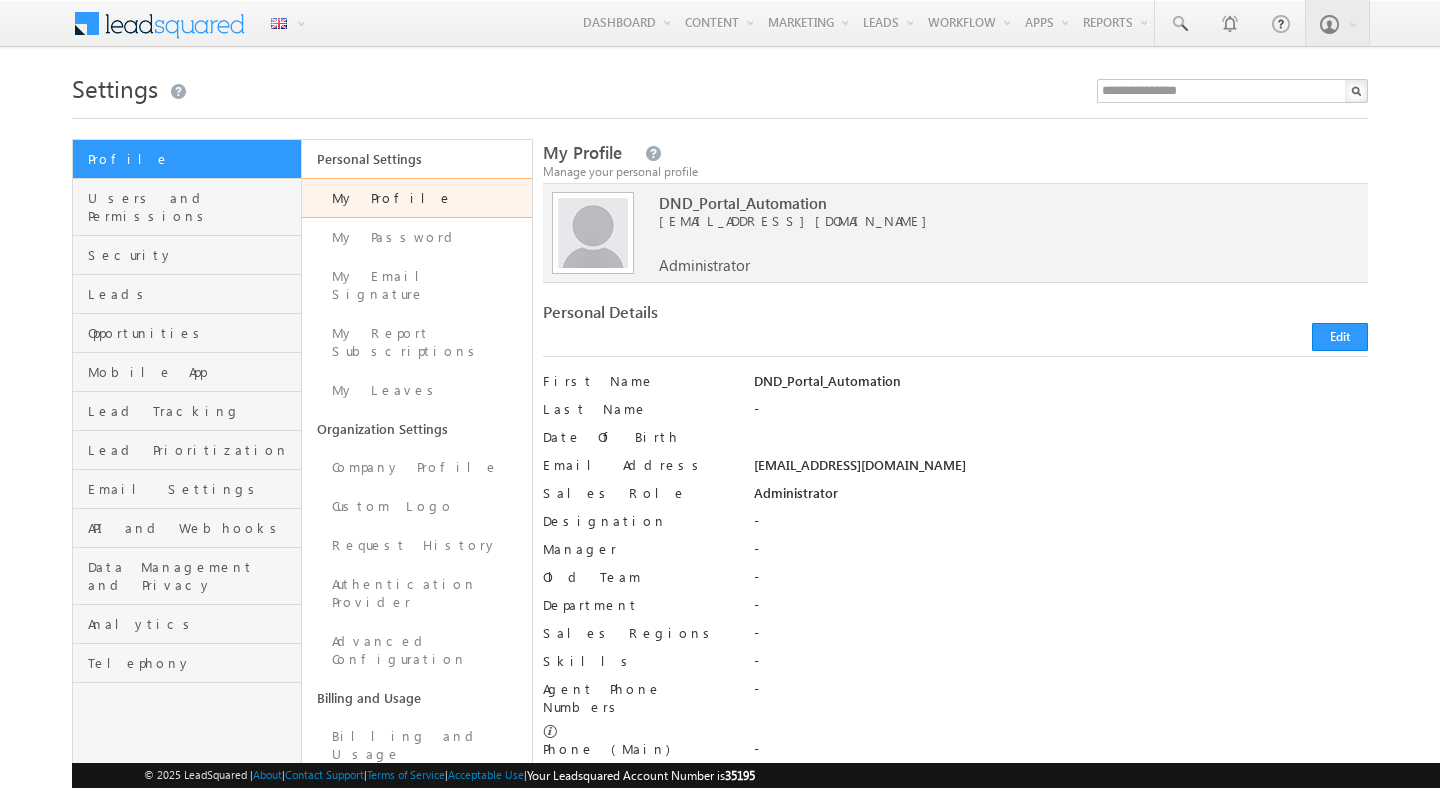 scroll, scrollTop: 0, scrollLeft: 0, axis: both 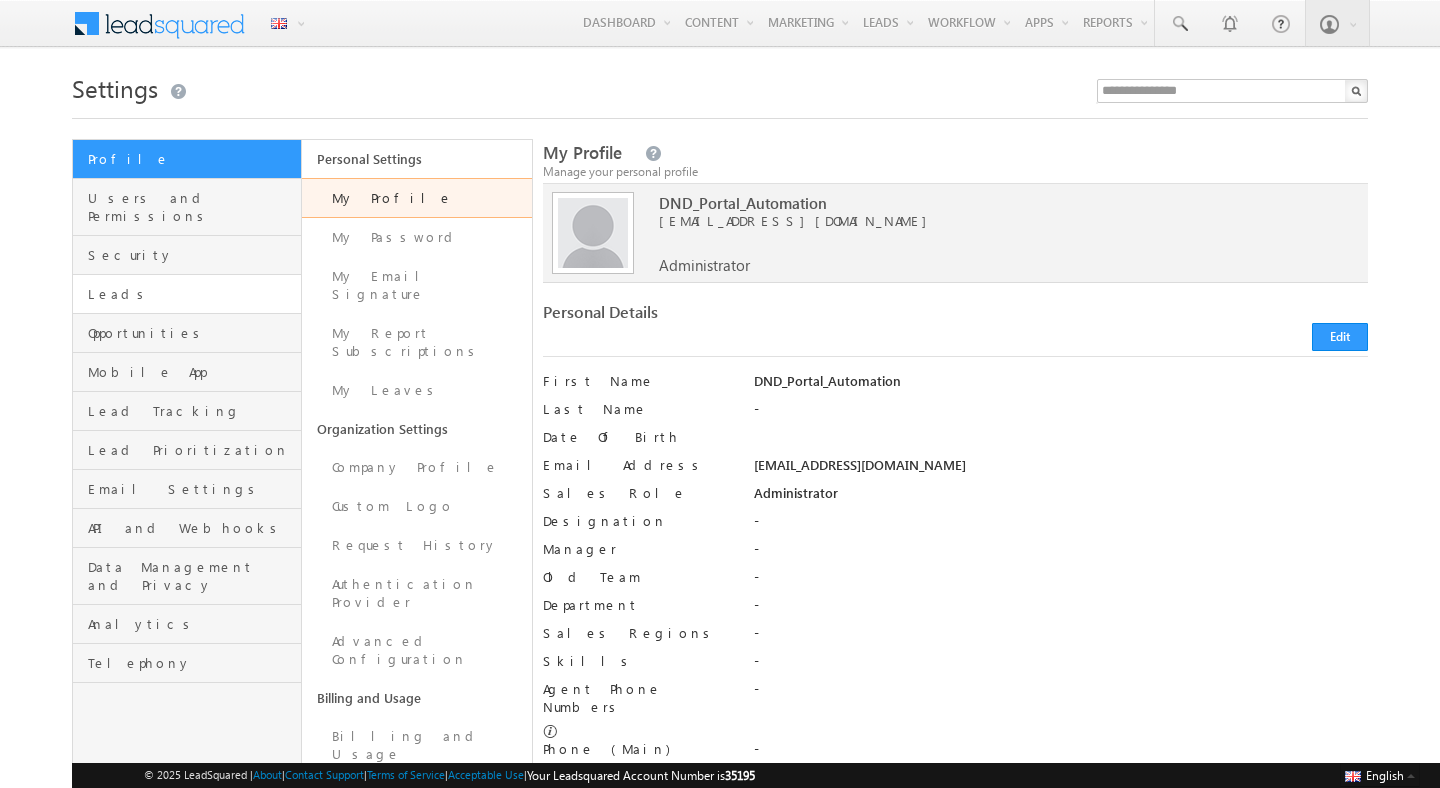 click on "Leads" at bounding box center [187, 294] 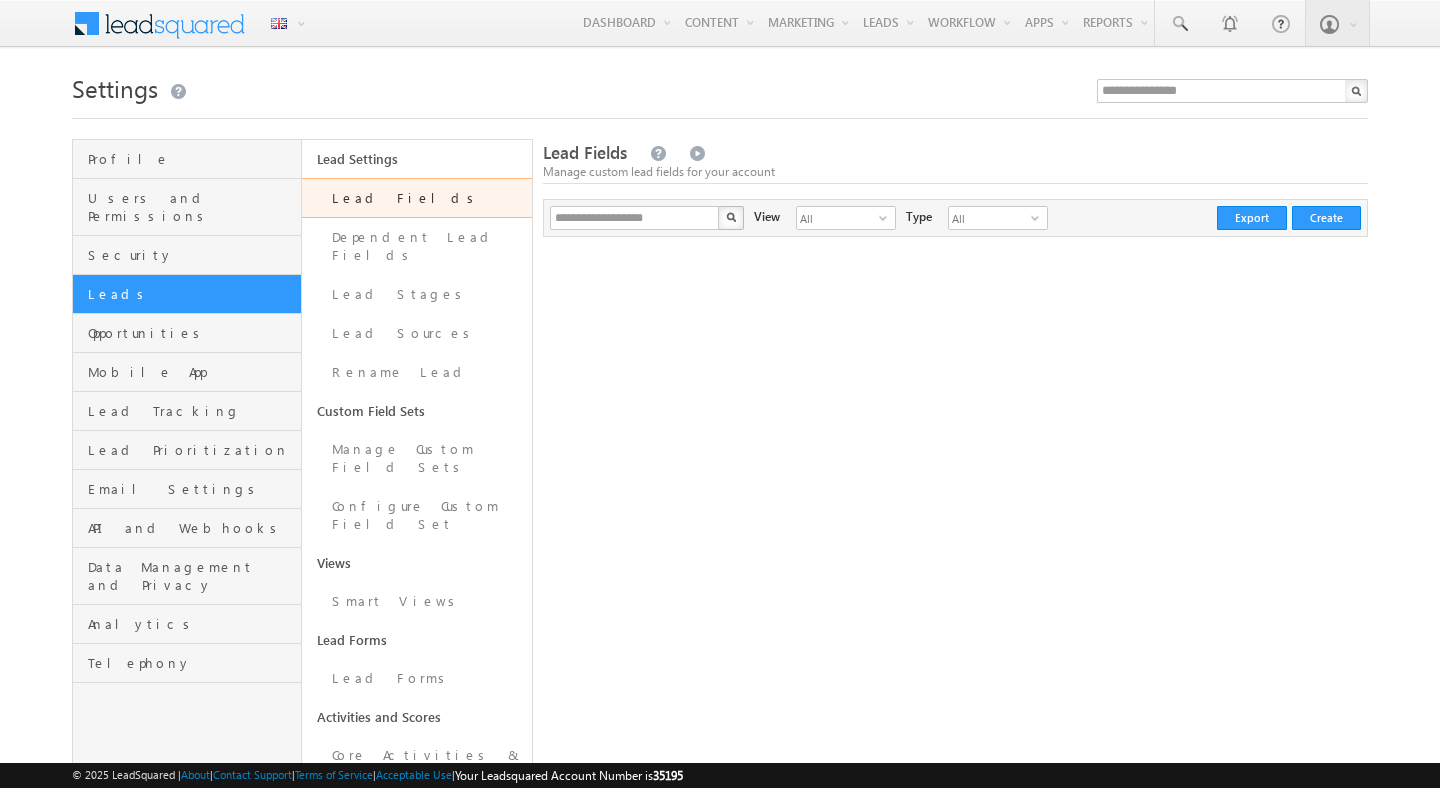 scroll, scrollTop: 0, scrollLeft: 0, axis: both 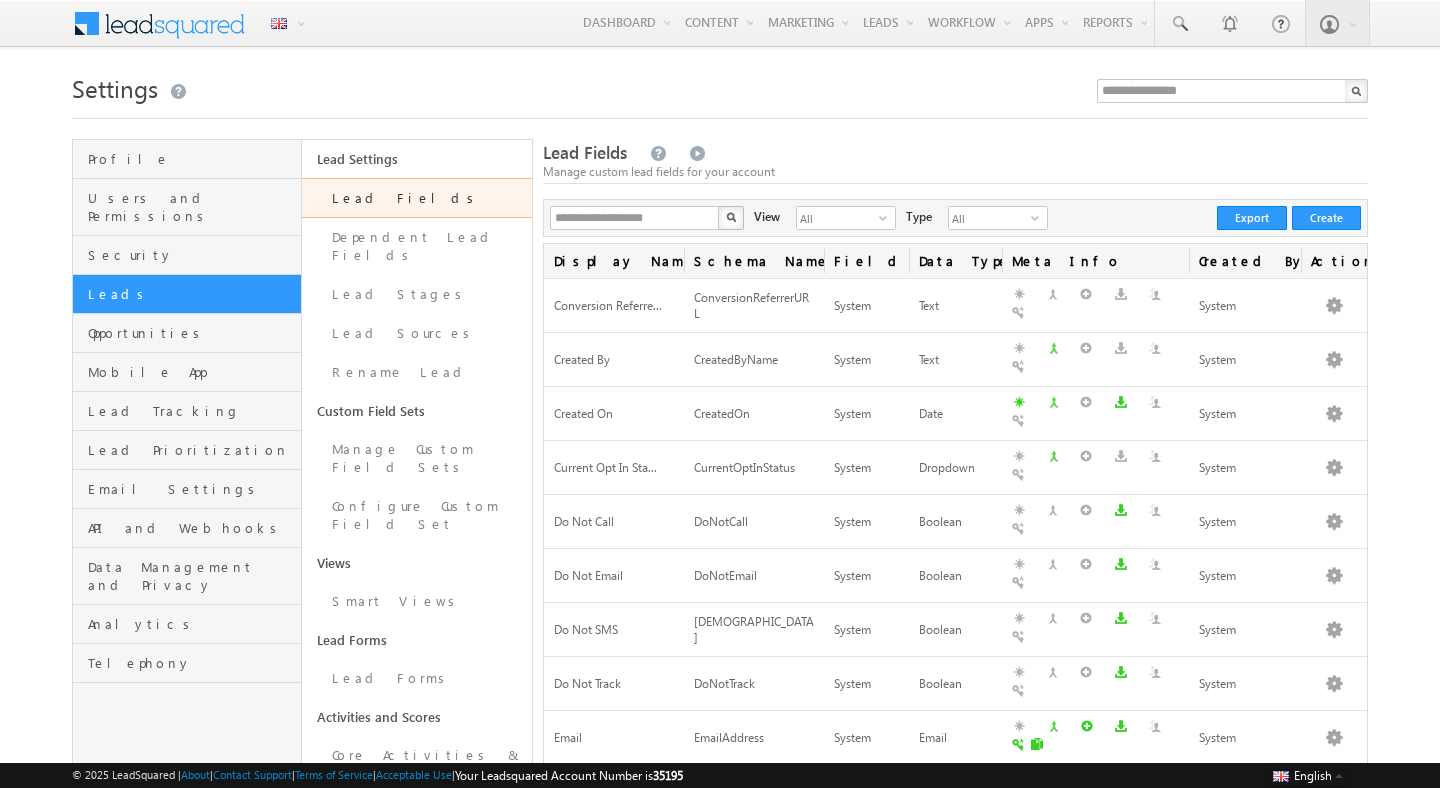 click on "**********" at bounding box center (956, 218) 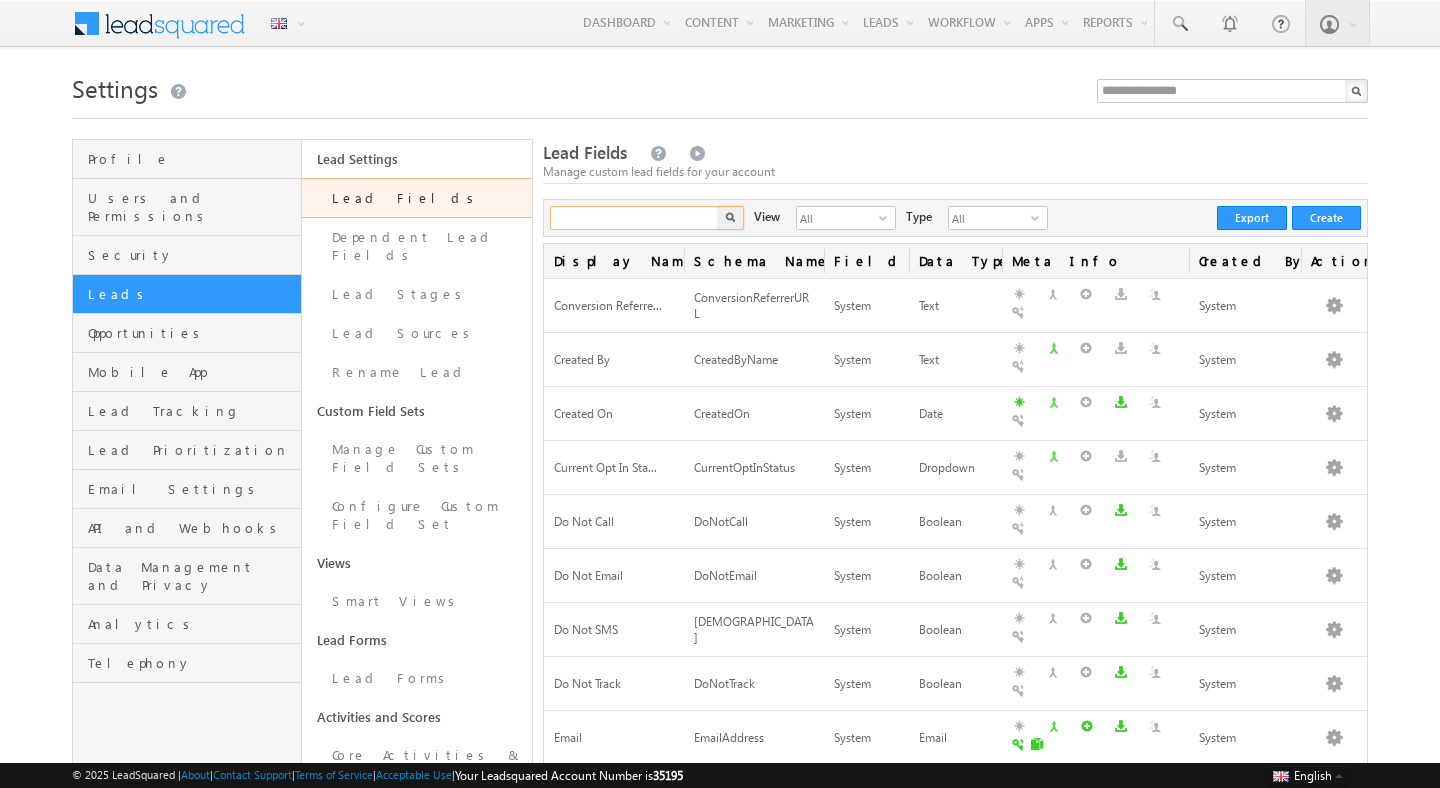 click at bounding box center (635, 218) 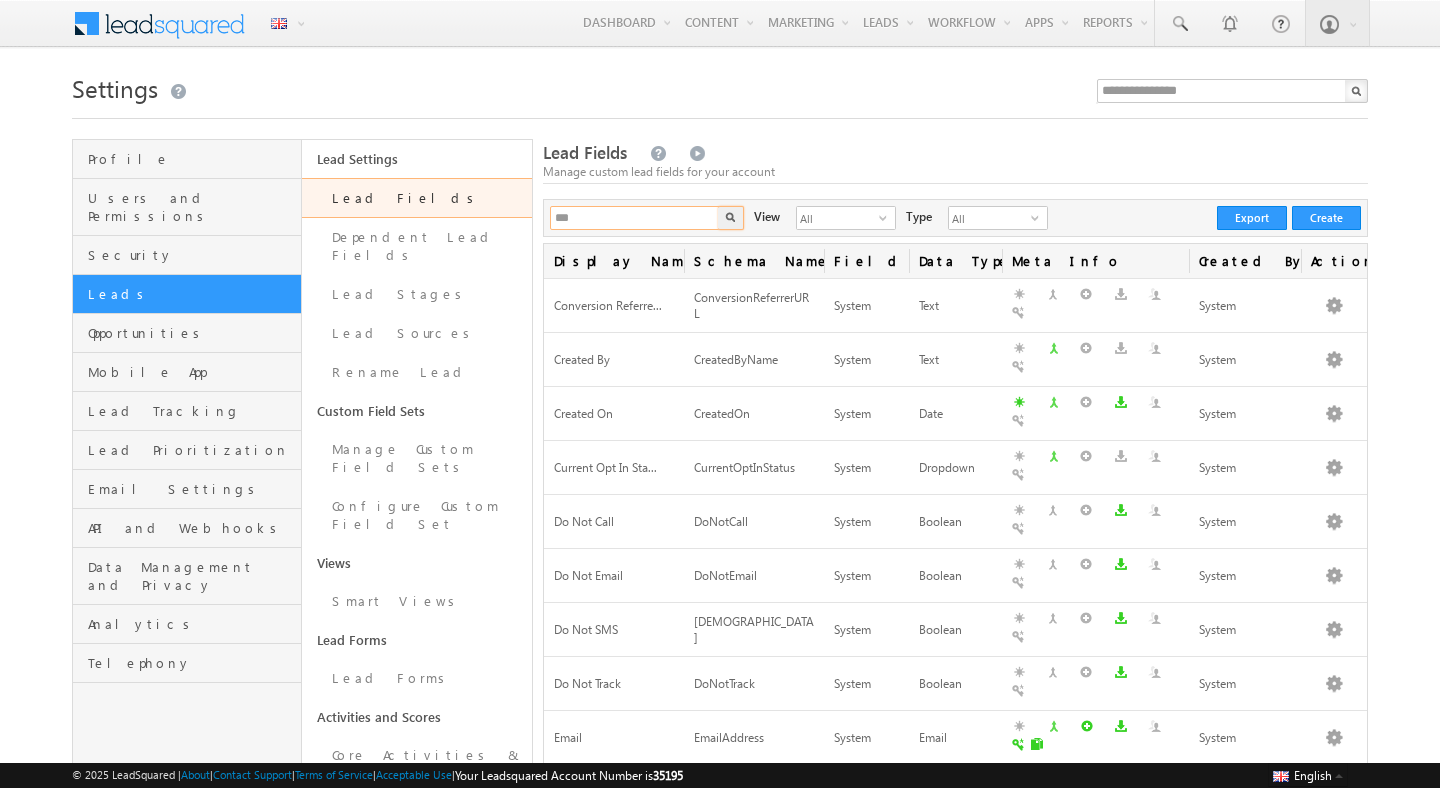 type on "***" 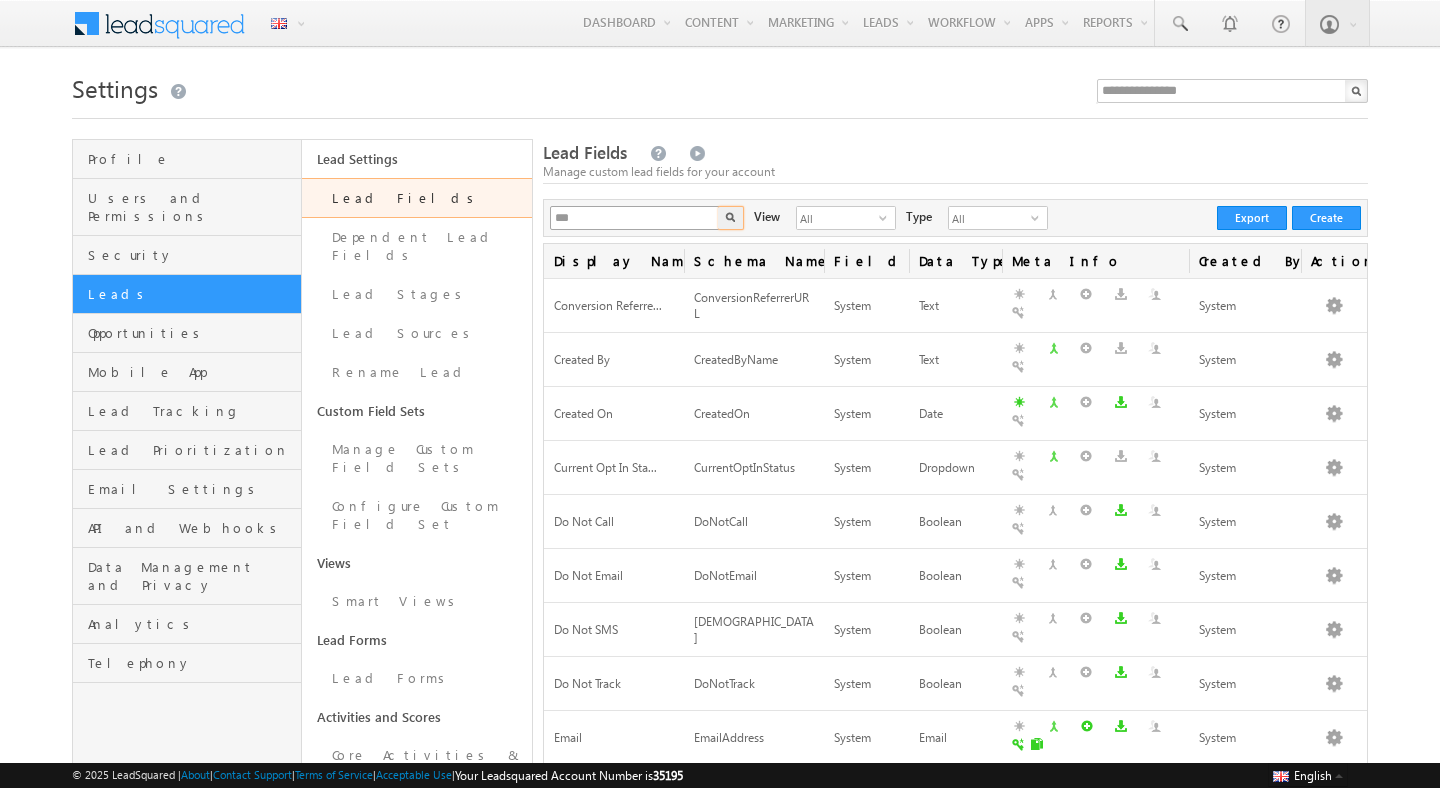click at bounding box center [731, 218] 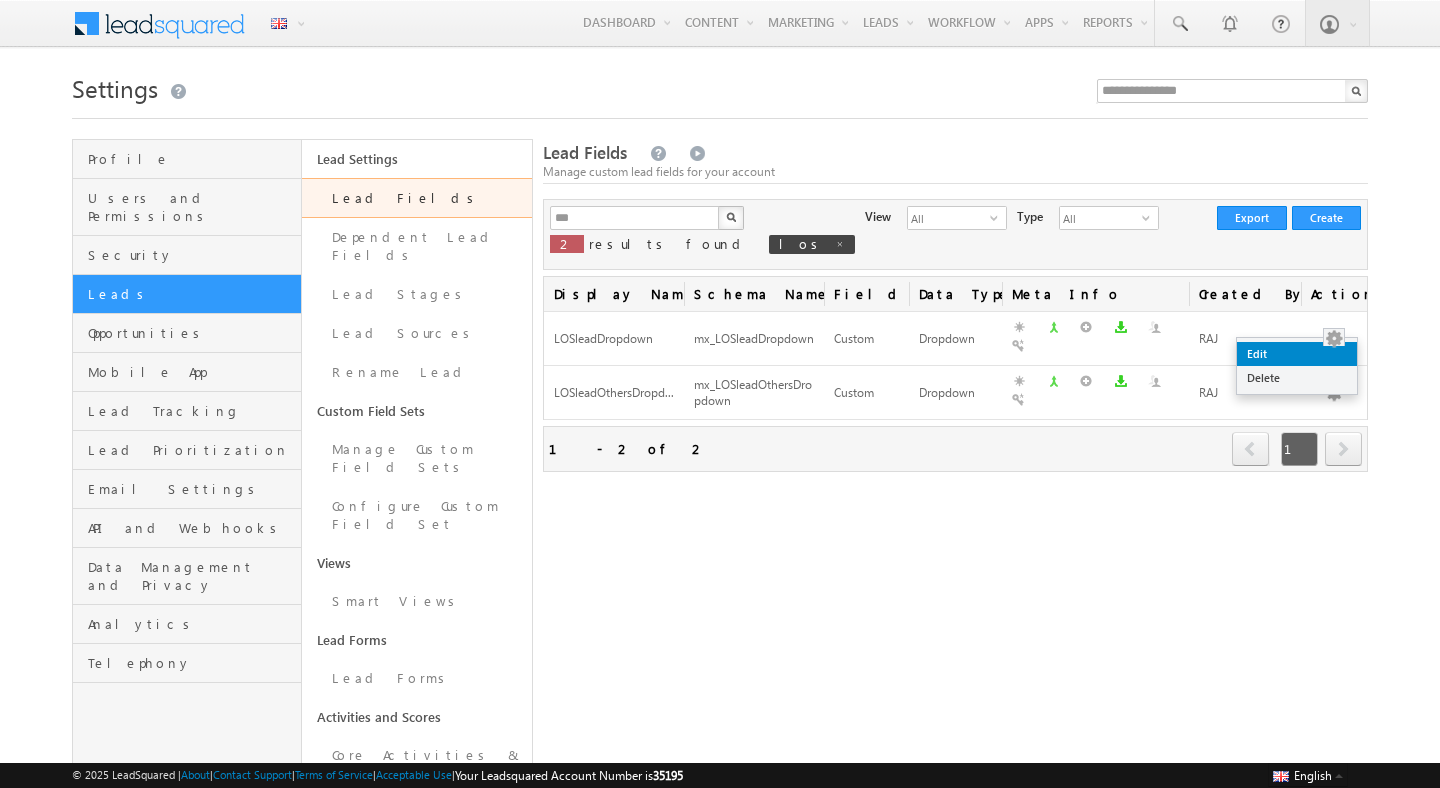 click on "Edit" at bounding box center (1297, 354) 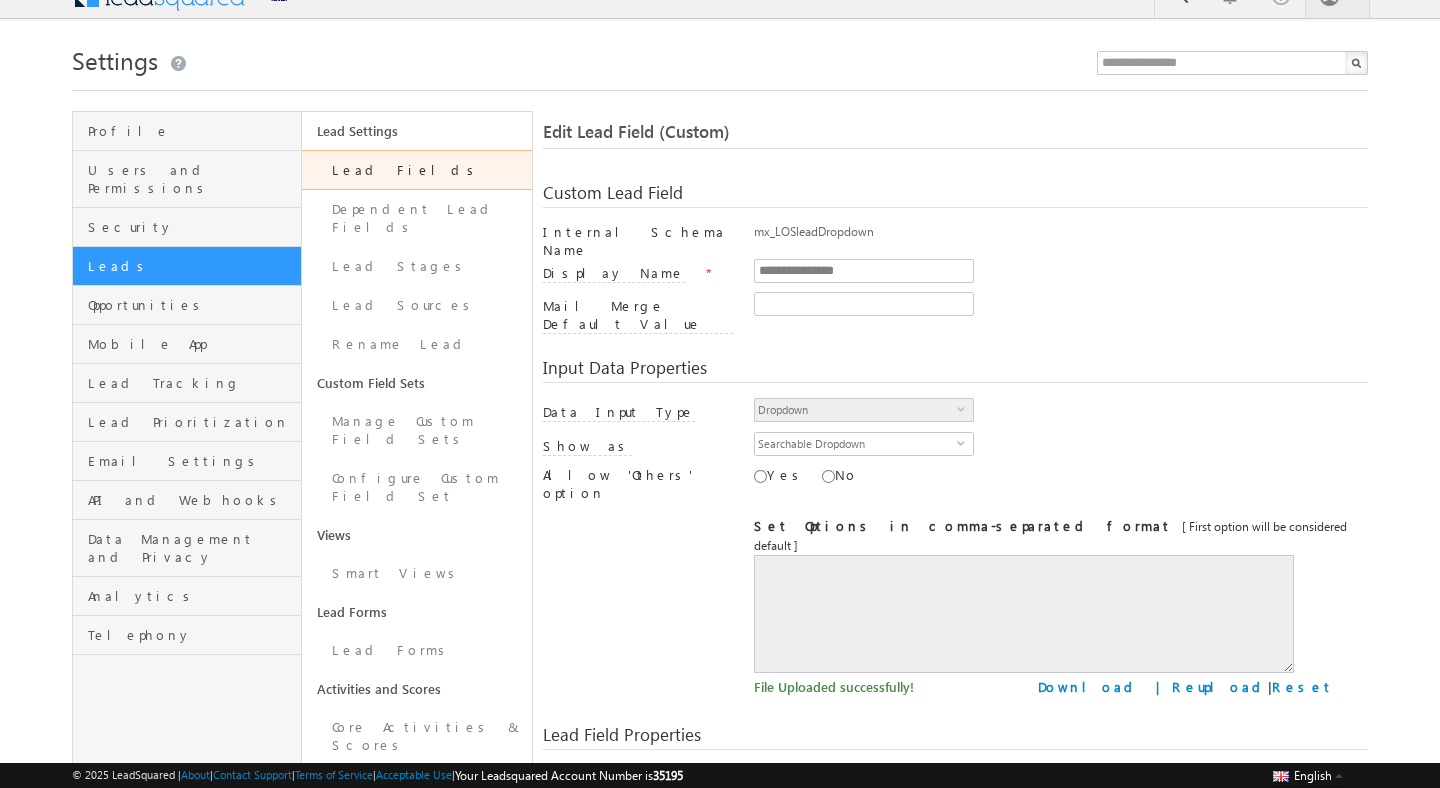 scroll, scrollTop: 0, scrollLeft: 0, axis: both 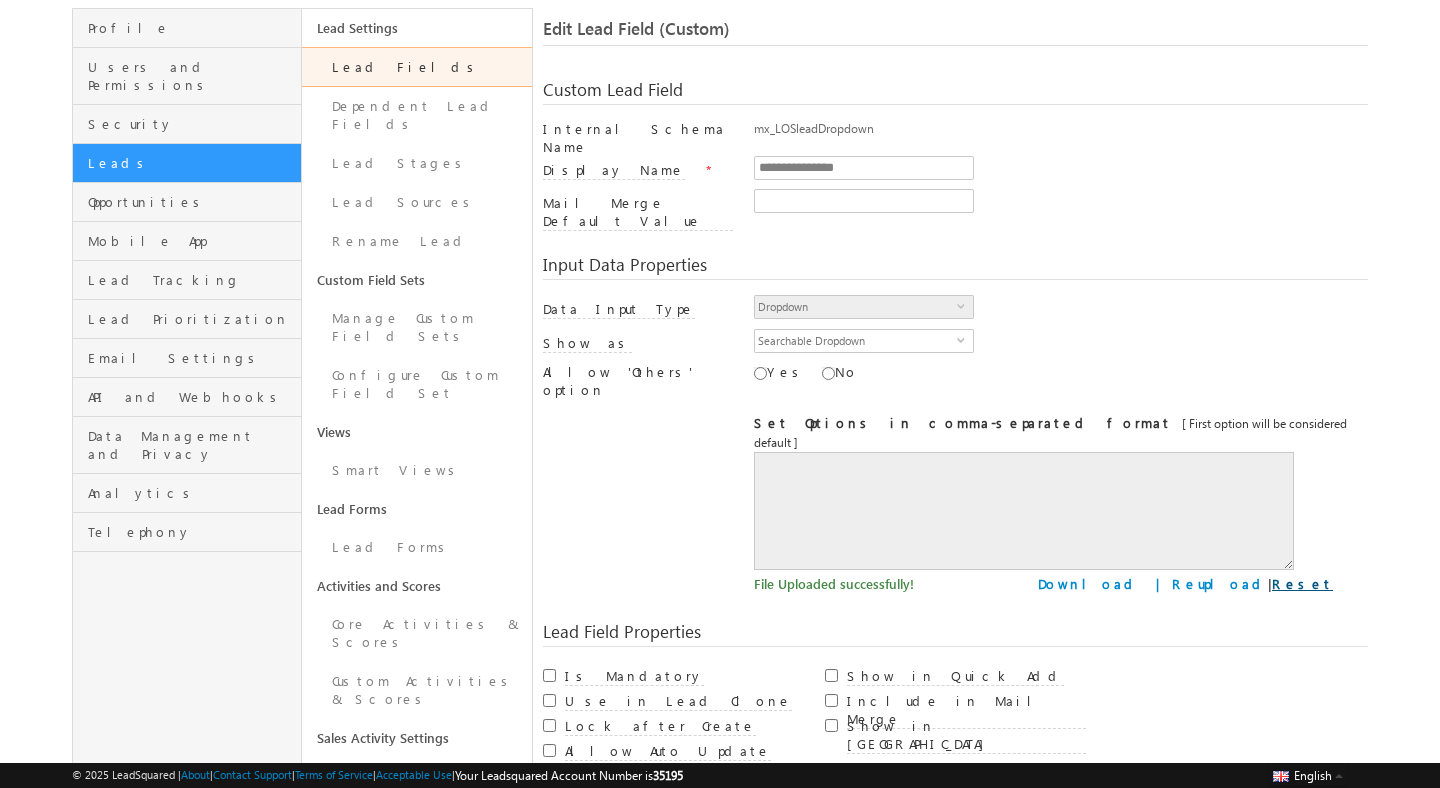 click on "Reset" at bounding box center (1302, 583) 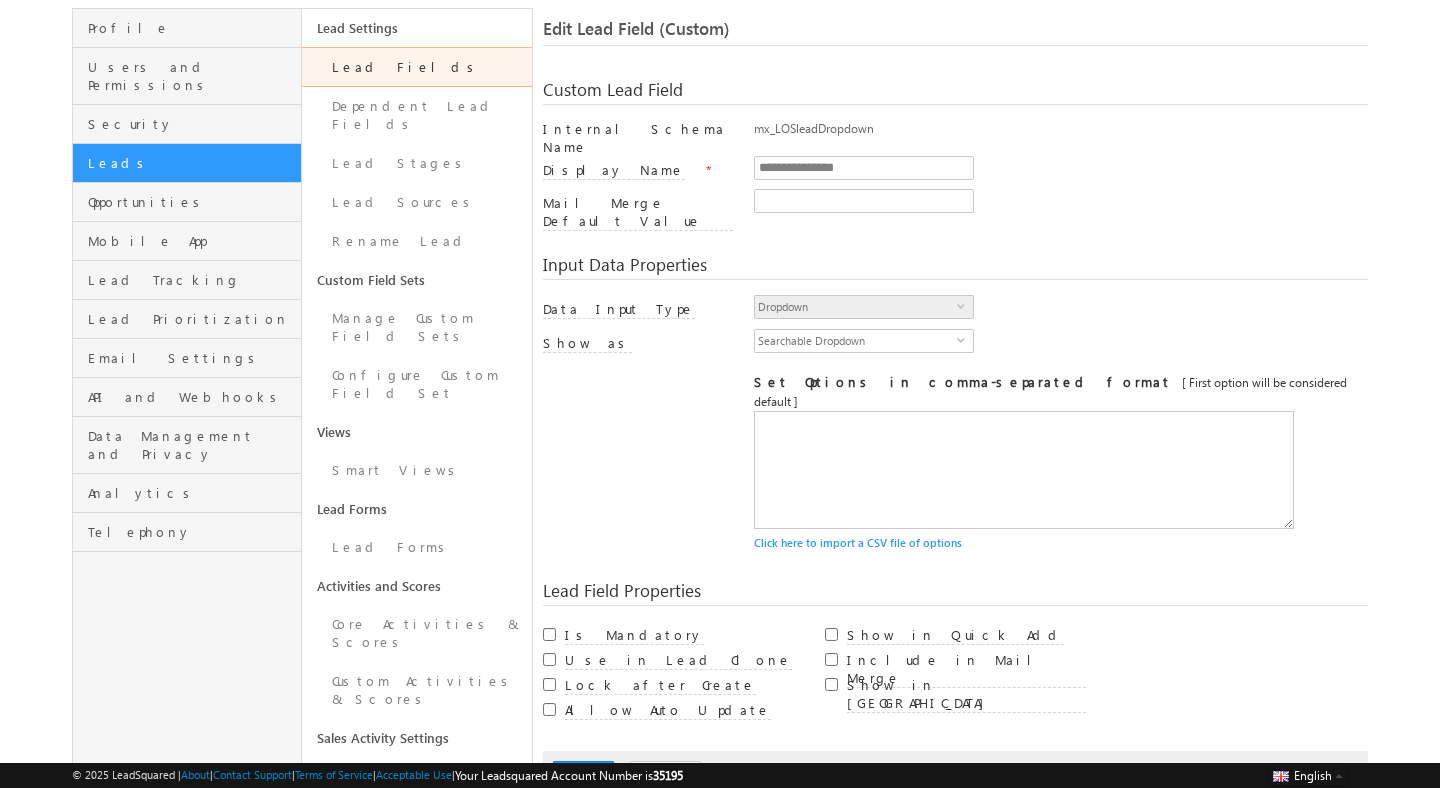 click on "Click here to import a CSV file of options" at bounding box center (1061, 543) 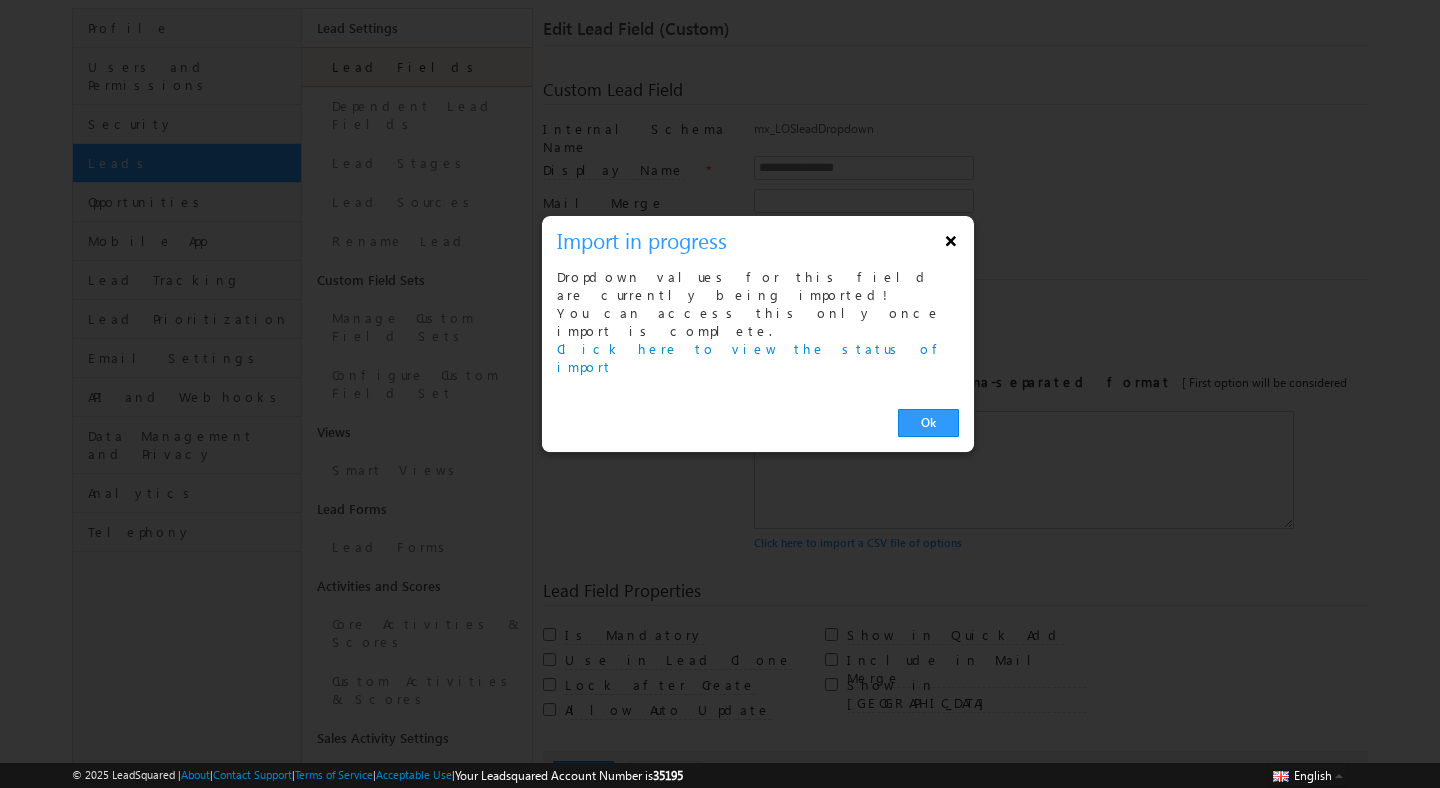 click on "×" at bounding box center [951, 240] 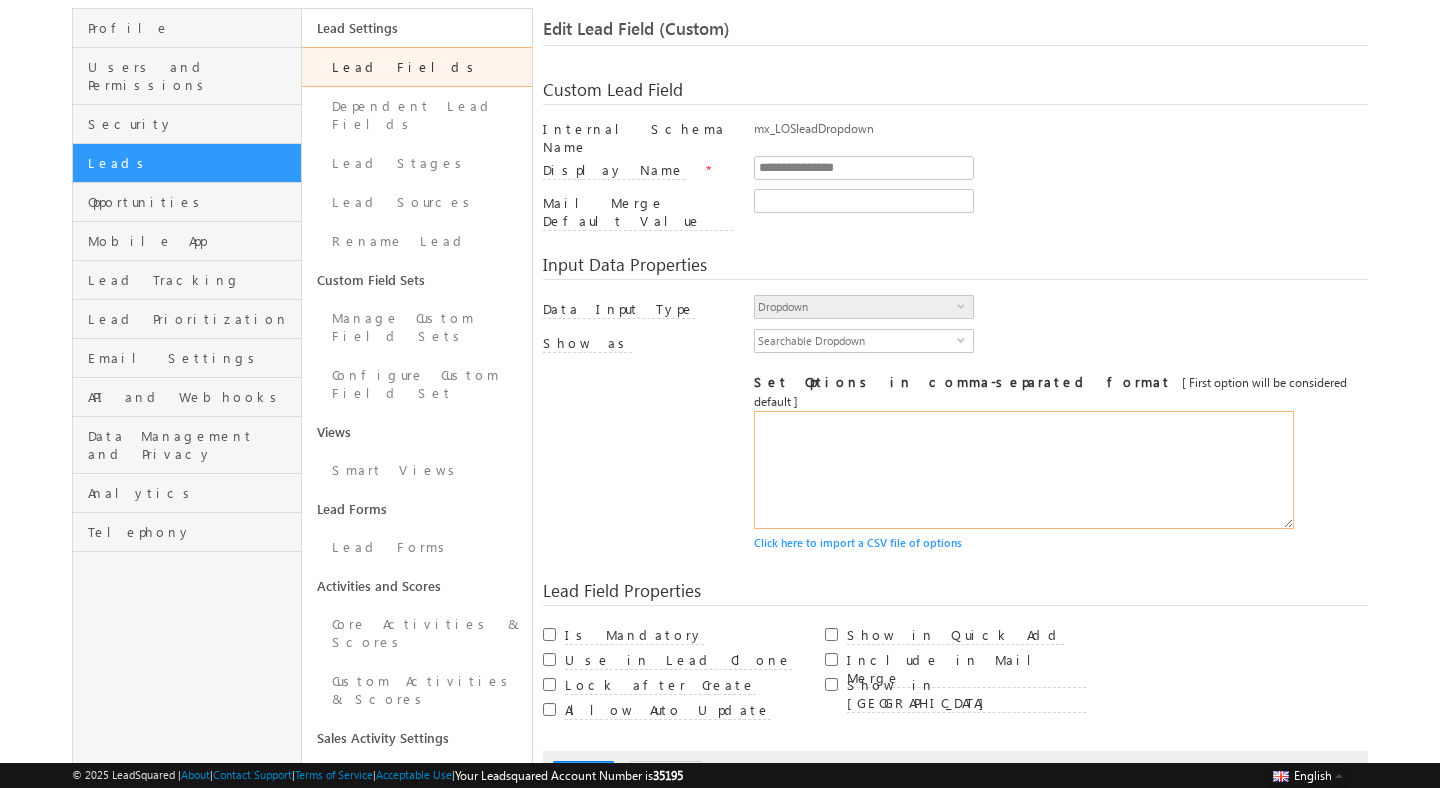 click at bounding box center (1024, 470) 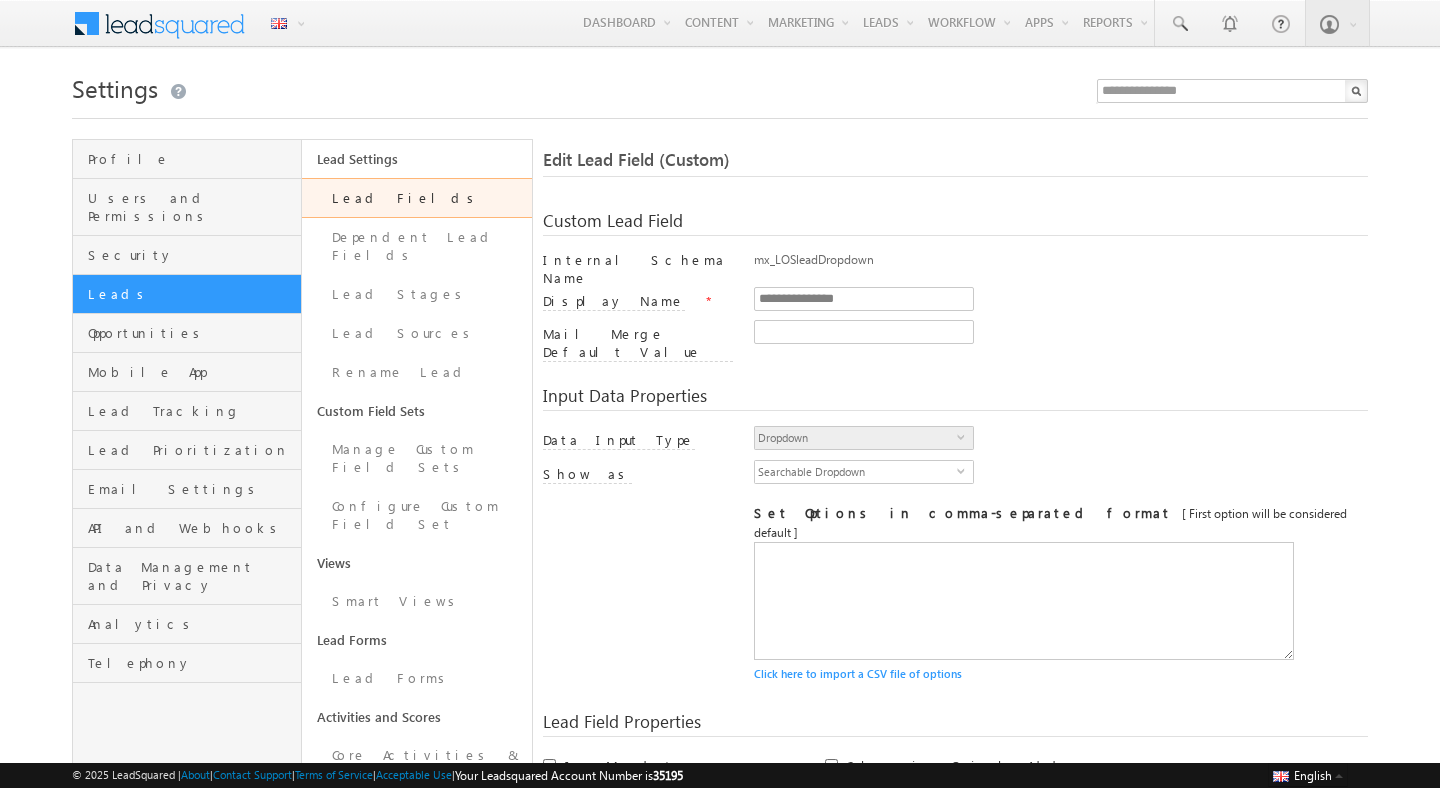 click on "Click here to import a CSV file of options" at bounding box center (1061, 674) 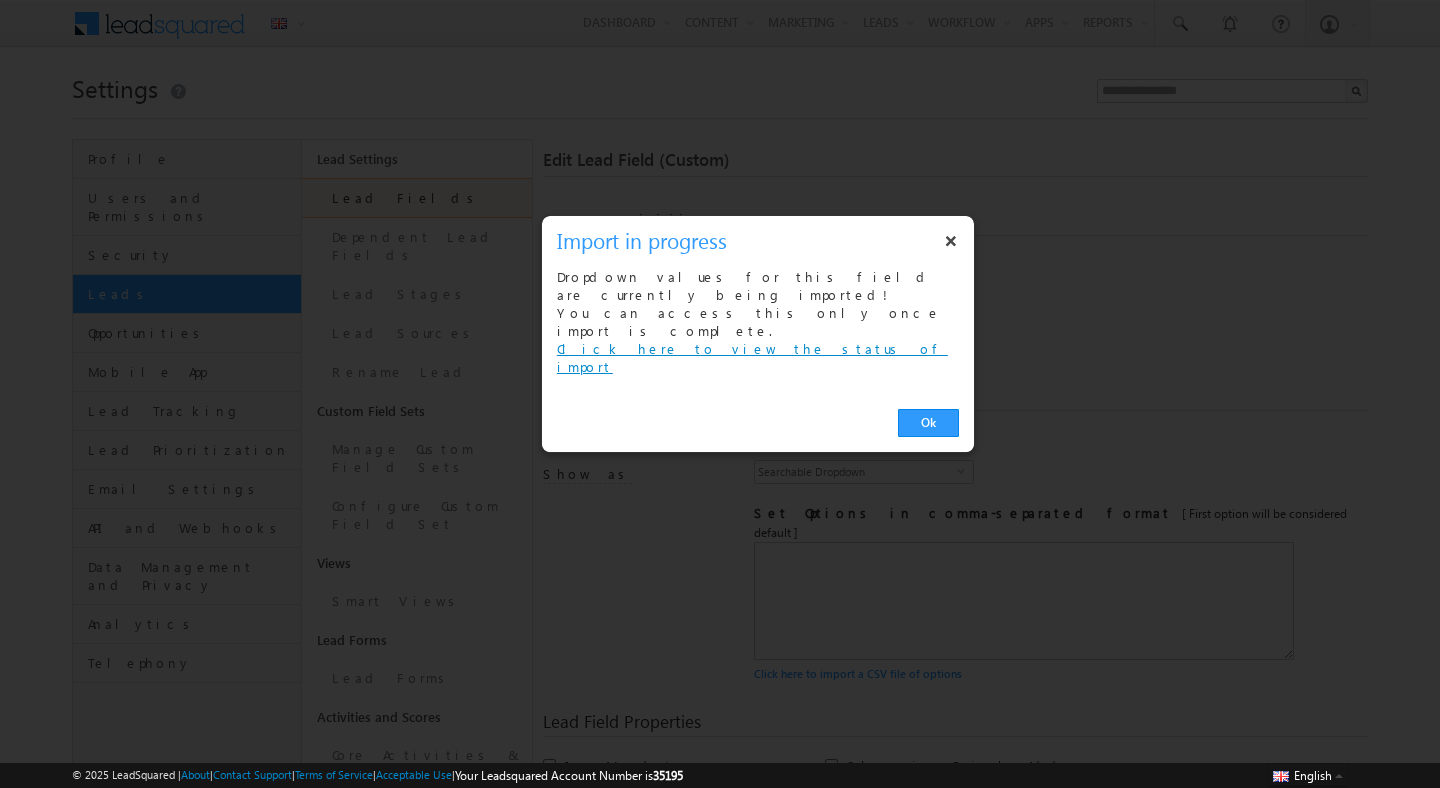 click on "Click here to view the status of import" at bounding box center [752, 357] 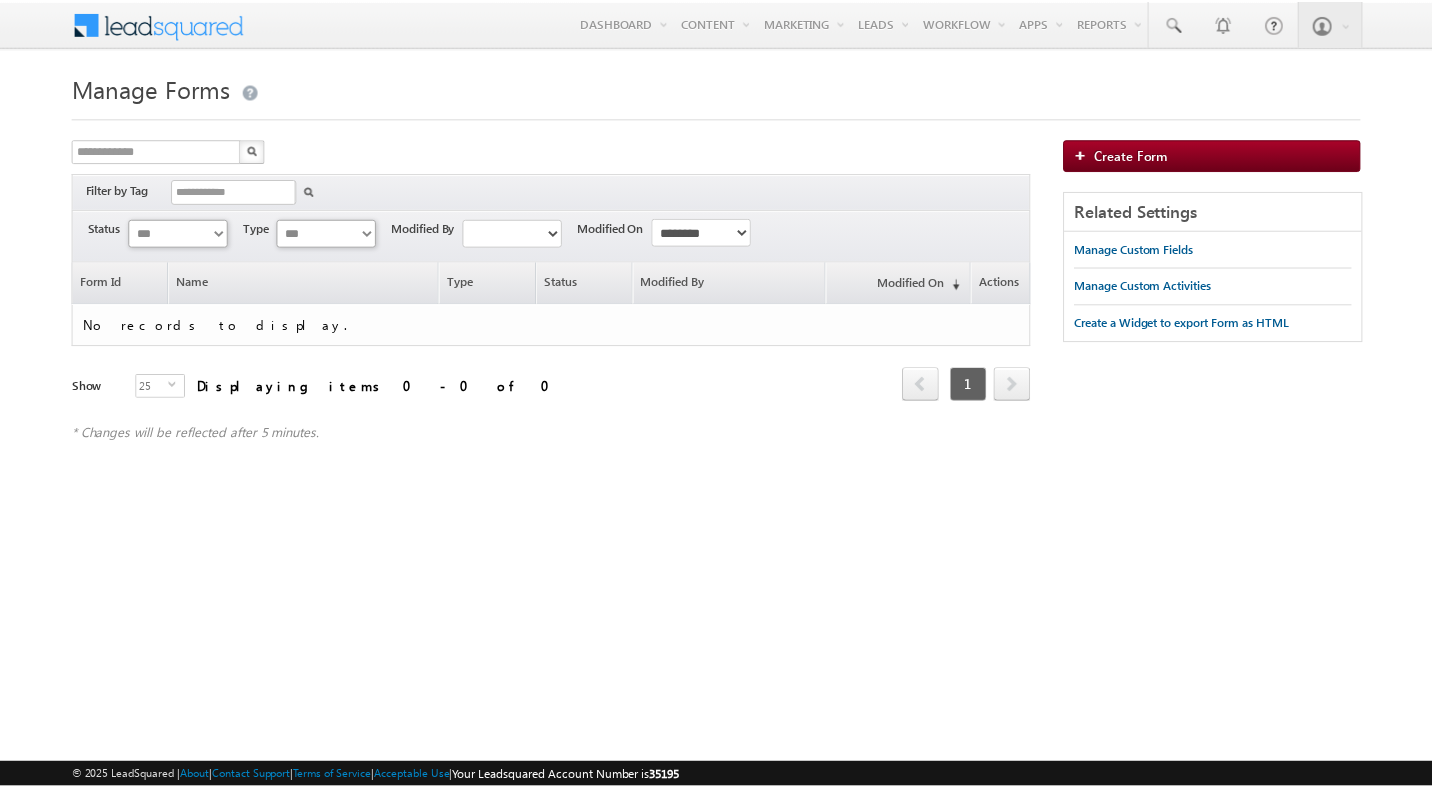 scroll, scrollTop: 0, scrollLeft: 0, axis: both 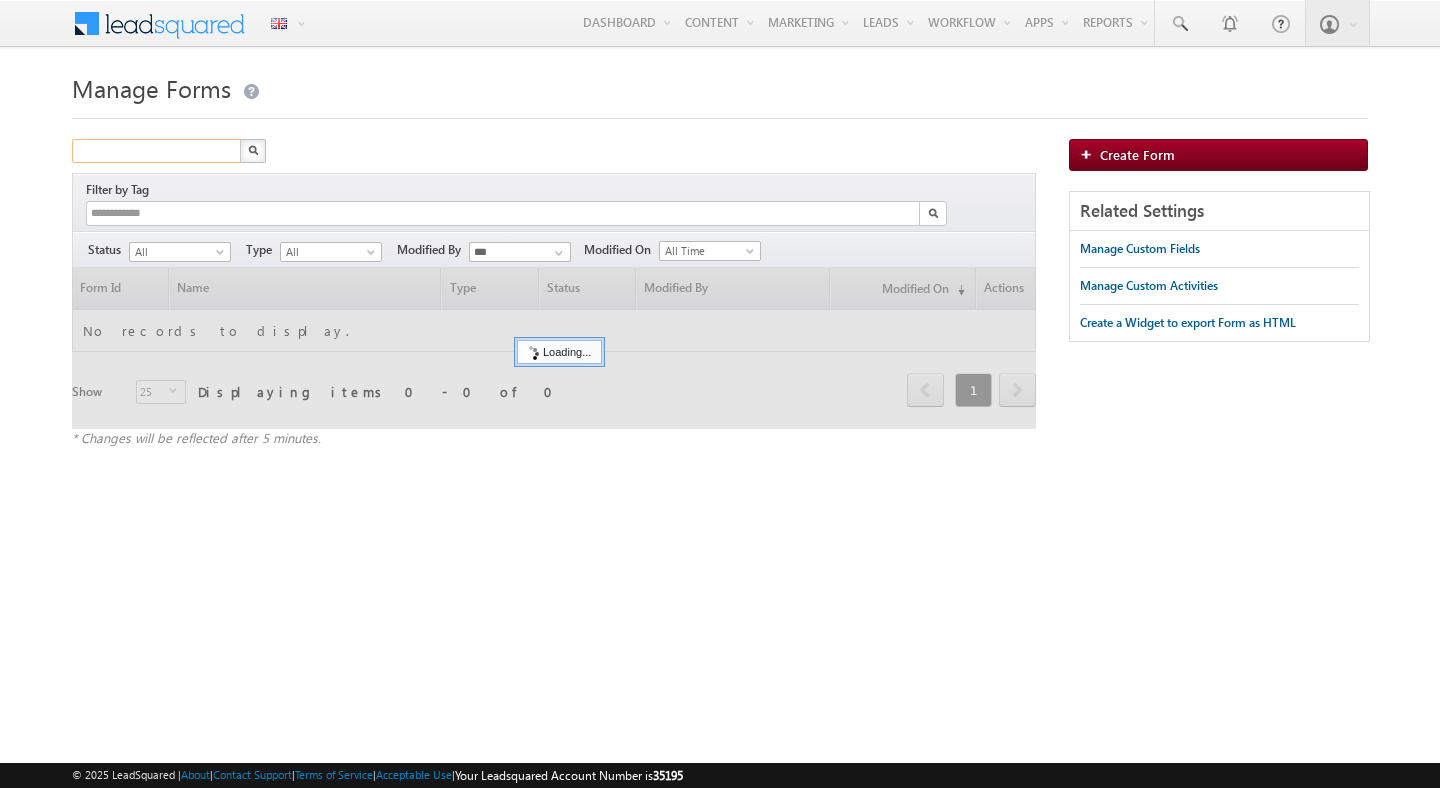 click at bounding box center [157, 151] 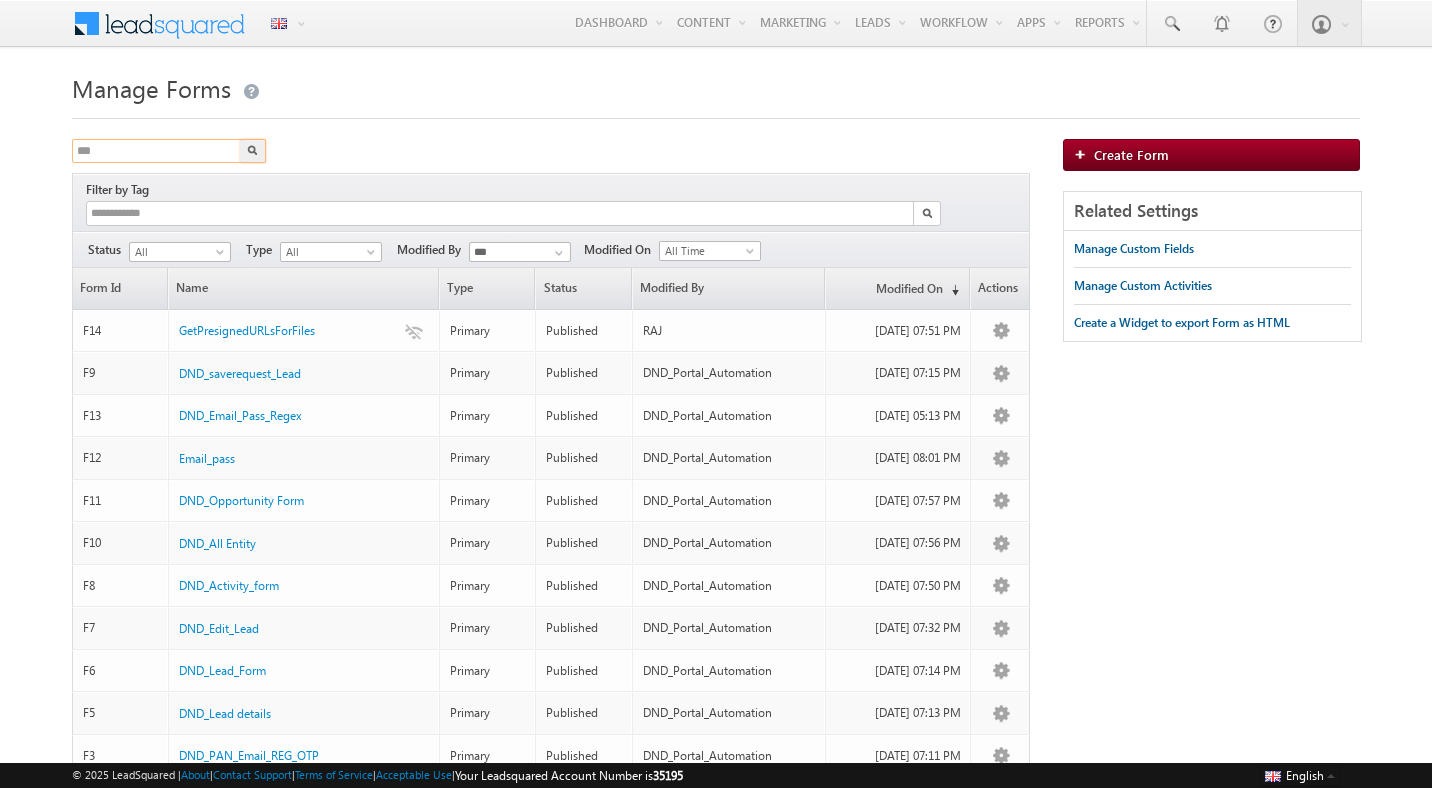 type on "***" 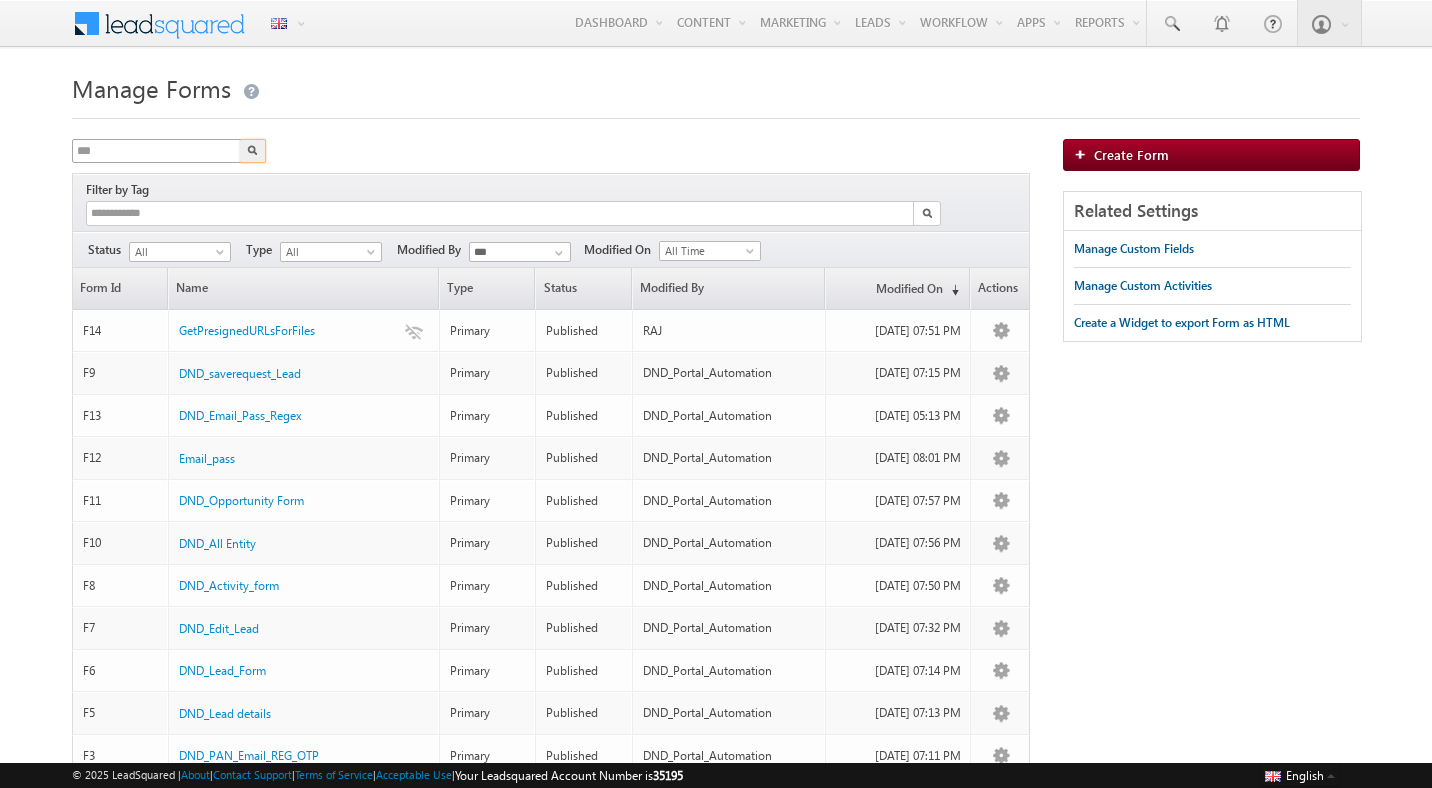 click at bounding box center [253, 151] 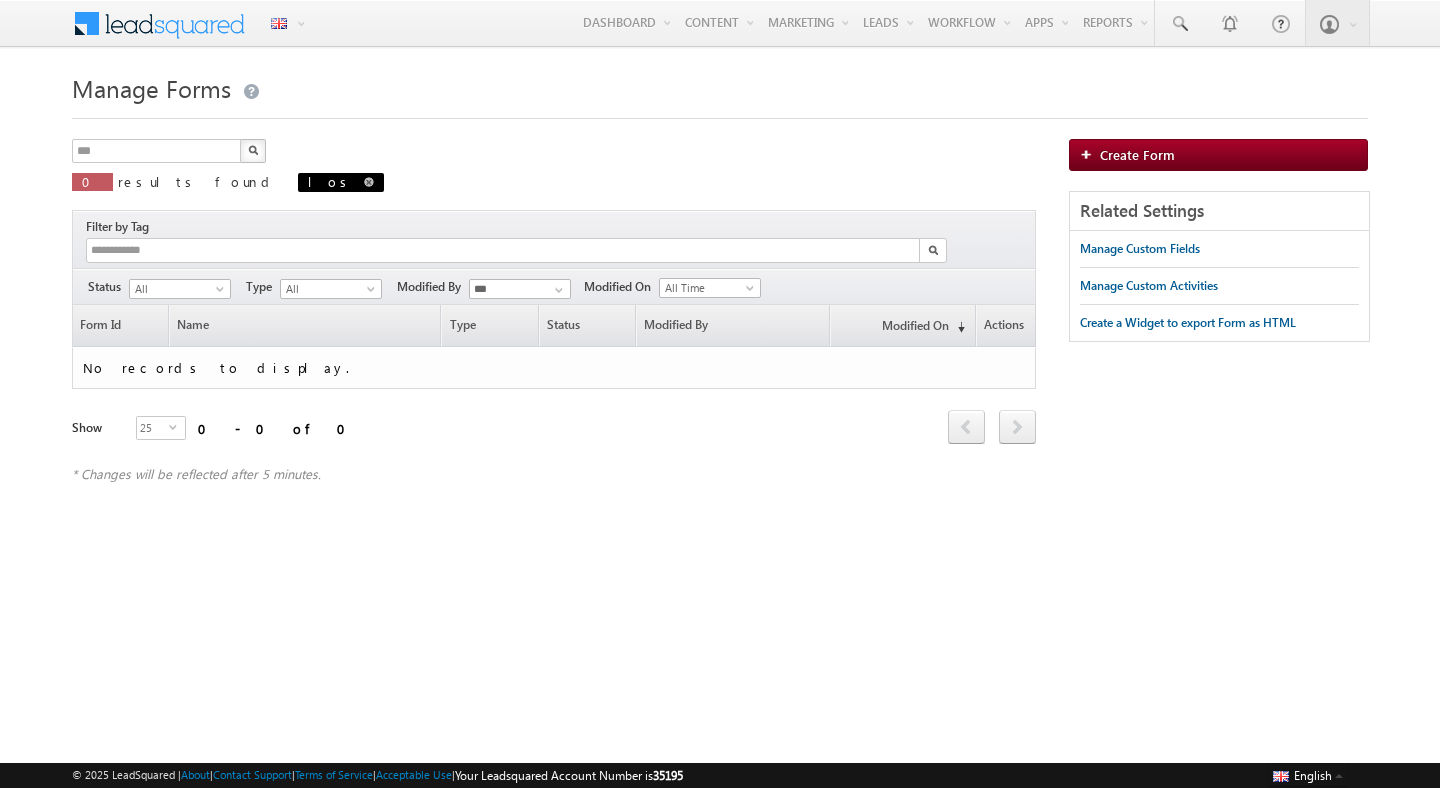 click at bounding box center (369, 182) 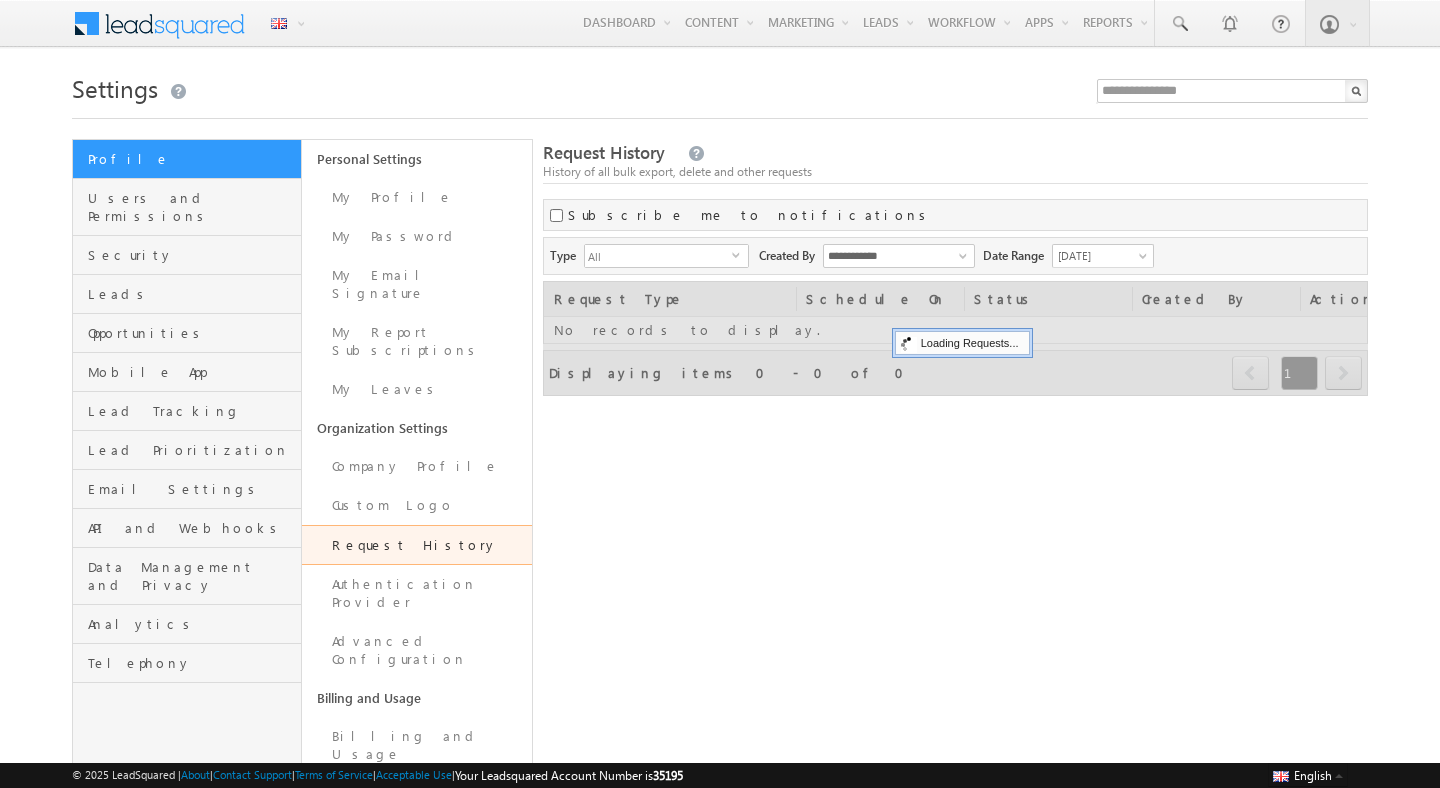 scroll, scrollTop: 0, scrollLeft: 0, axis: both 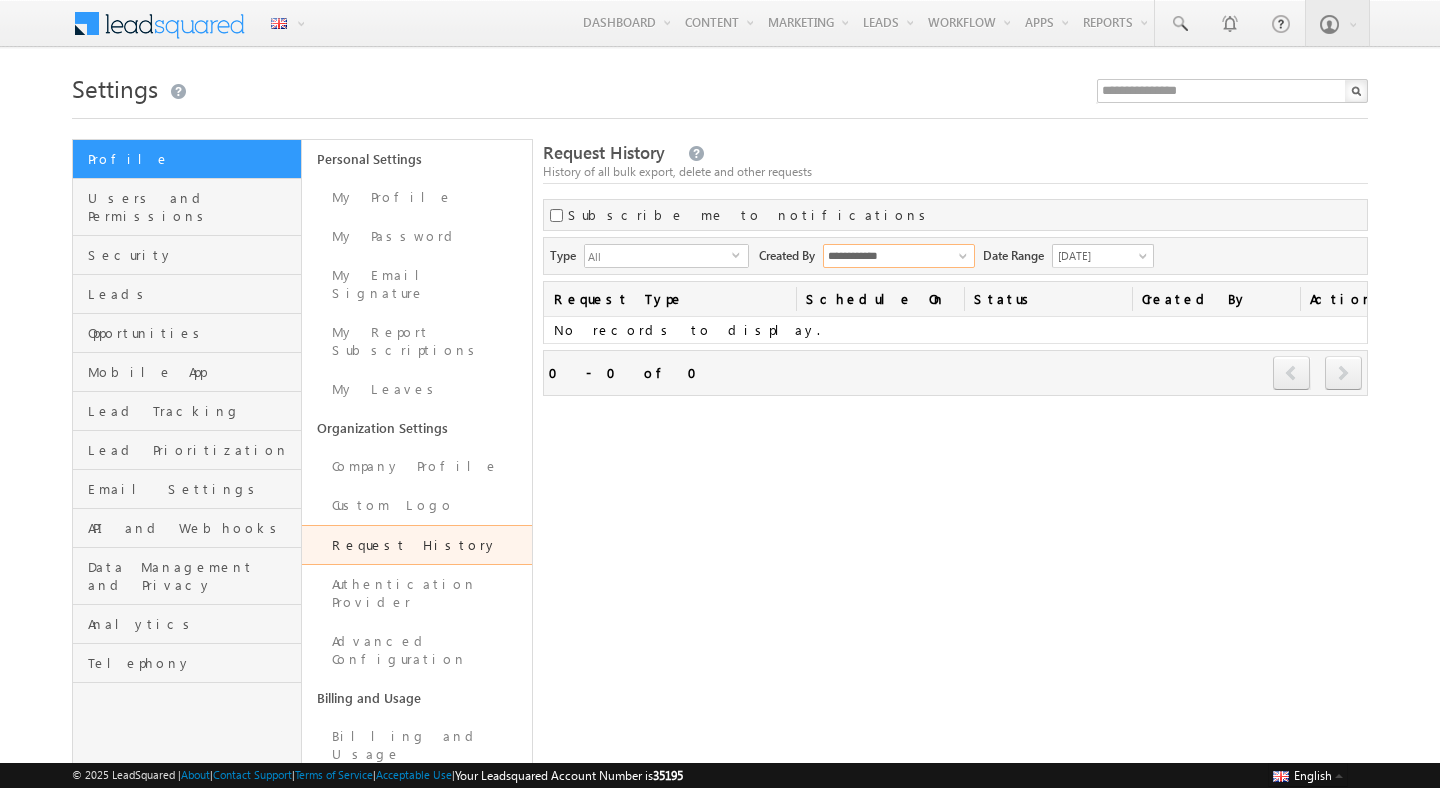 click on "**********" at bounding box center (899, 256) 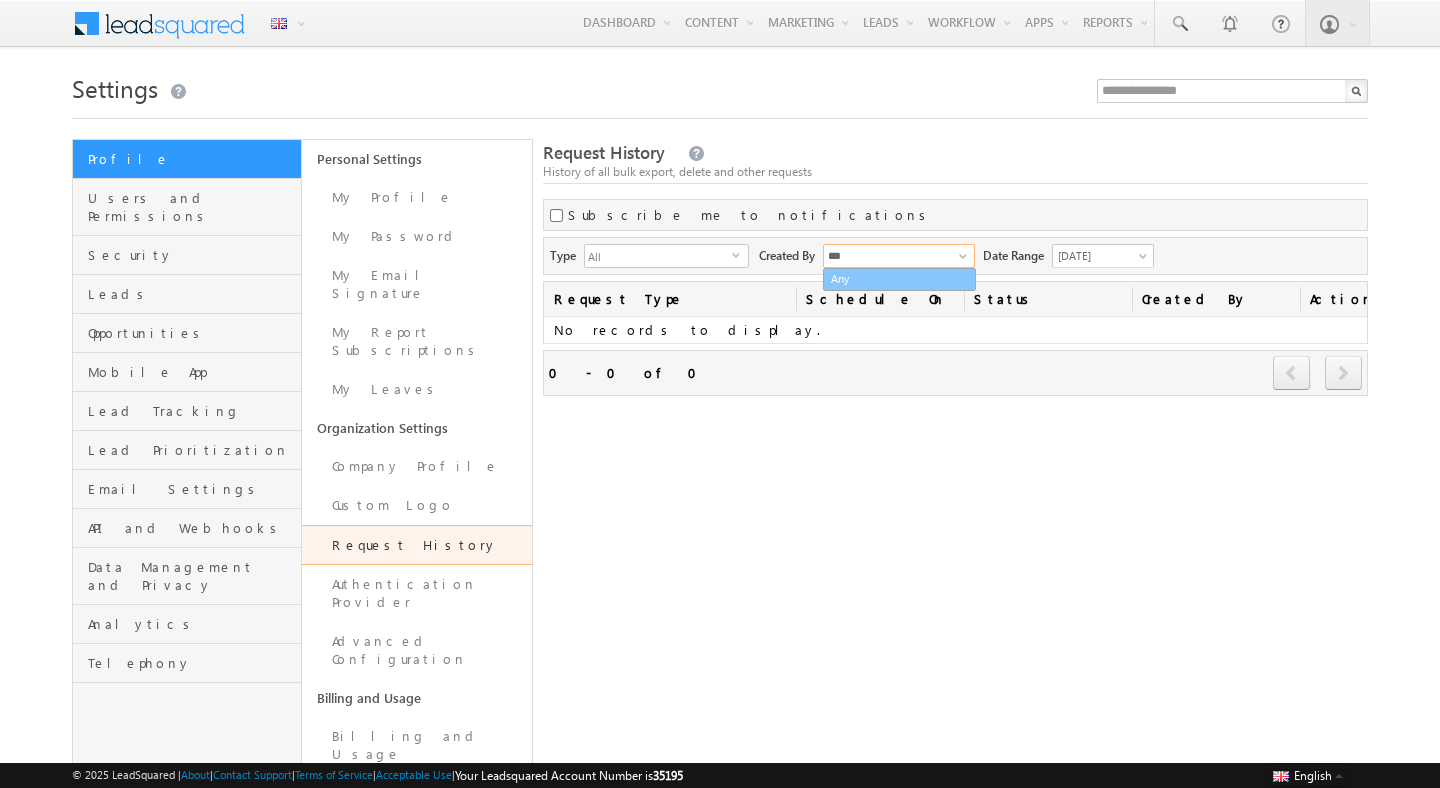 click on "Any" at bounding box center (899, 279) 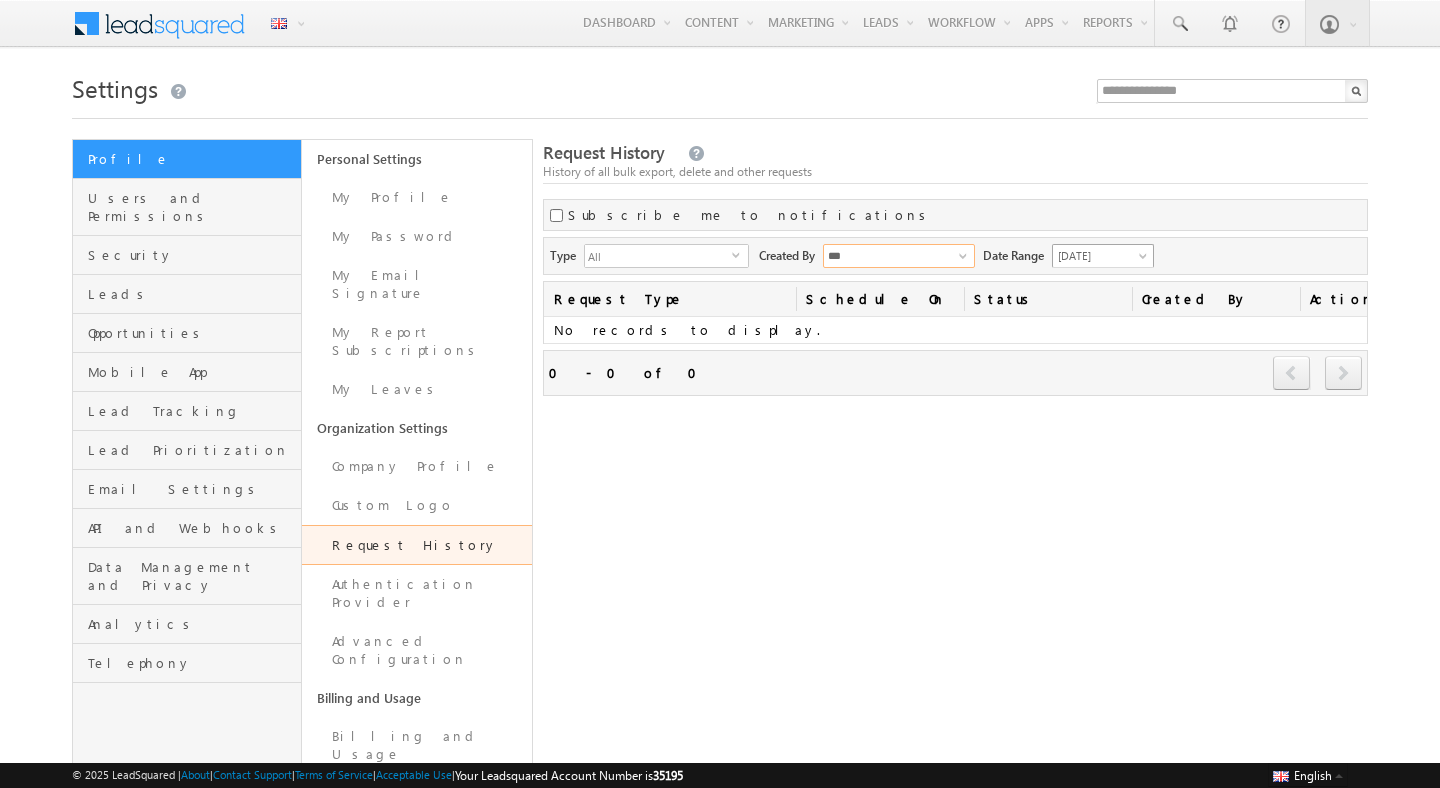 type on "***" 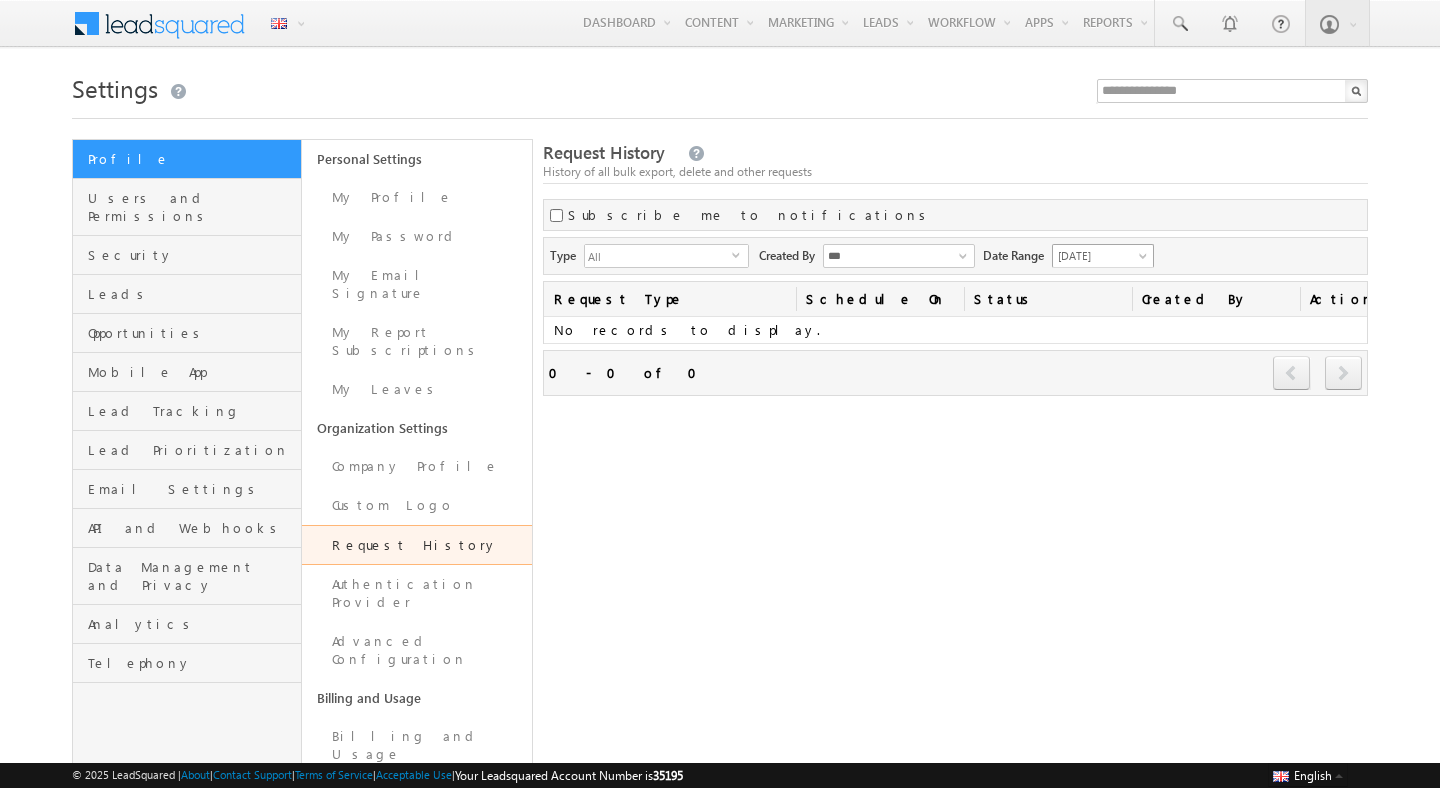 click on "[DATE]" at bounding box center (1100, 256) 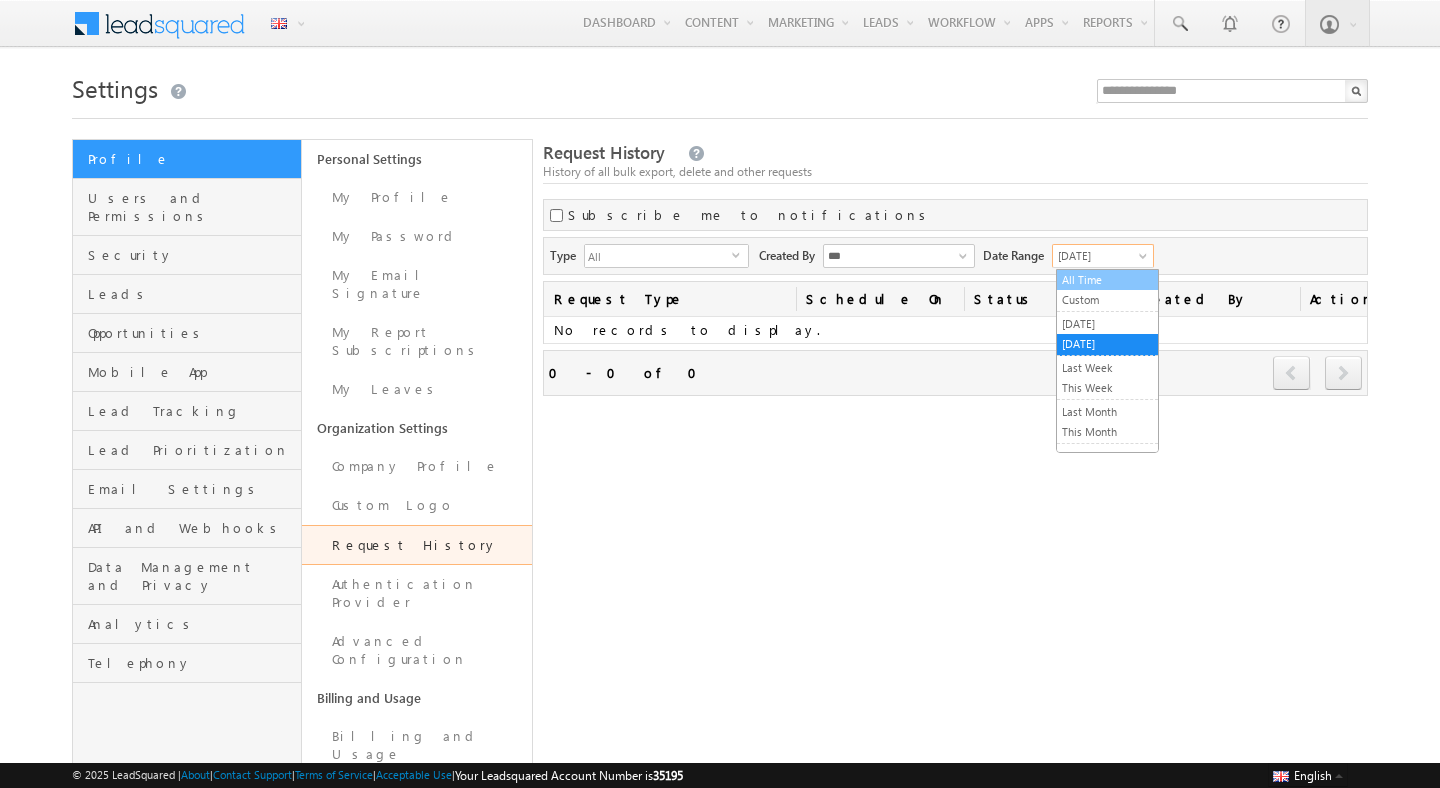 click on "All Time" at bounding box center [1107, 280] 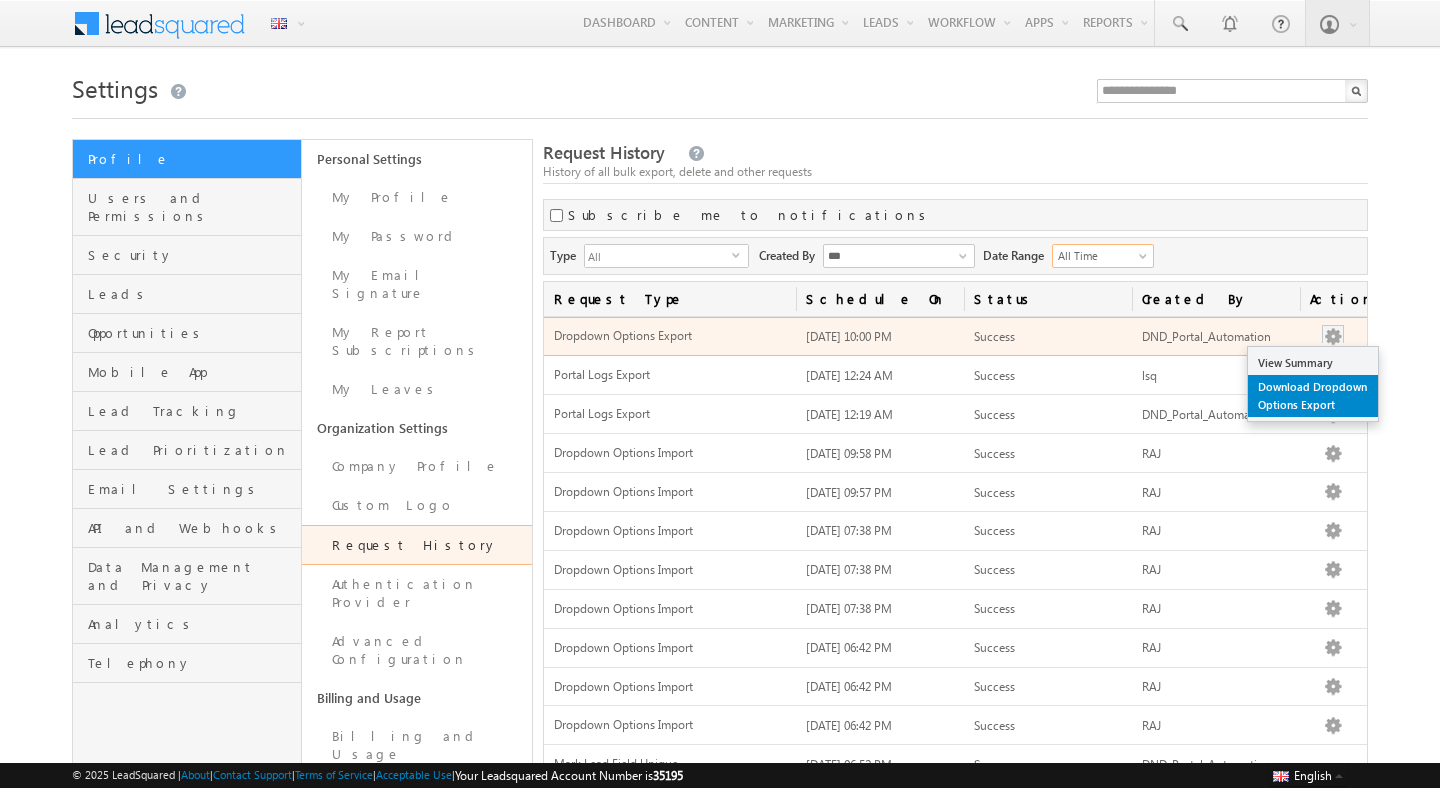 click on "Download  Dropdown Options Export" at bounding box center (1313, 396) 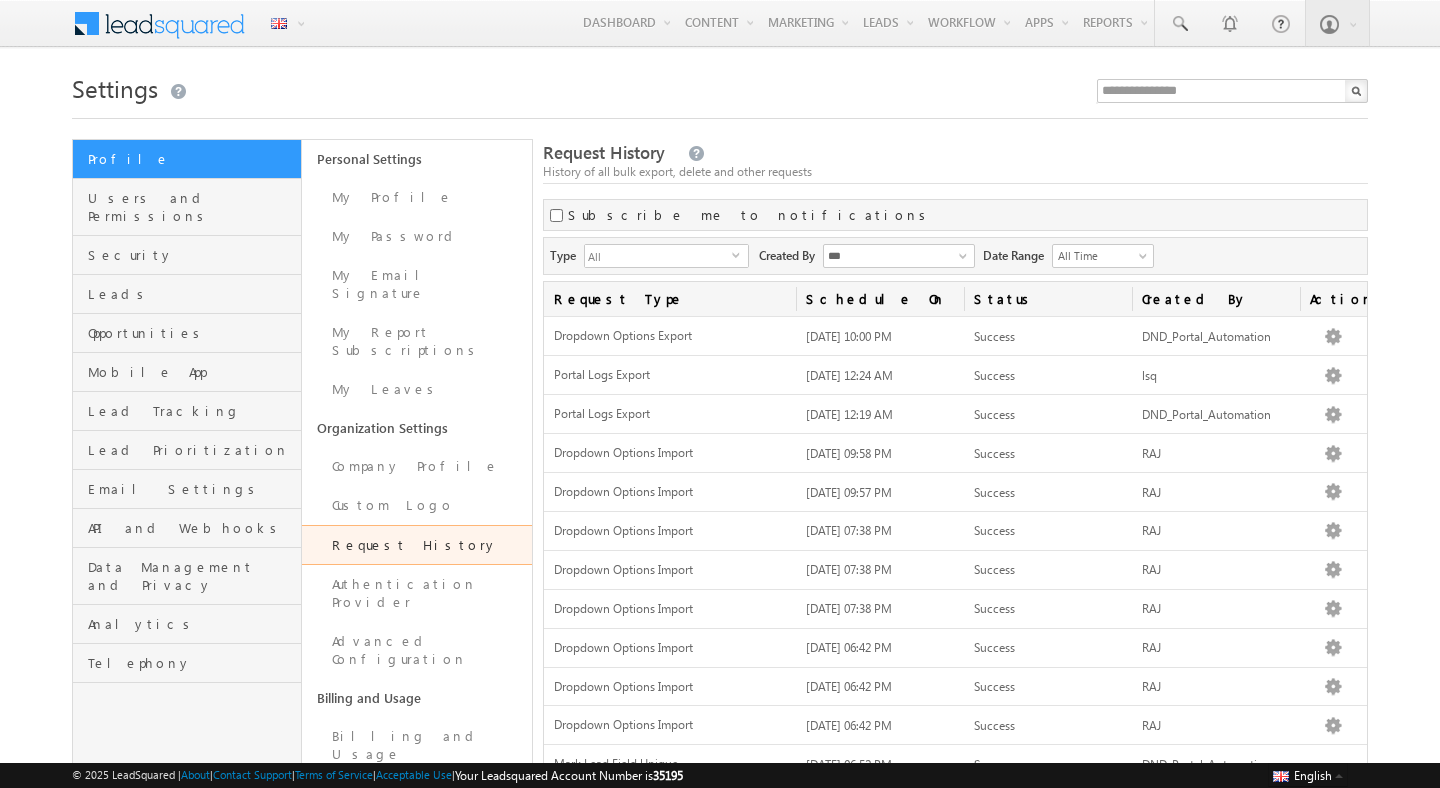 click on "Date Range" at bounding box center (1017, 254) 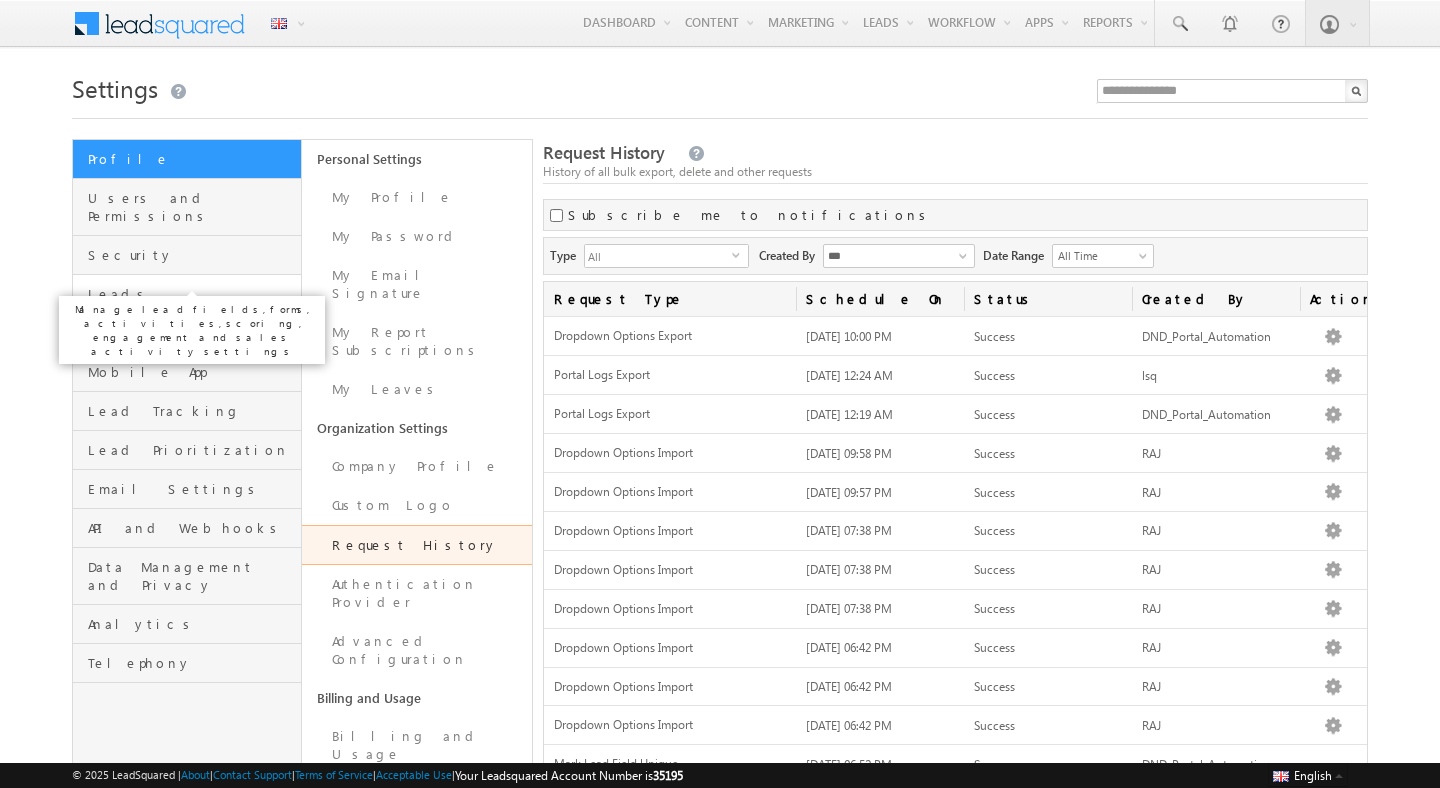 click on "Leads" at bounding box center [192, 294] 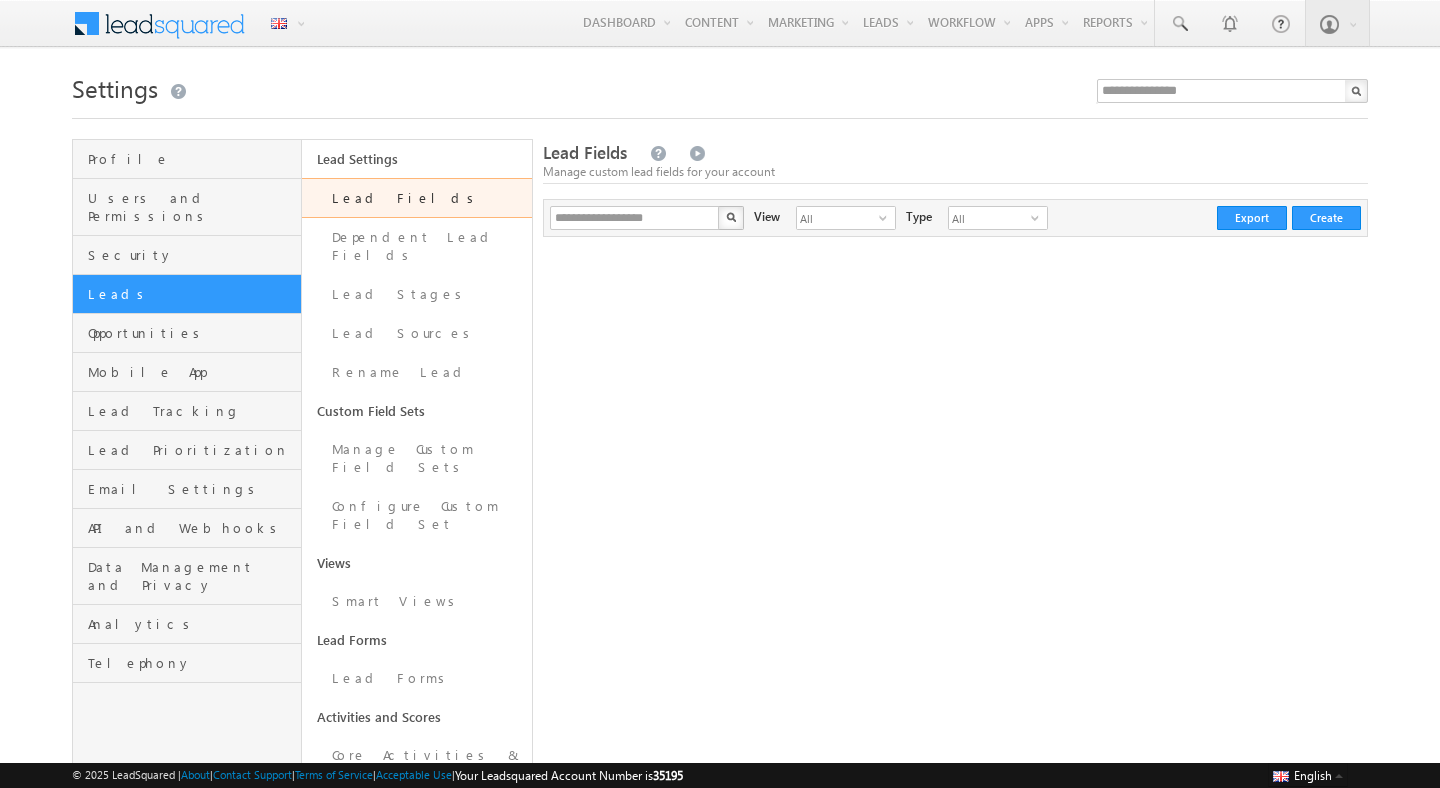 scroll, scrollTop: 0, scrollLeft: 0, axis: both 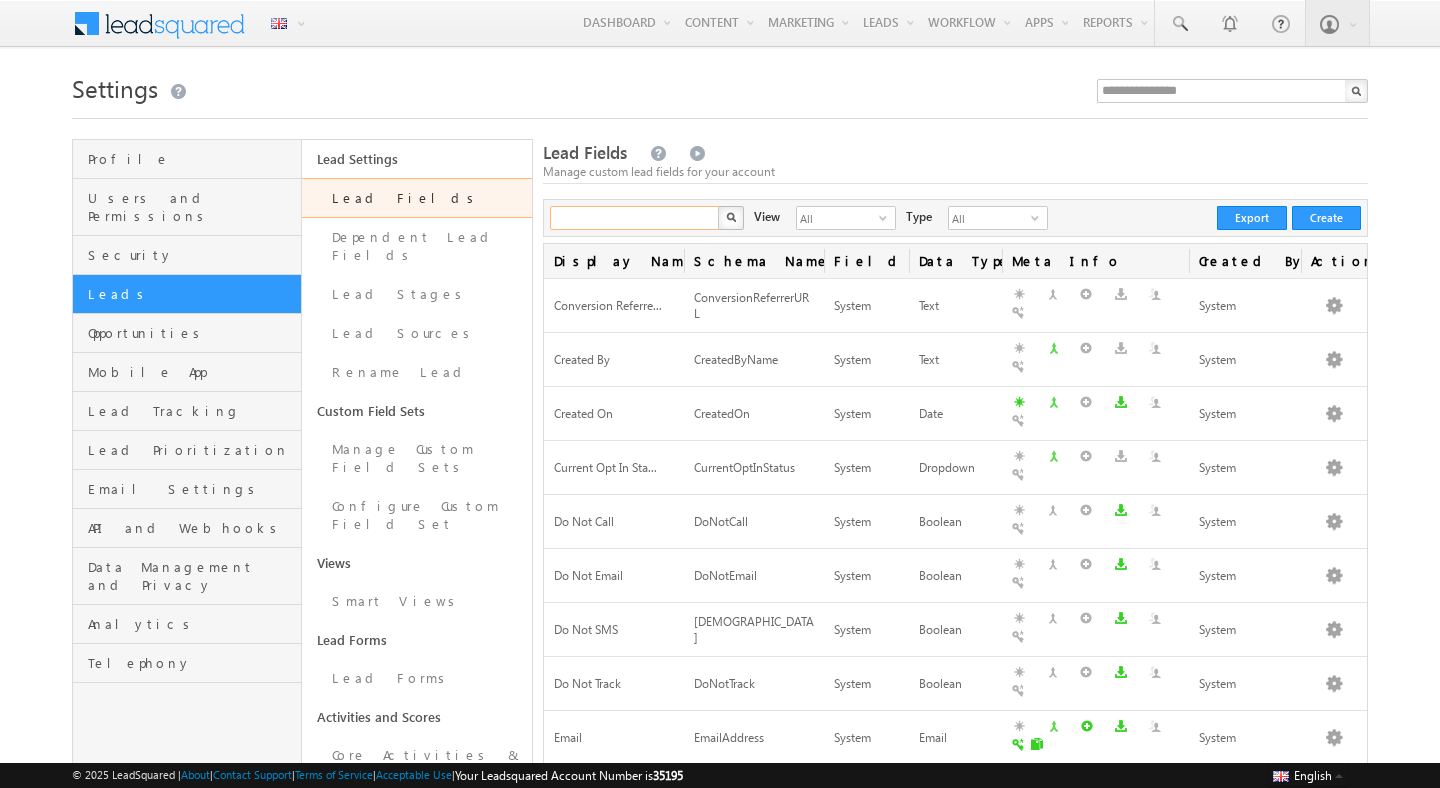 click at bounding box center (635, 218) 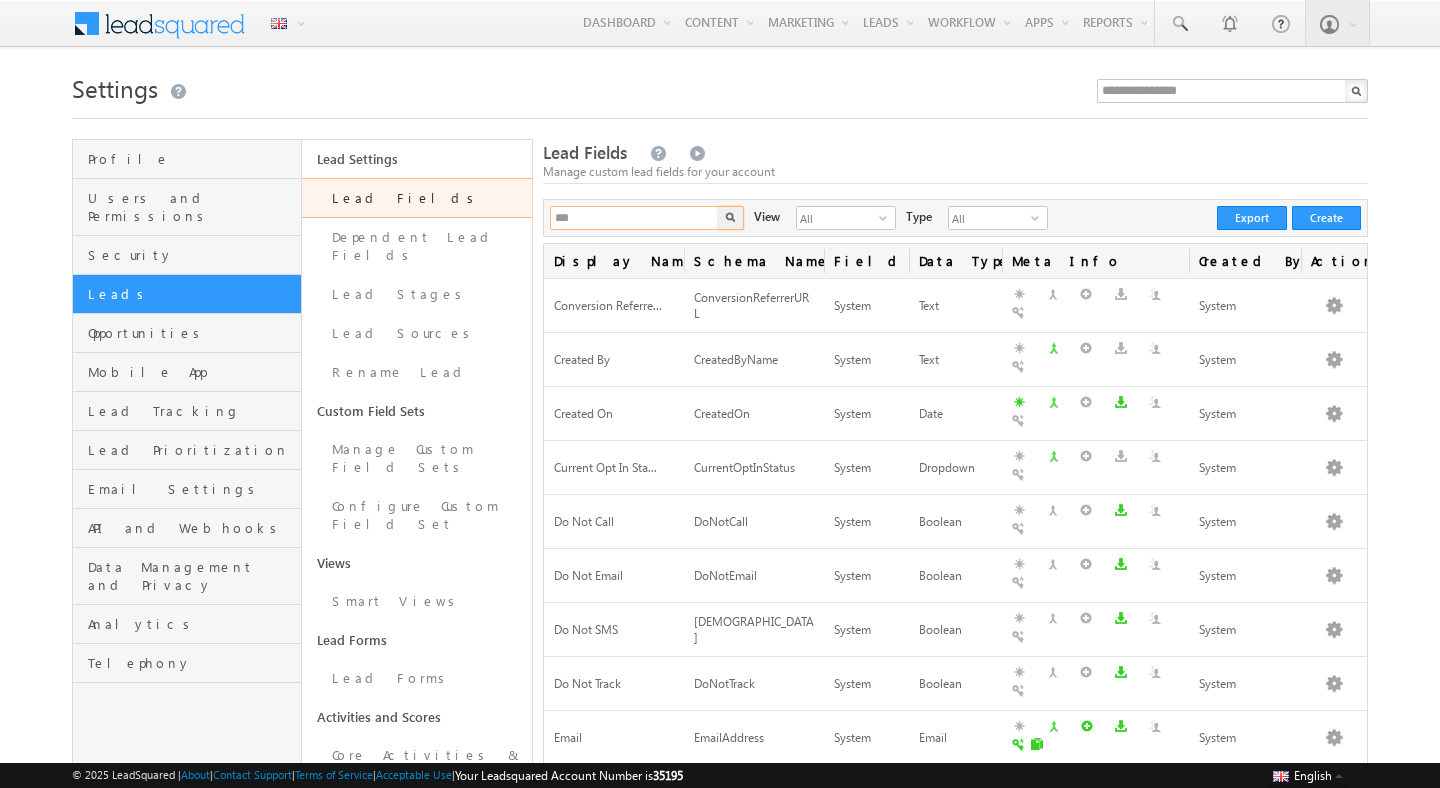 type on "***" 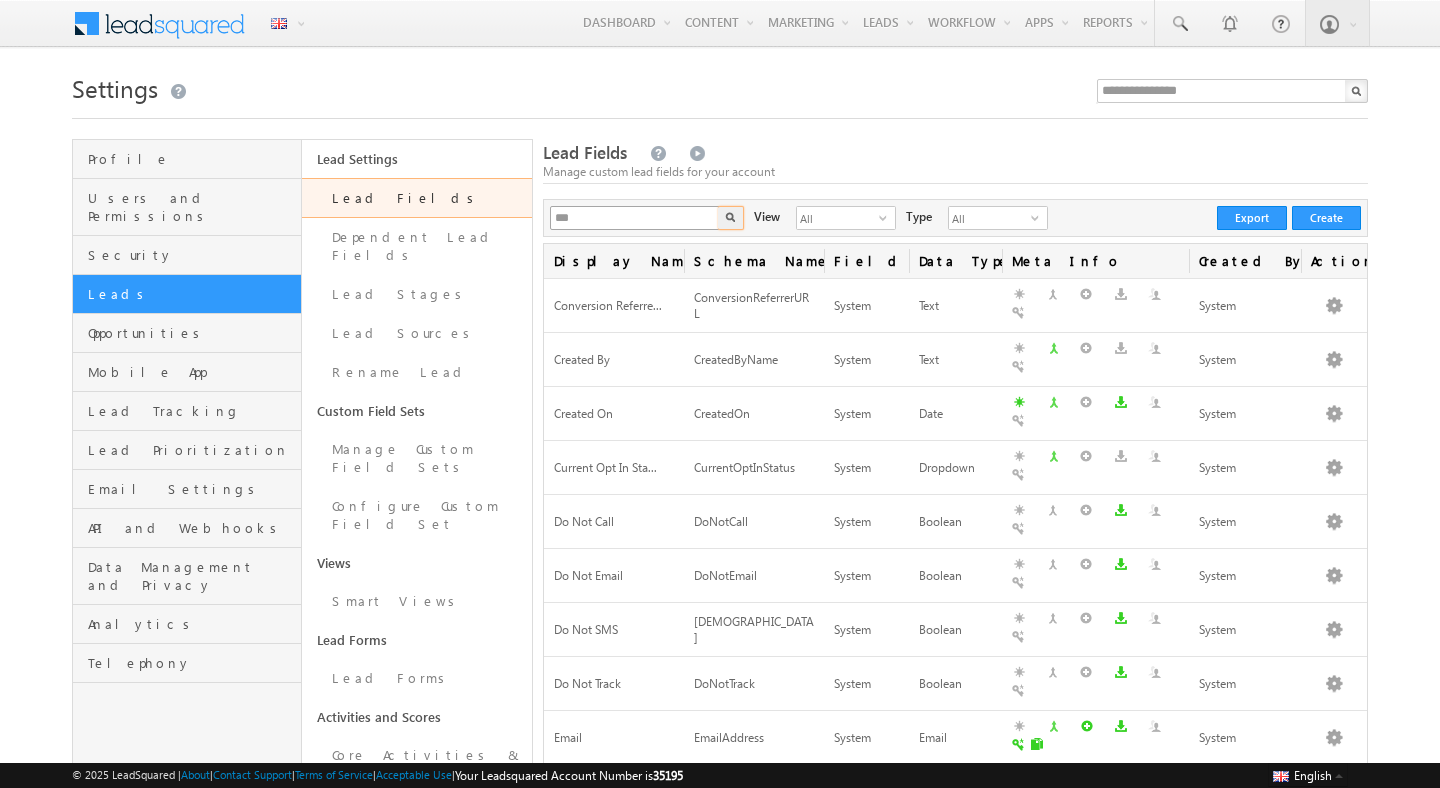 click at bounding box center (731, 218) 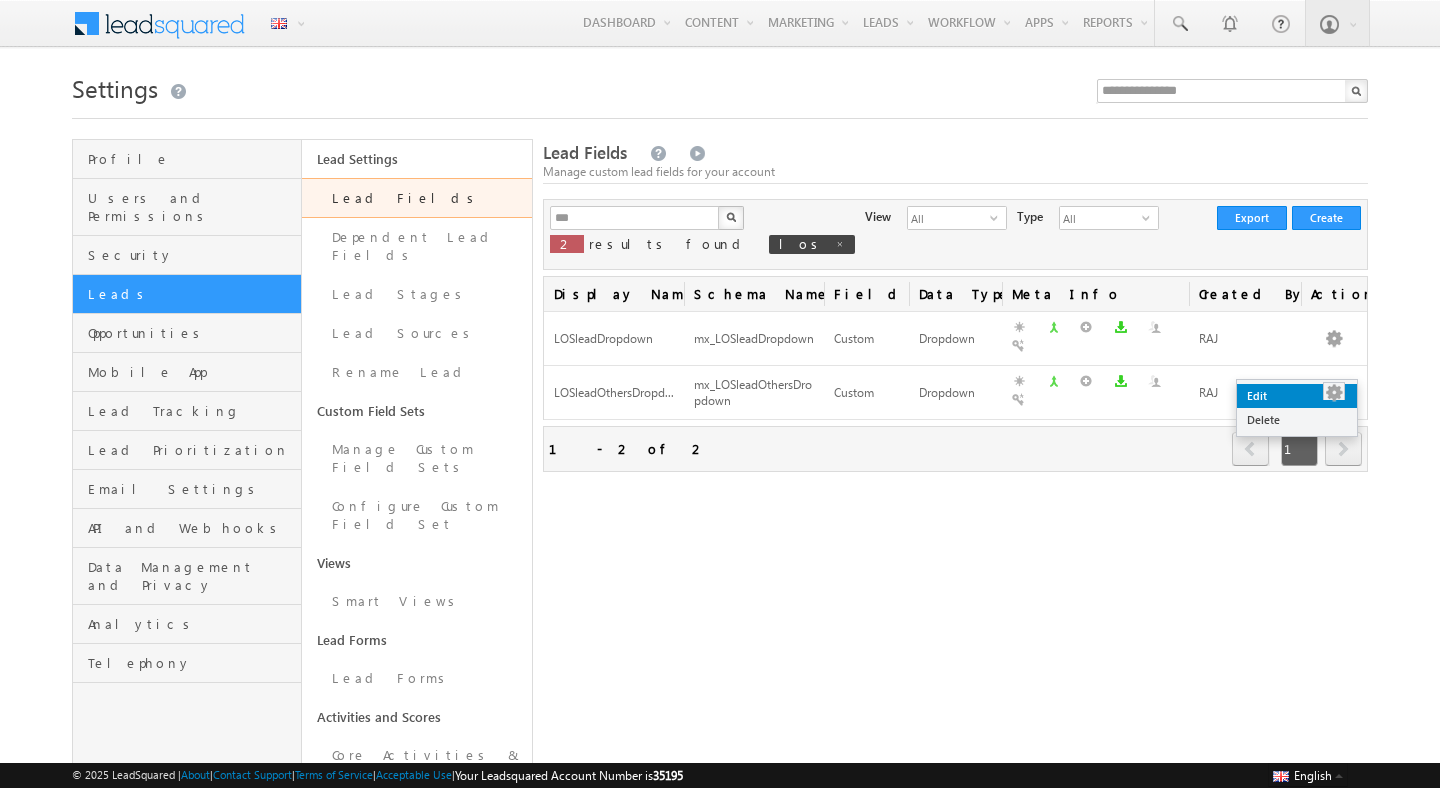 click on "Edit" at bounding box center (1297, 396) 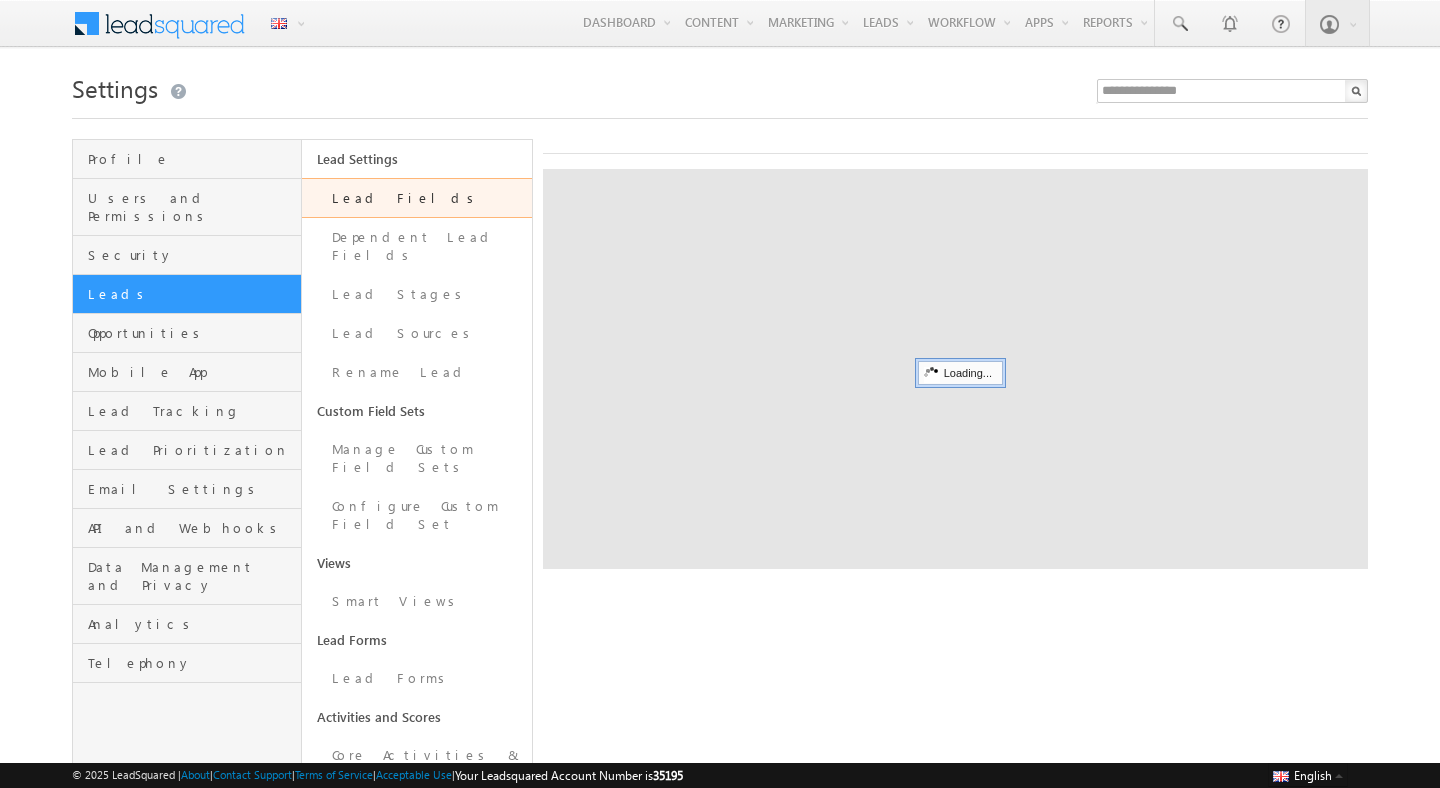scroll, scrollTop: 0, scrollLeft: 0, axis: both 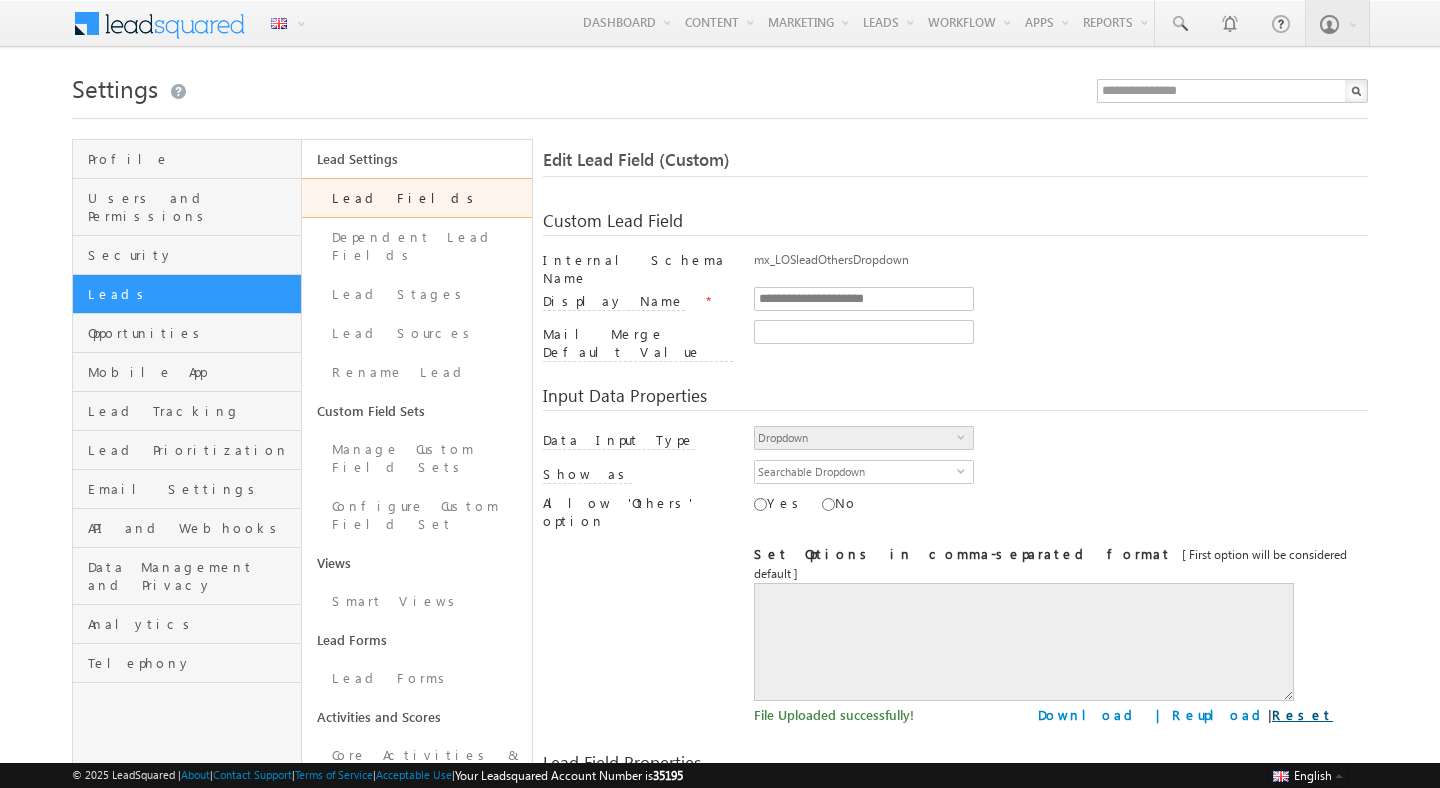 click on "Reset" at bounding box center [1302, 714] 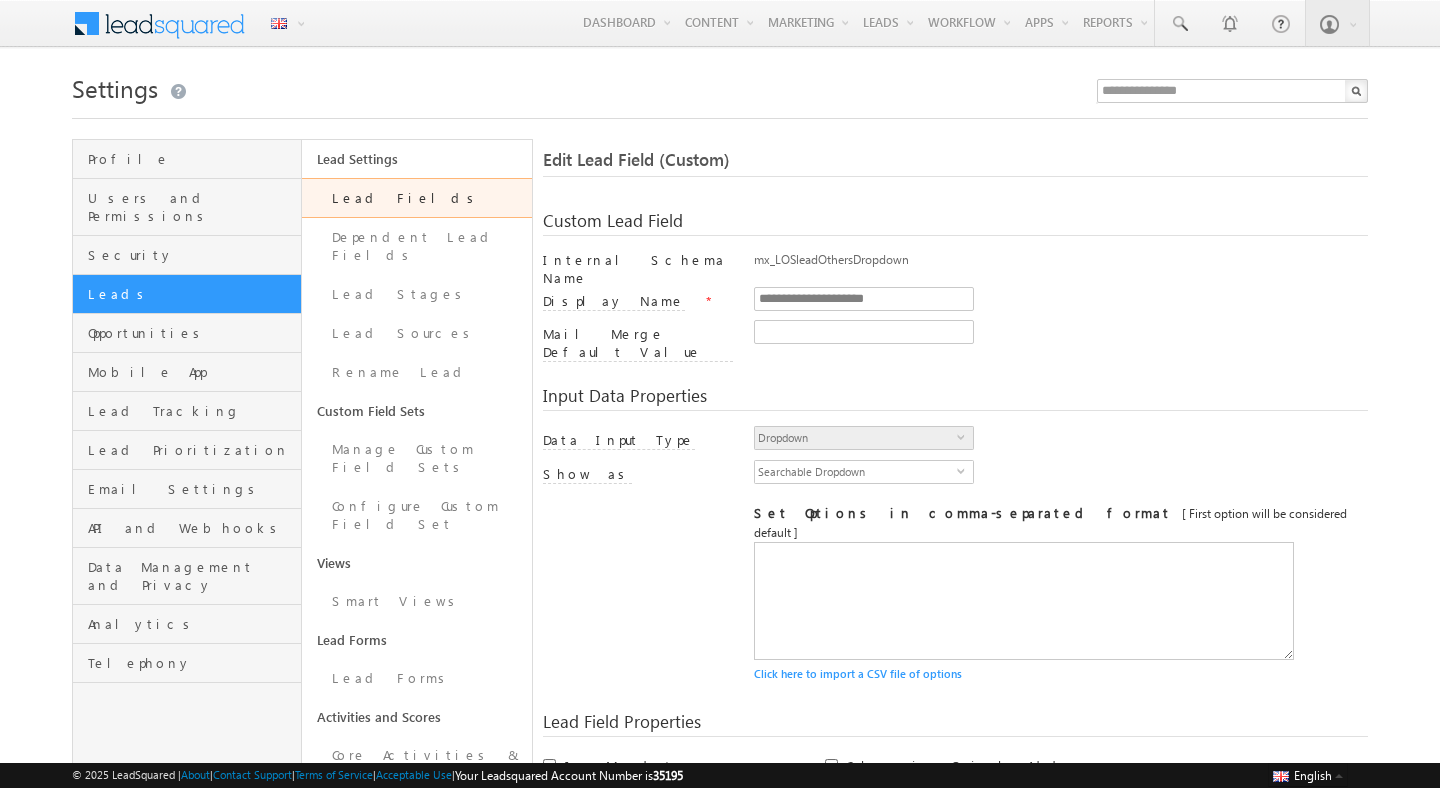 click on "Click here to import a CSV file of options" at bounding box center [1061, 674] 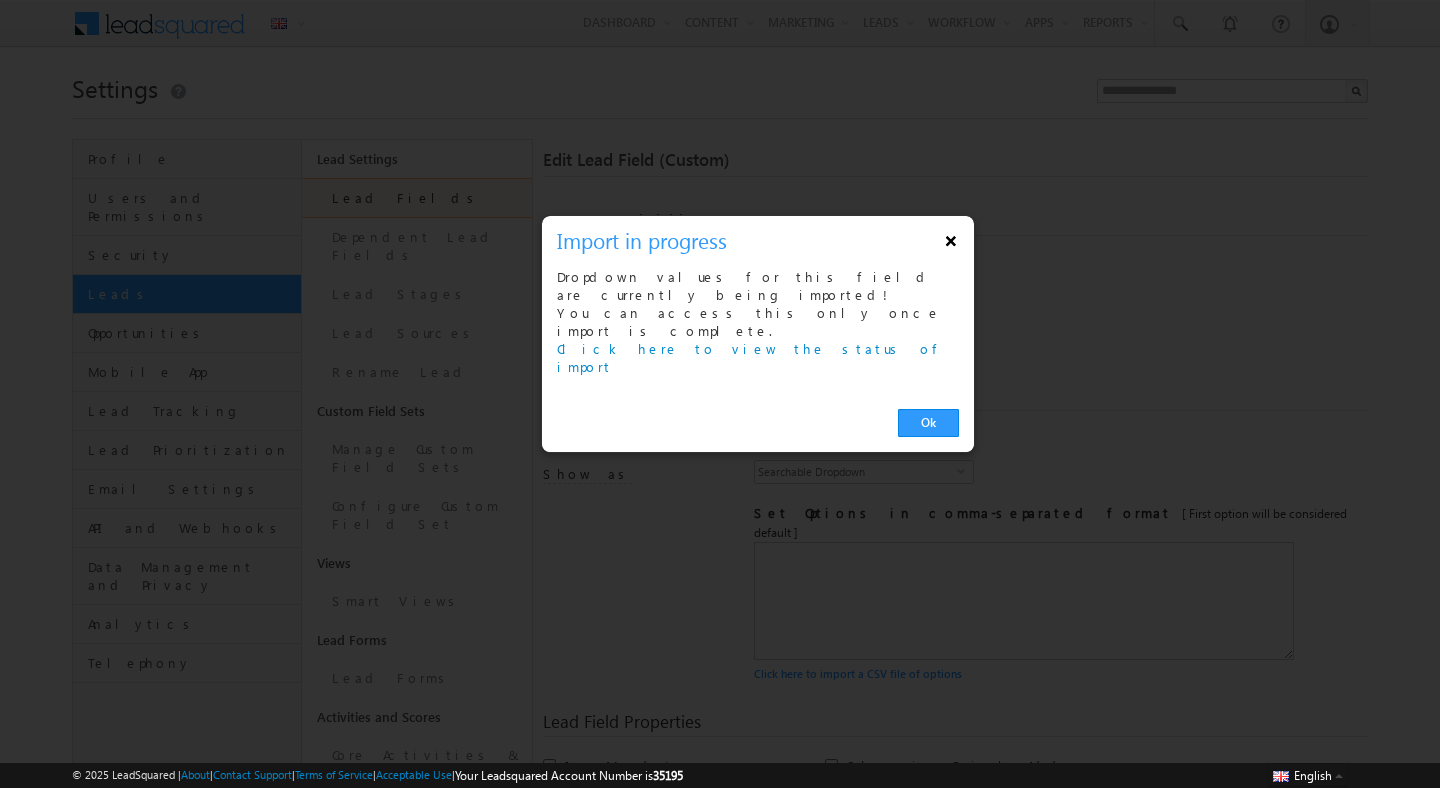 click on "×" at bounding box center (951, 240) 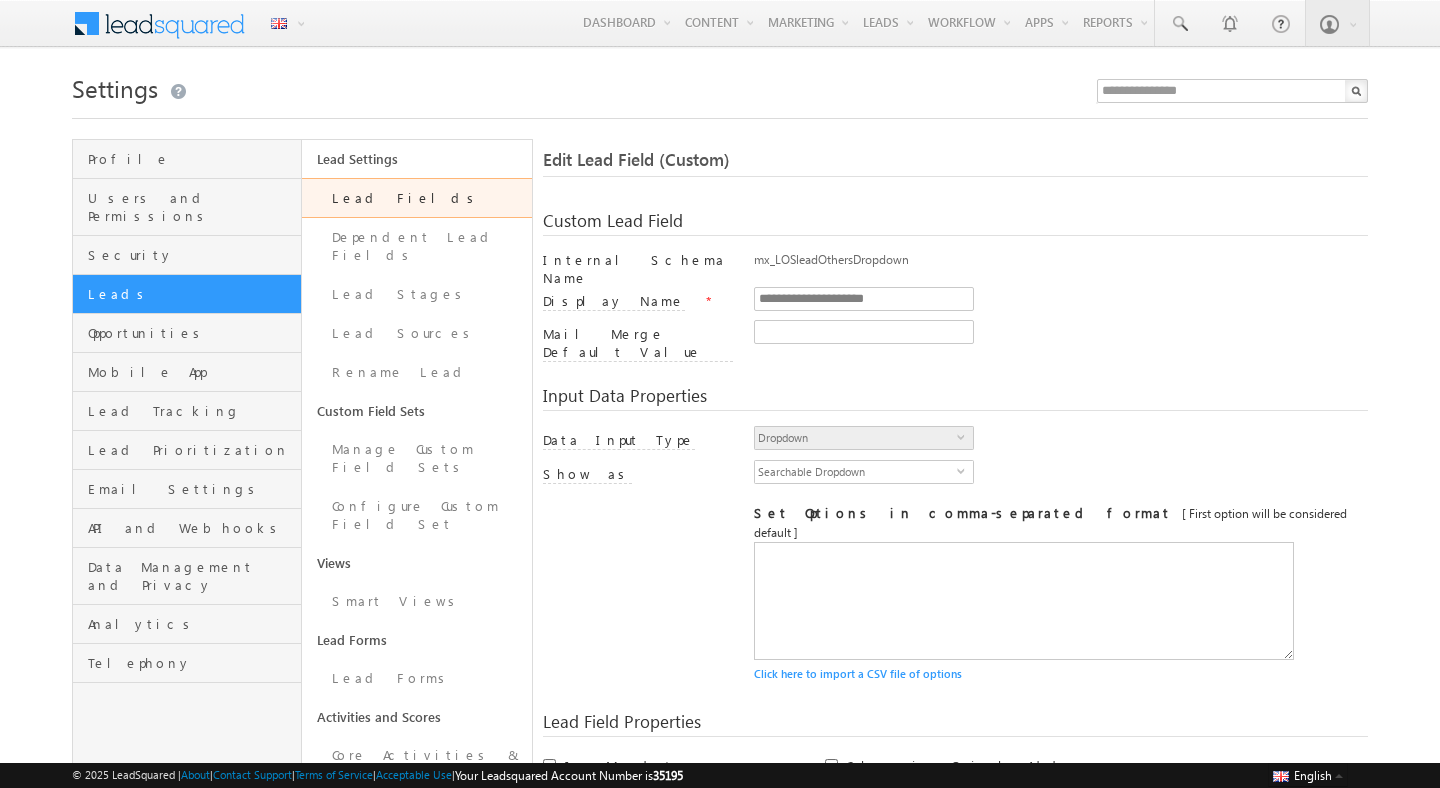 click on "Click here to import a CSV file of options" at bounding box center [1061, 674] 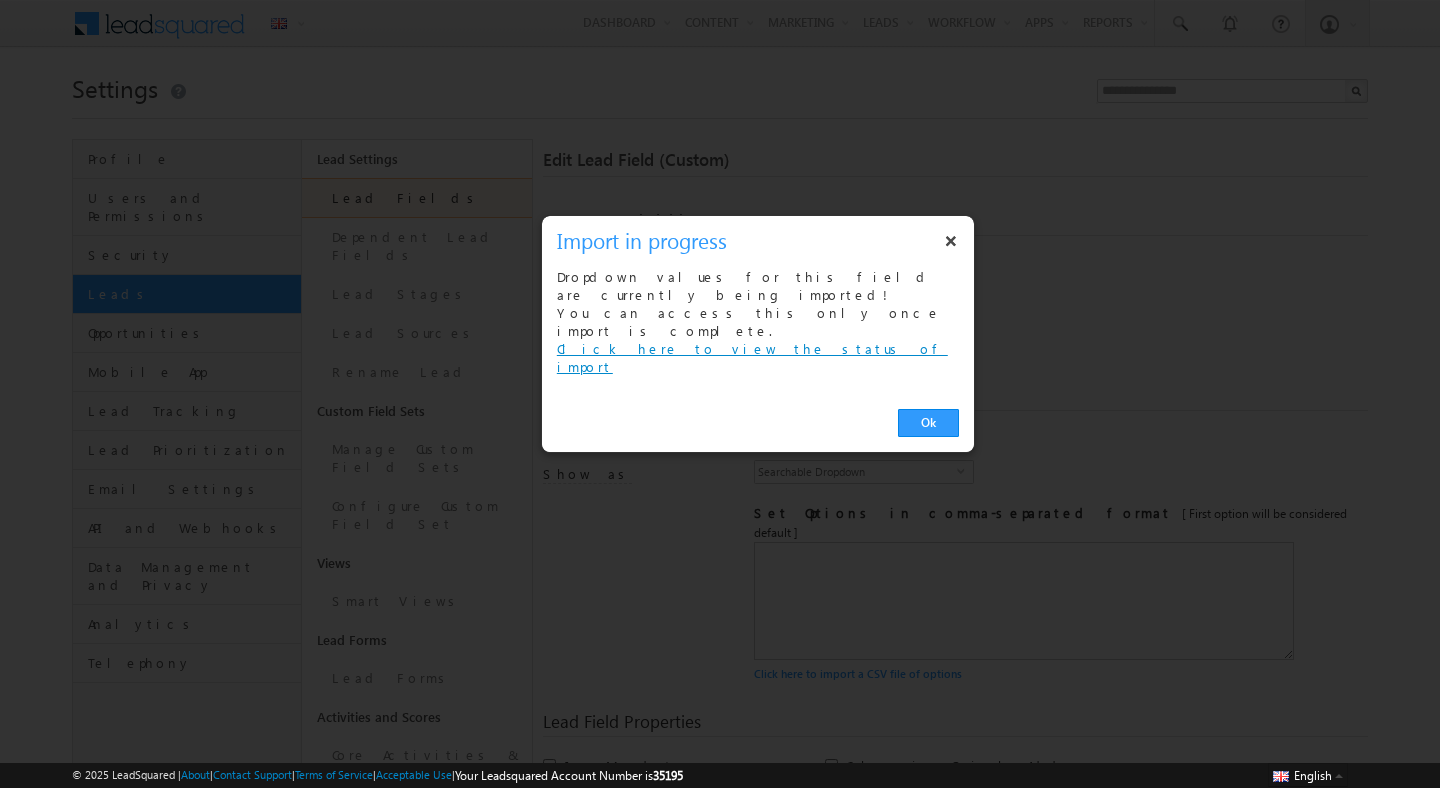 click on "Click here to view the status of import" at bounding box center (752, 357) 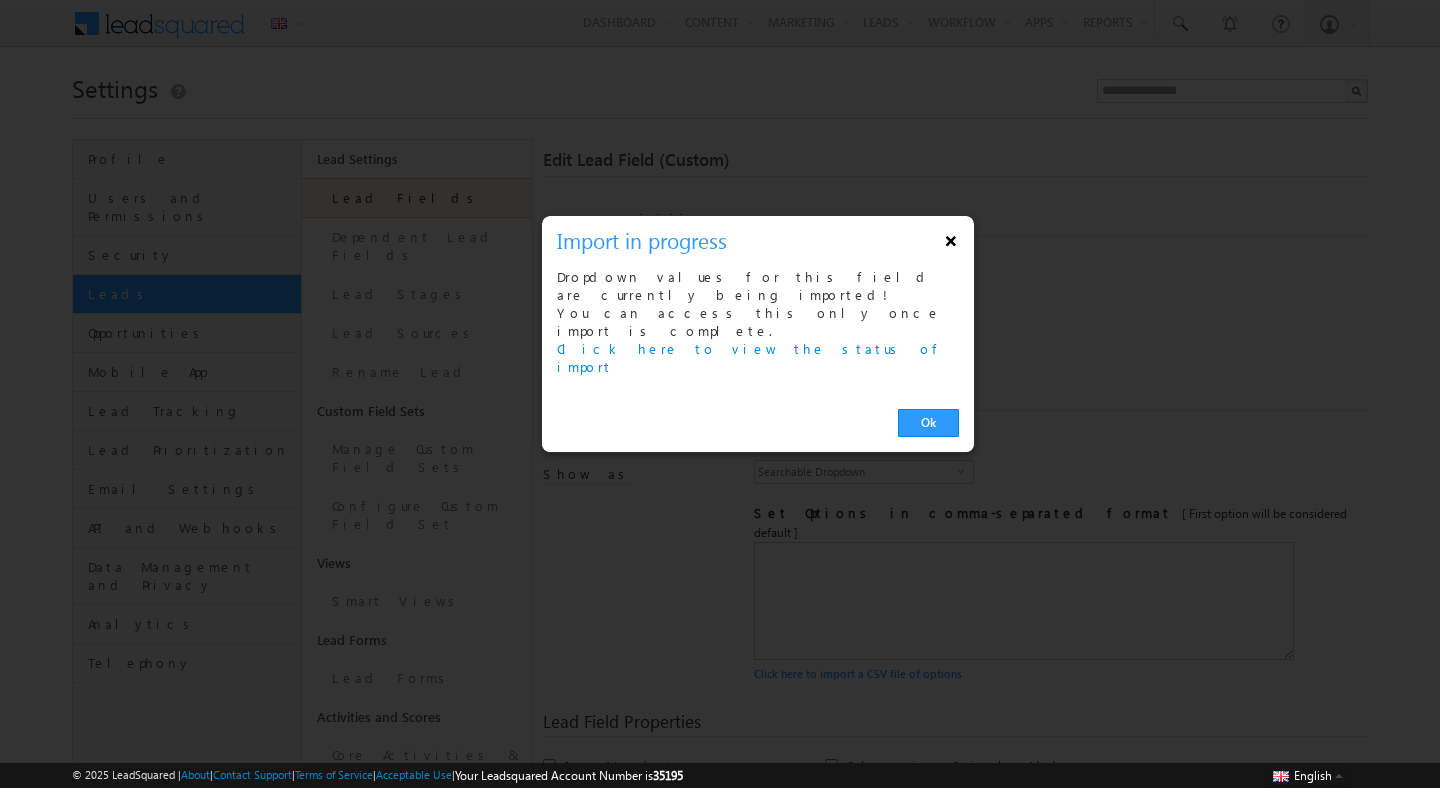 click on "×" at bounding box center [951, 240] 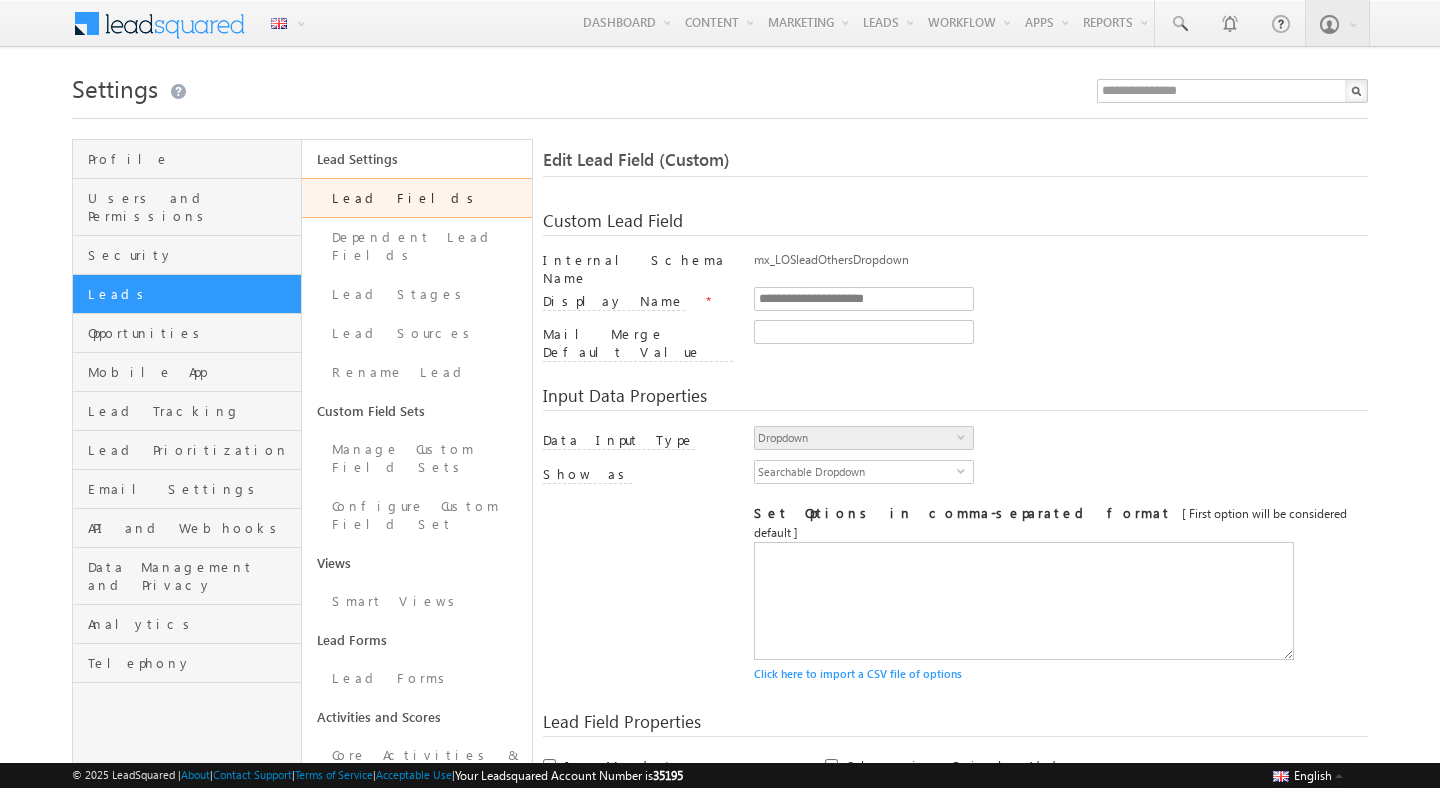 click on "Lead Fields" at bounding box center [416, 198] 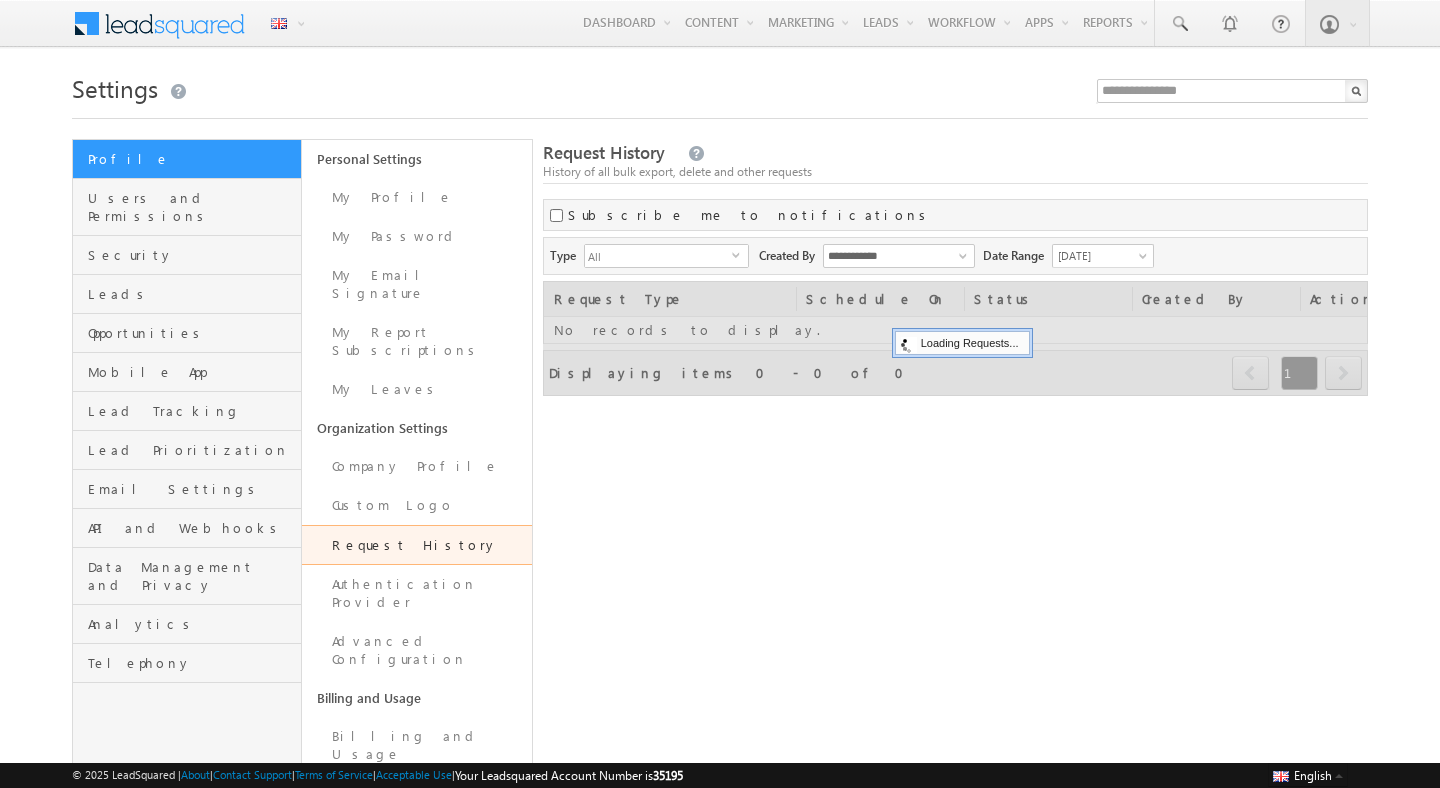 scroll, scrollTop: 0, scrollLeft: 0, axis: both 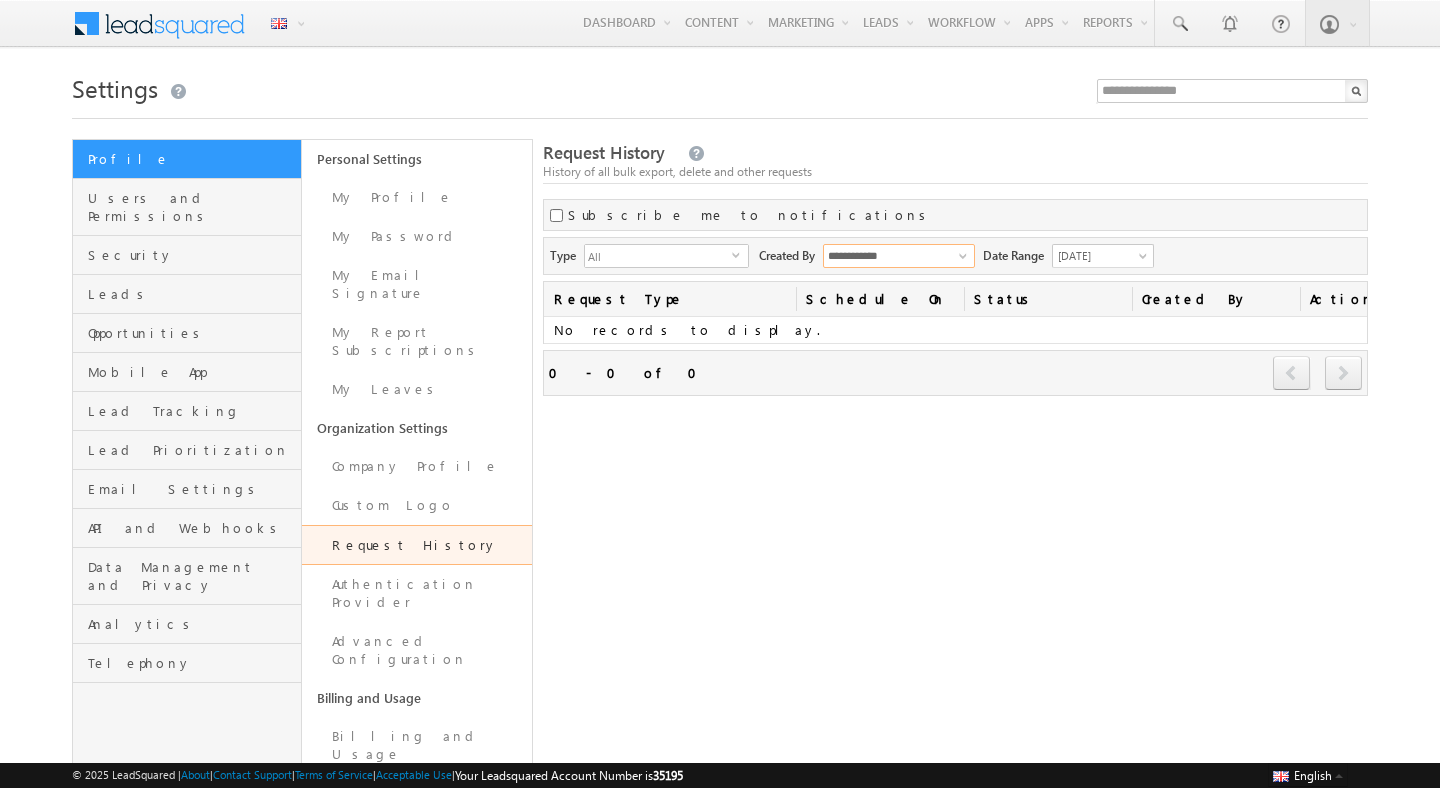 click on "**********" at bounding box center [899, 256] 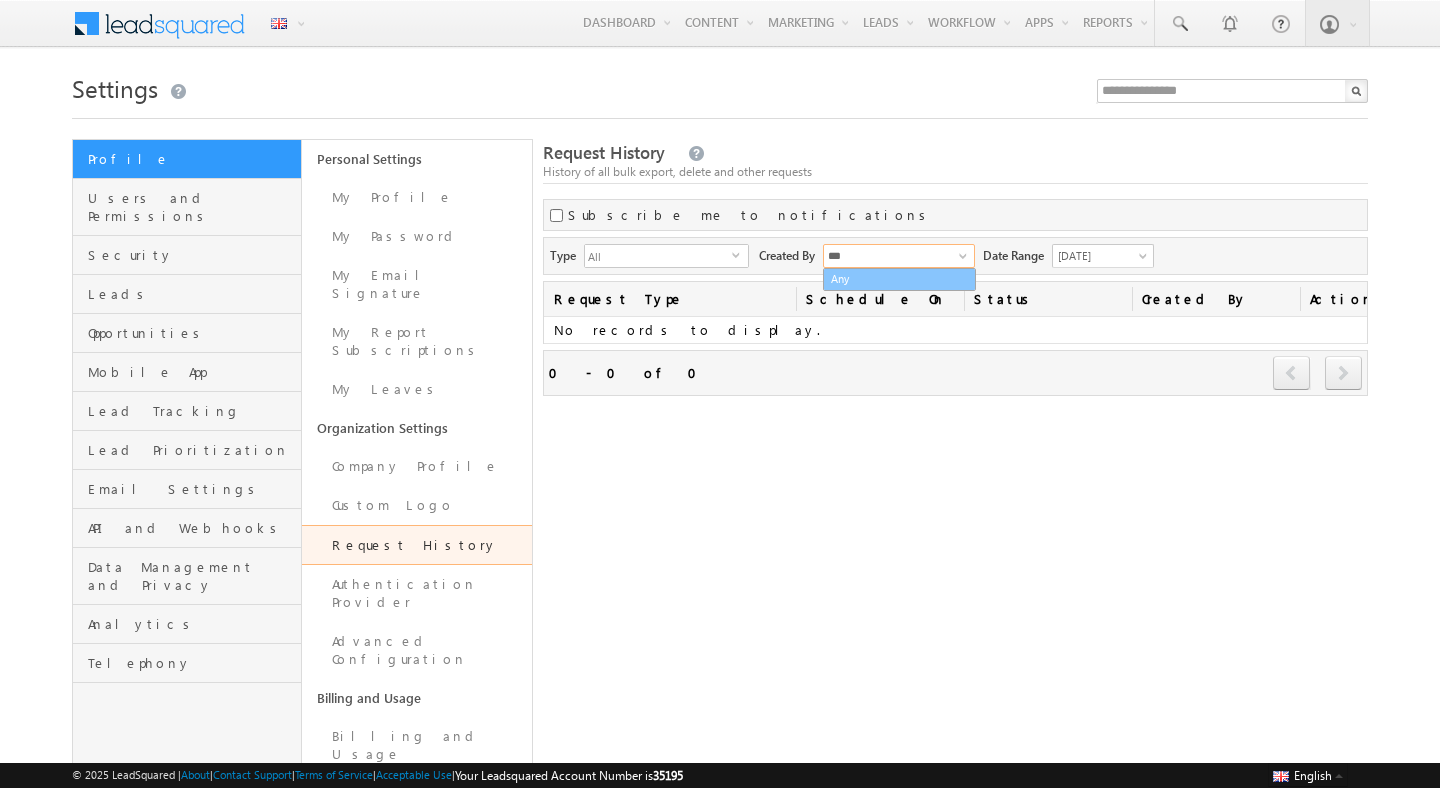 click on "Any" at bounding box center (899, 279) 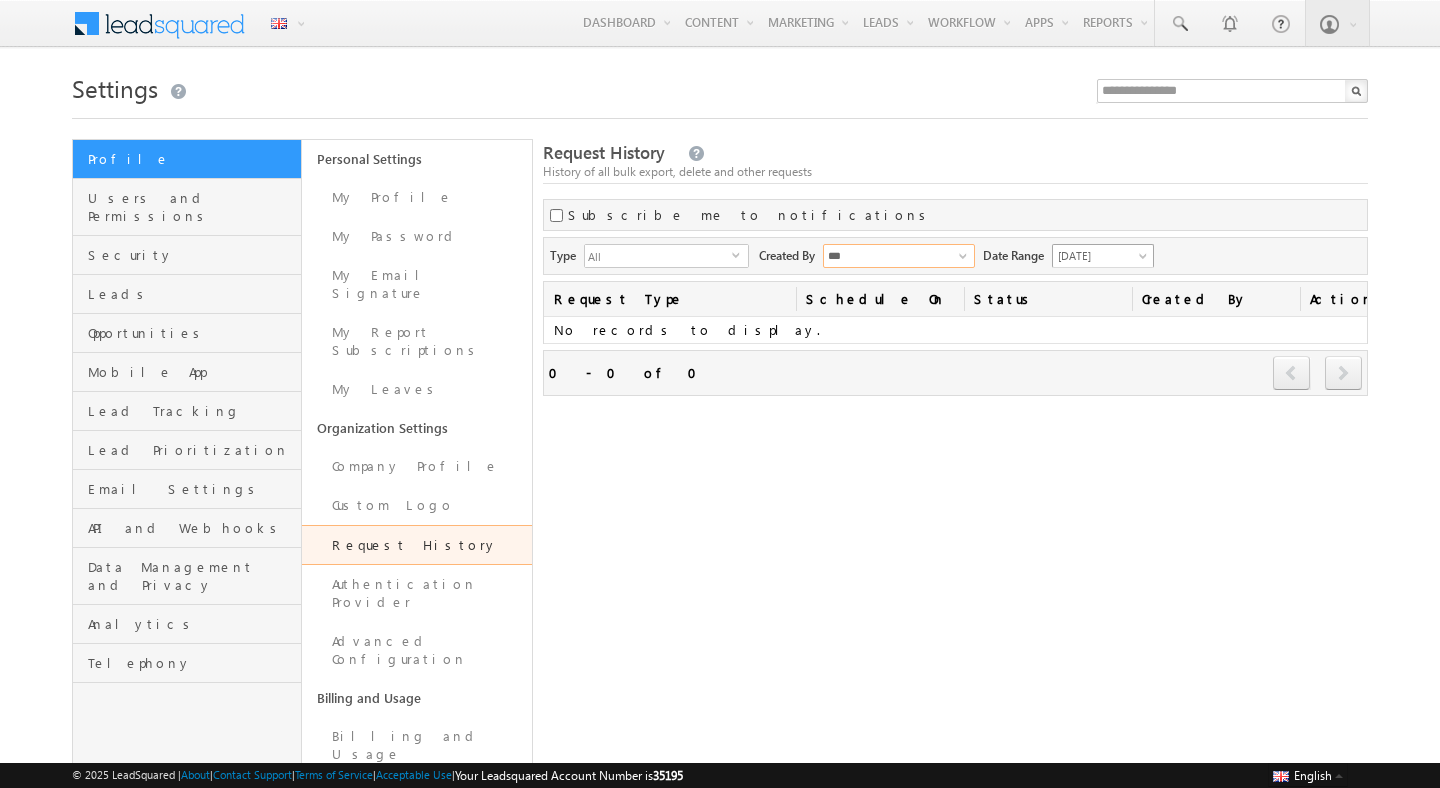 type on "***" 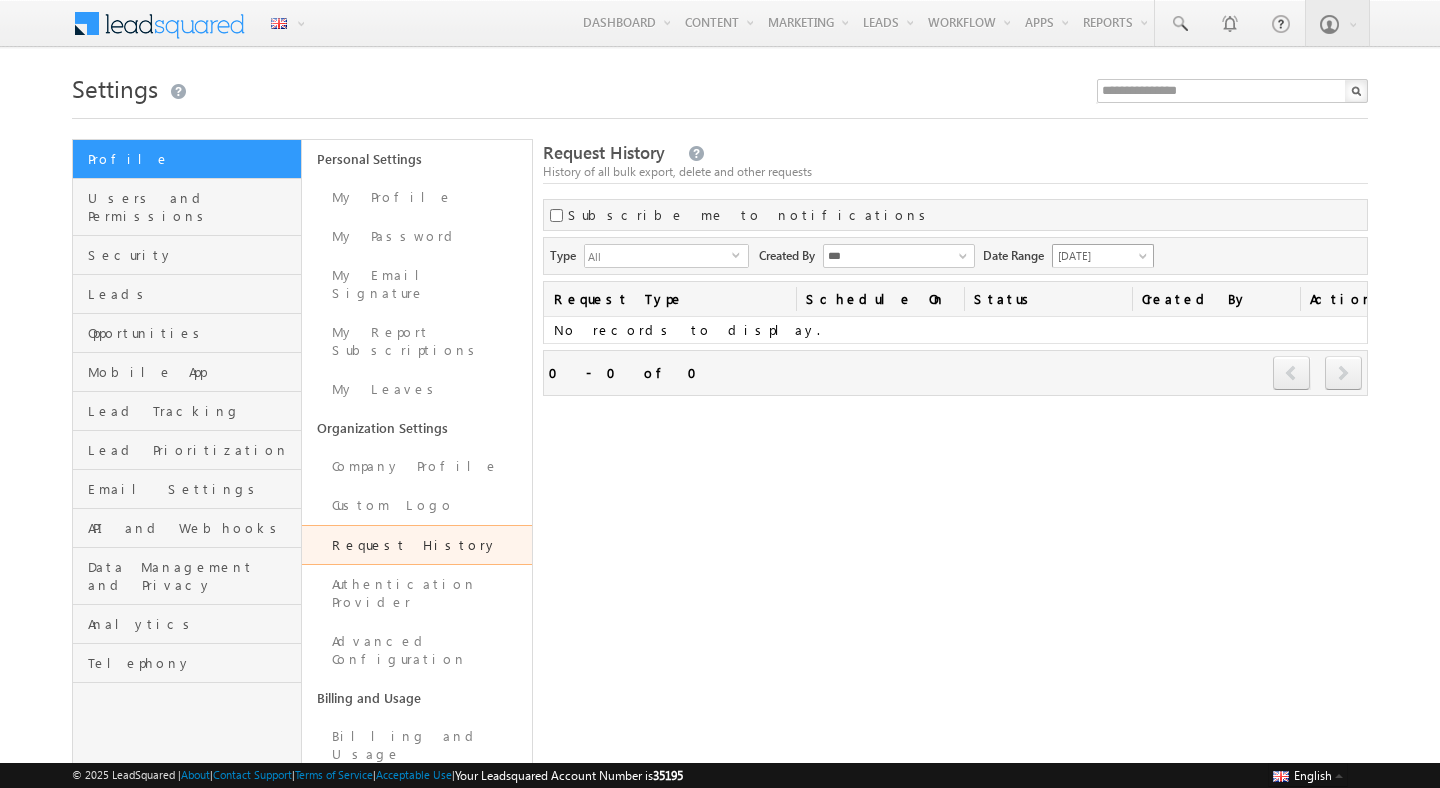 click on "[DATE]" at bounding box center [1100, 256] 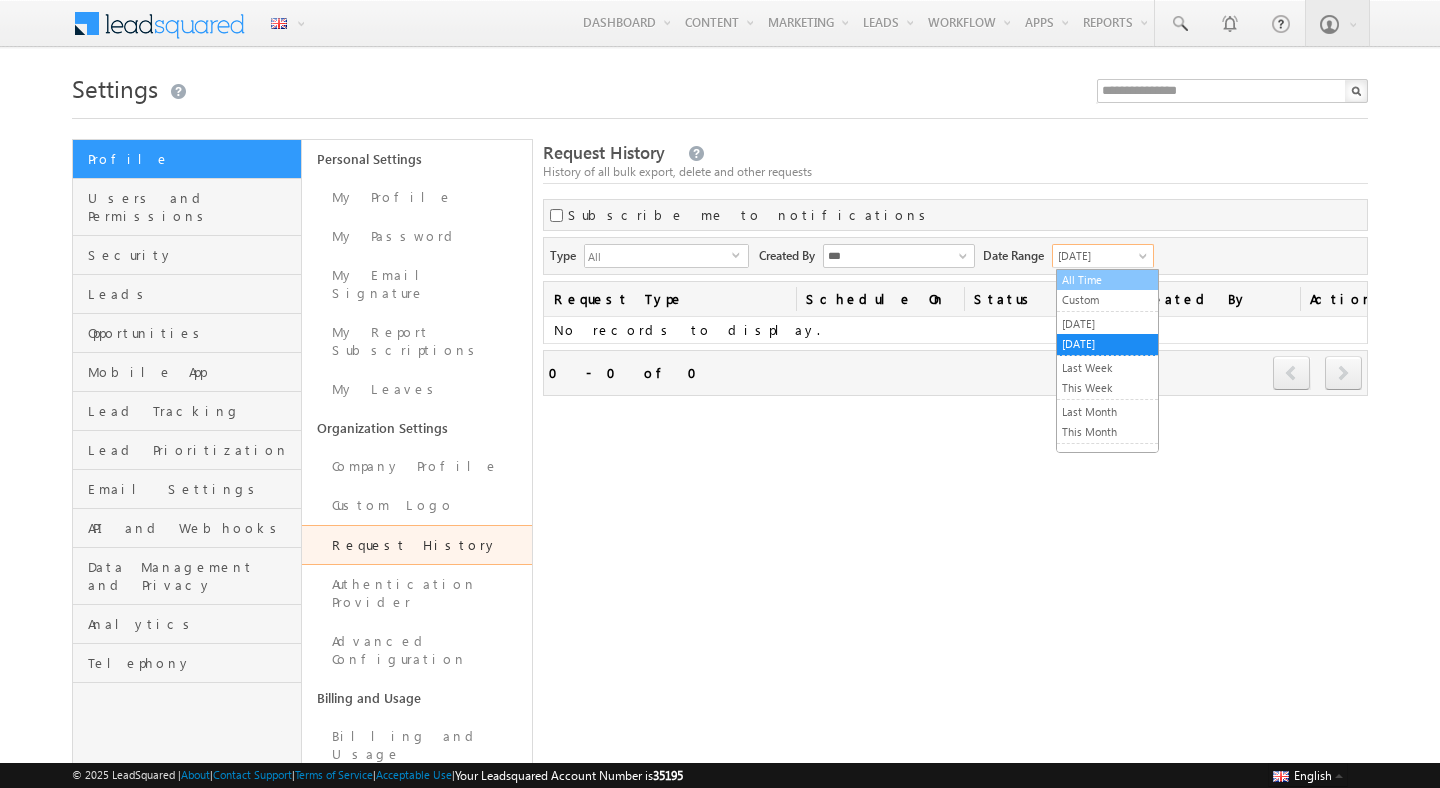 click on "All Time" at bounding box center (1107, 280) 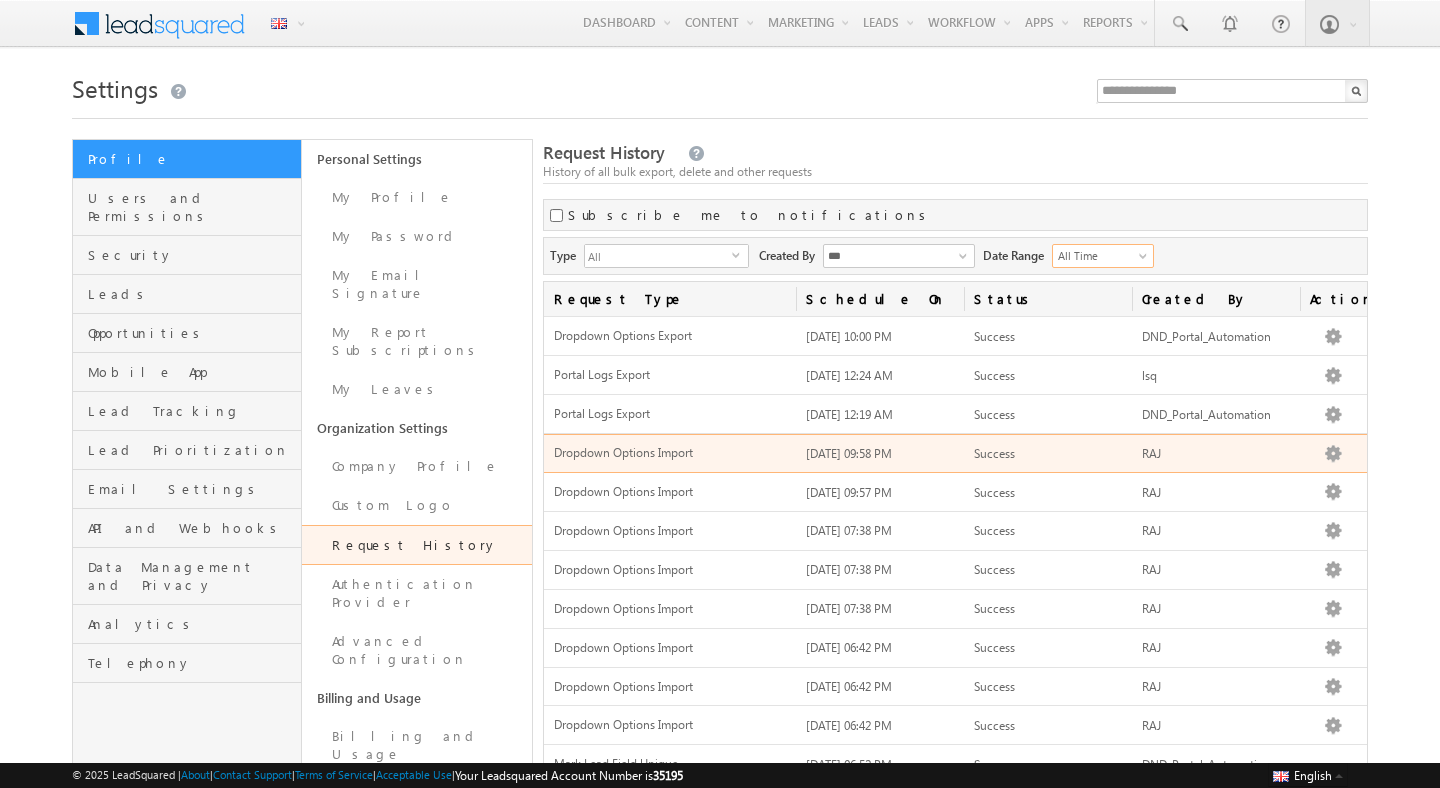 click on "Dropdown Options Import" at bounding box center (670, 453) 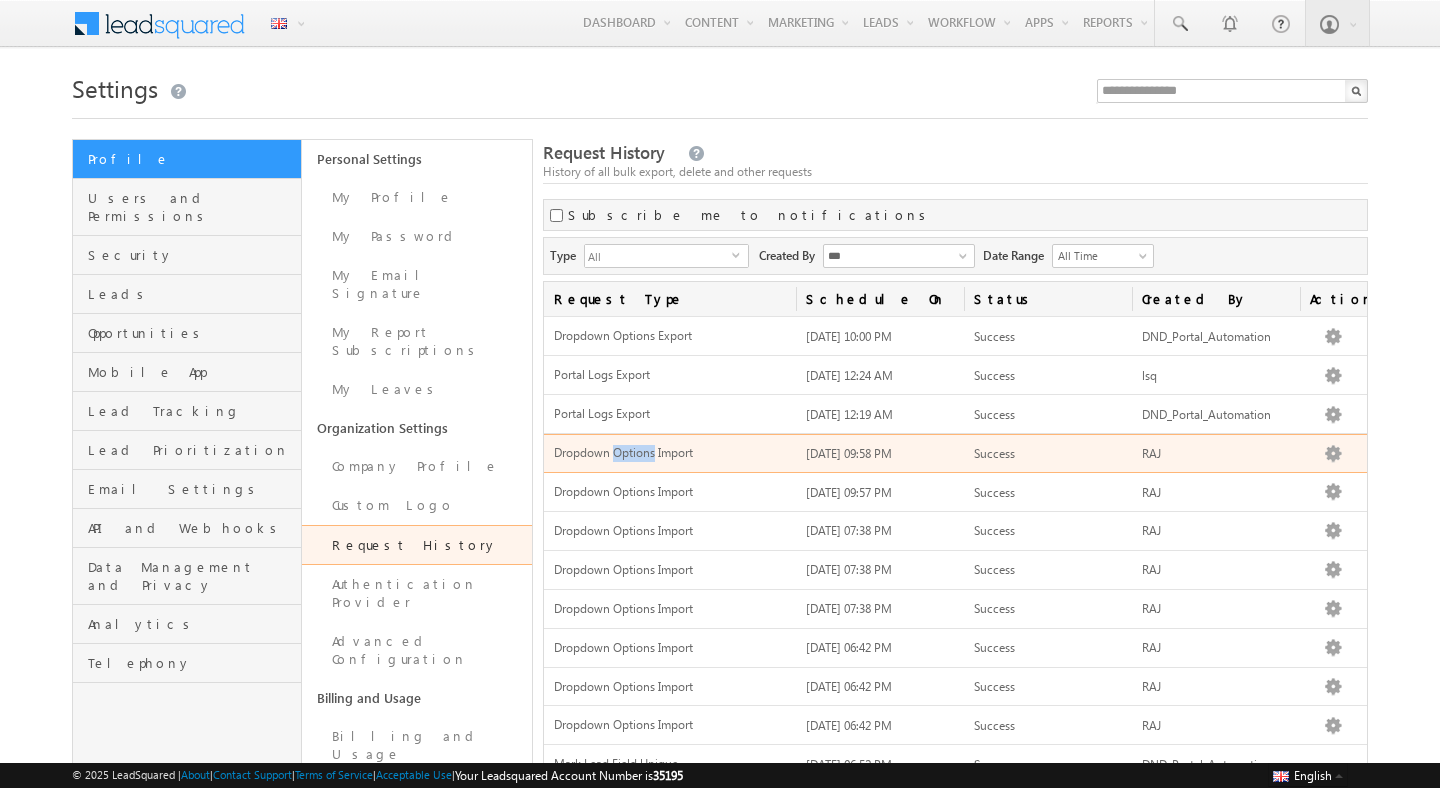 click on "Dropdown Options Import" at bounding box center (670, 453) 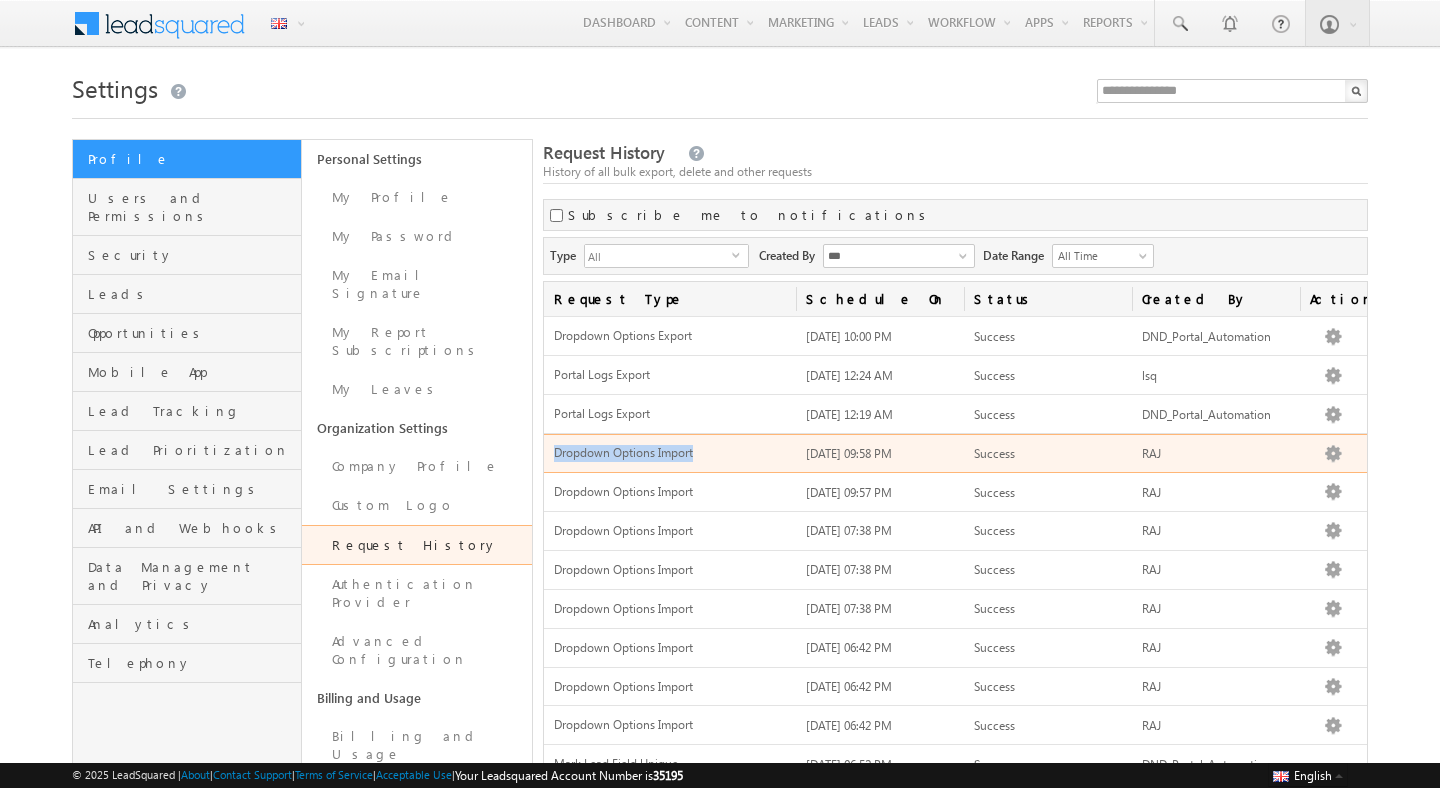 click on "Dropdown Options Import" at bounding box center [670, 453] 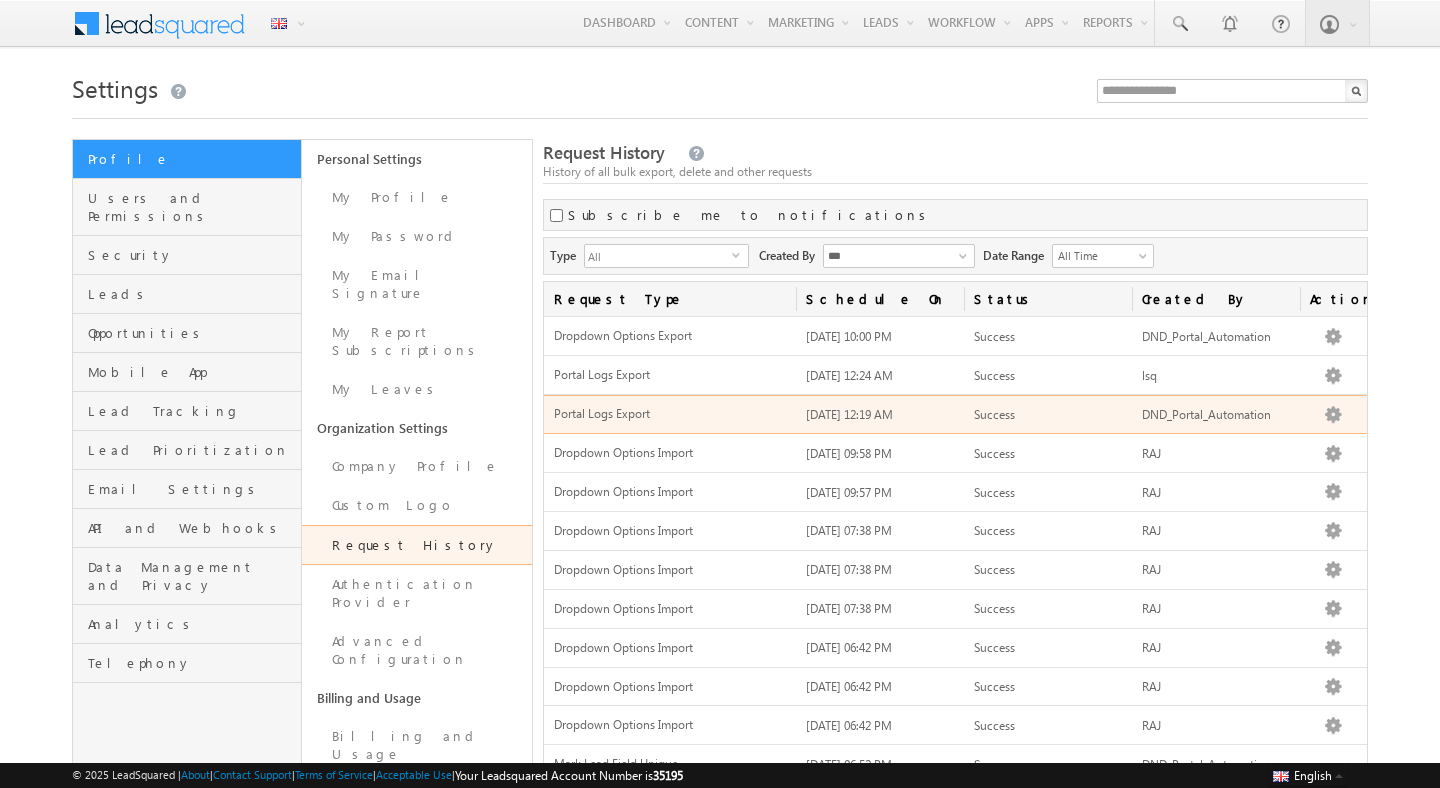 click on "Portal Logs Export" at bounding box center [670, 414] 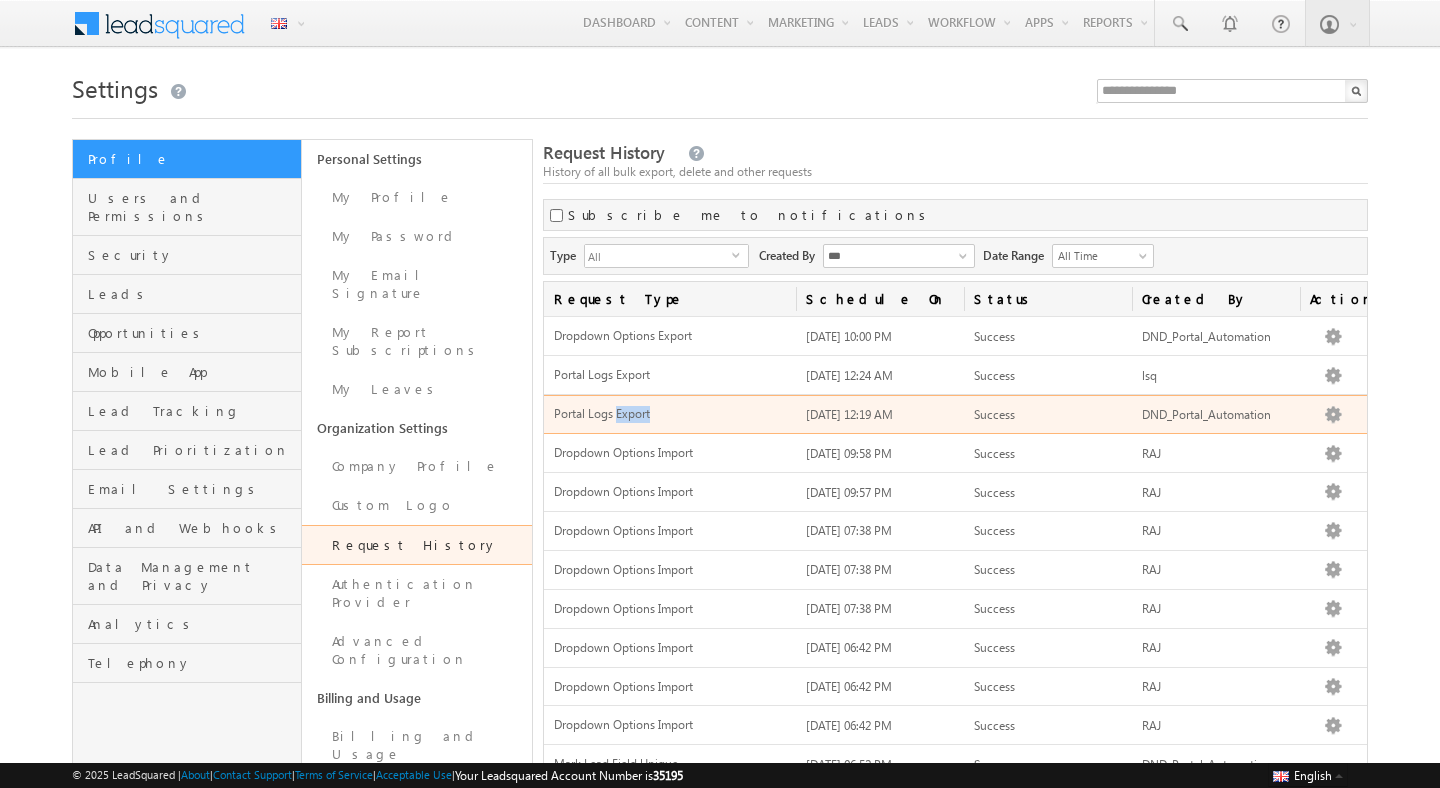 click on "Portal Logs Export" at bounding box center (670, 414) 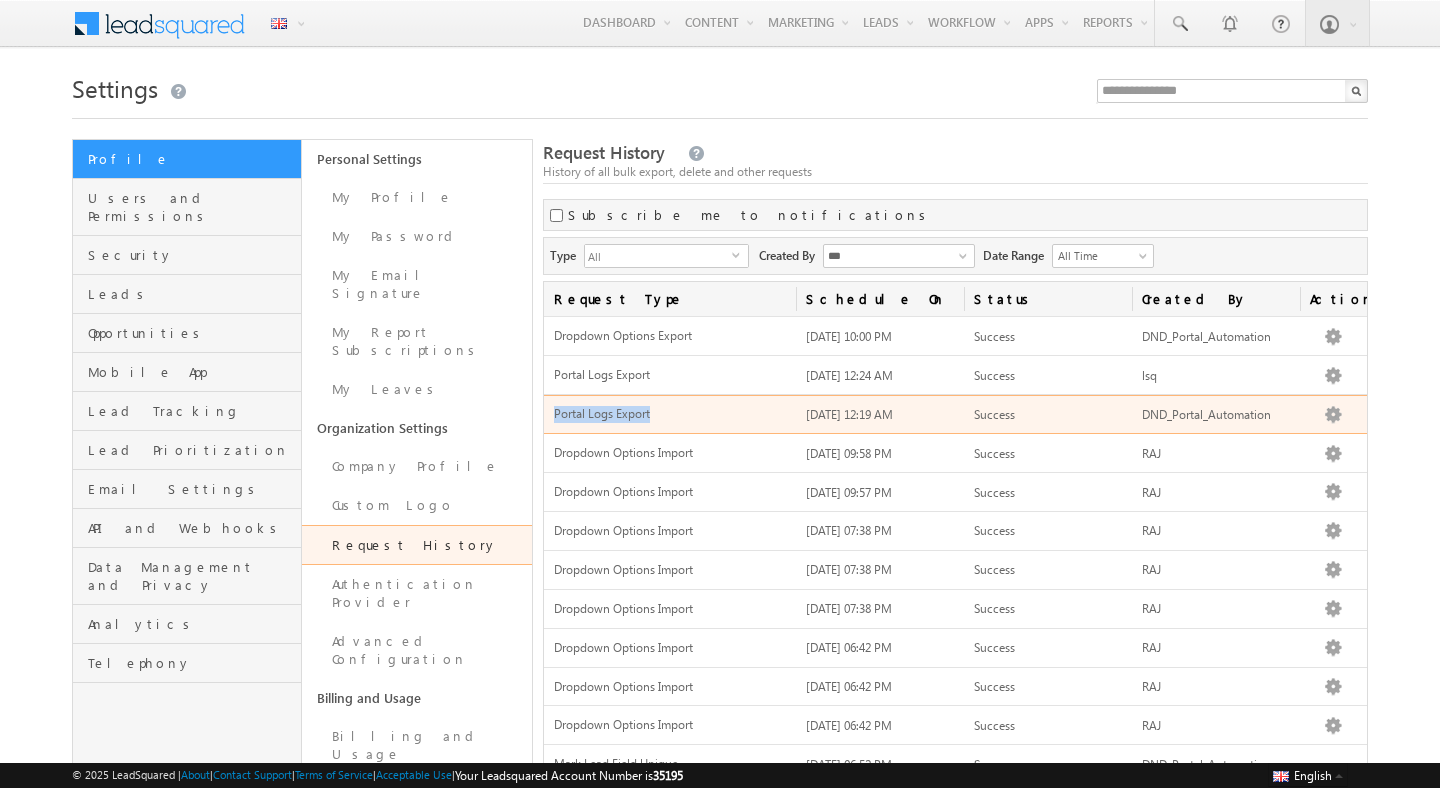 click on "Portal Logs Export" at bounding box center (670, 414) 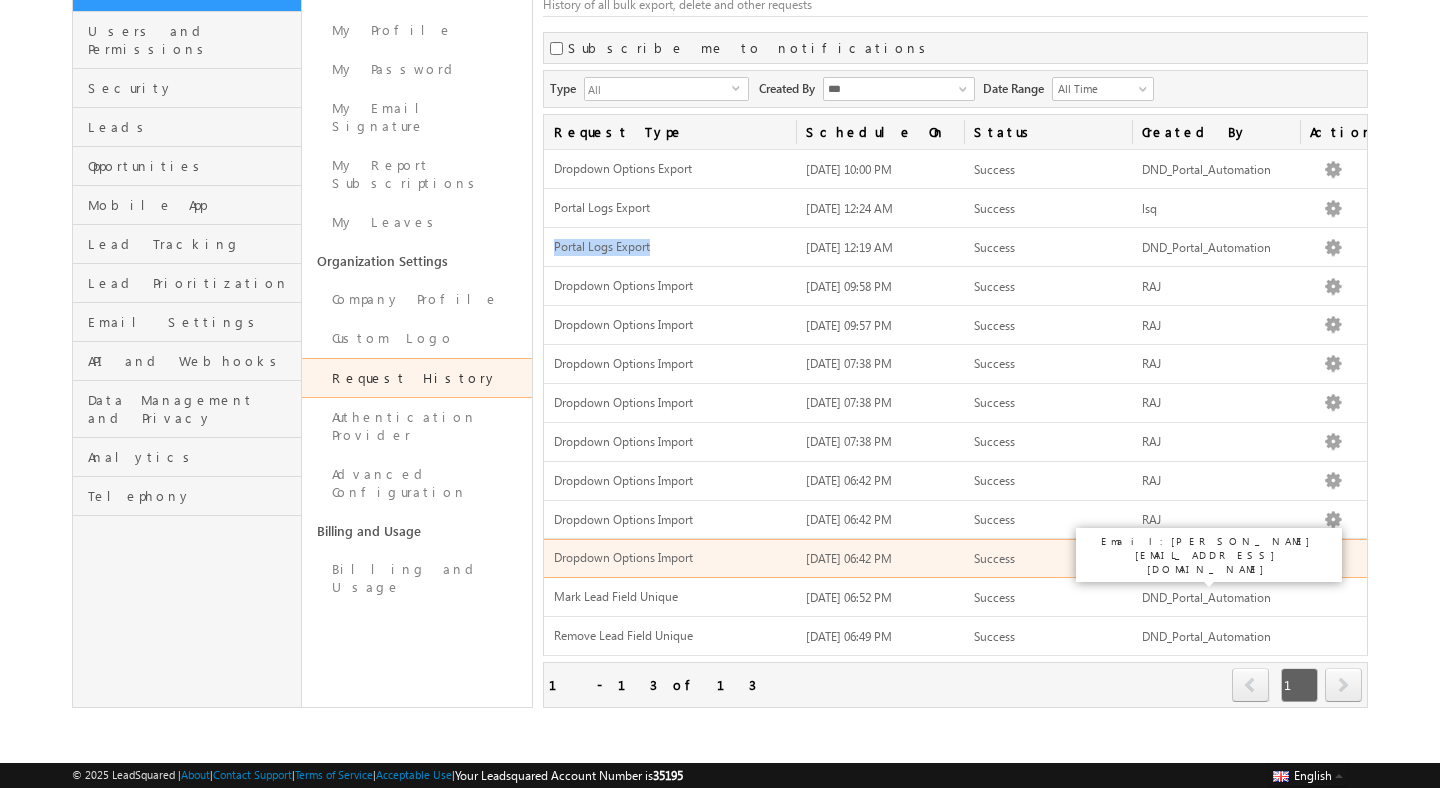 scroll, scrollTop: 0, scrollLeft: 0, axis: both 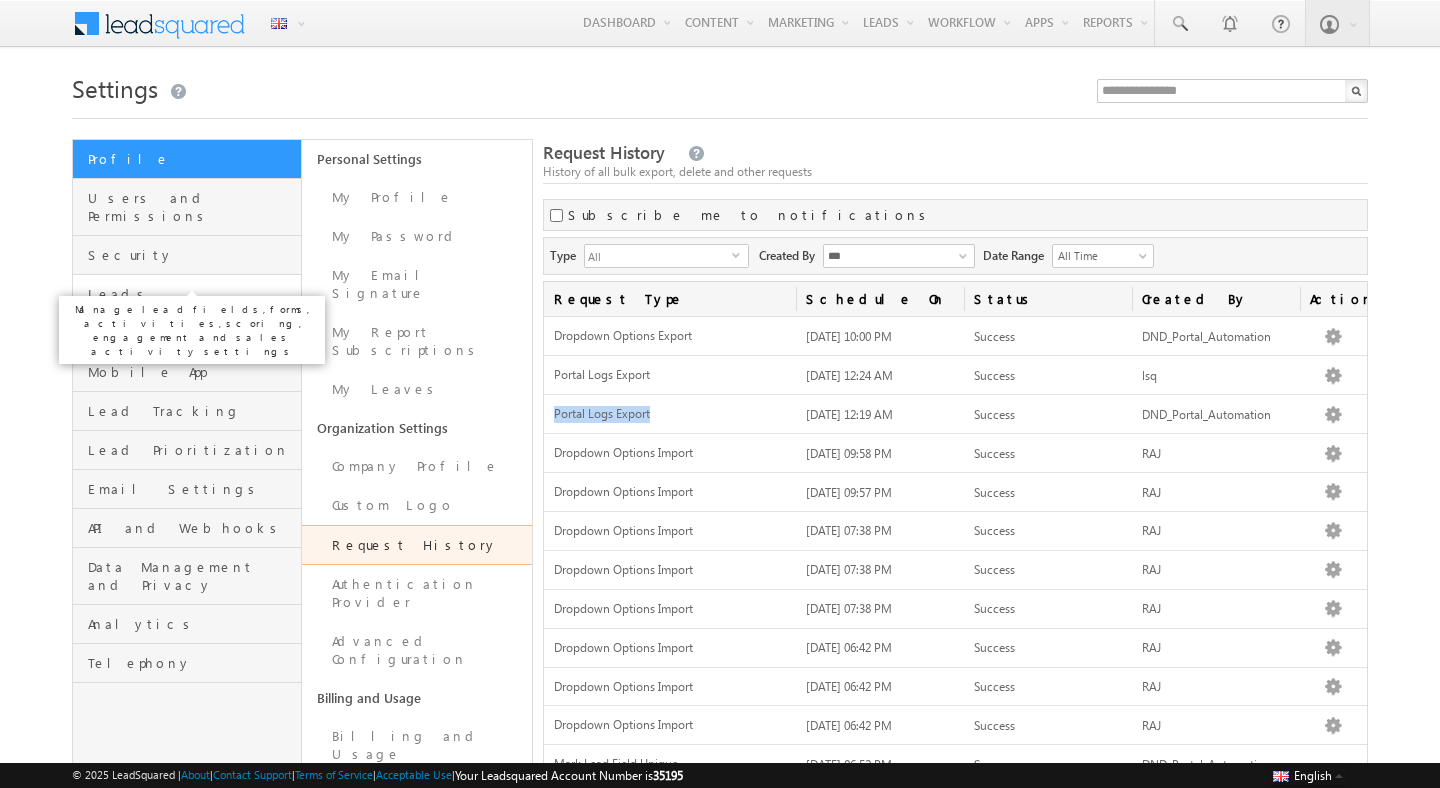 click on "Leads" at bounding box center (192, 294) 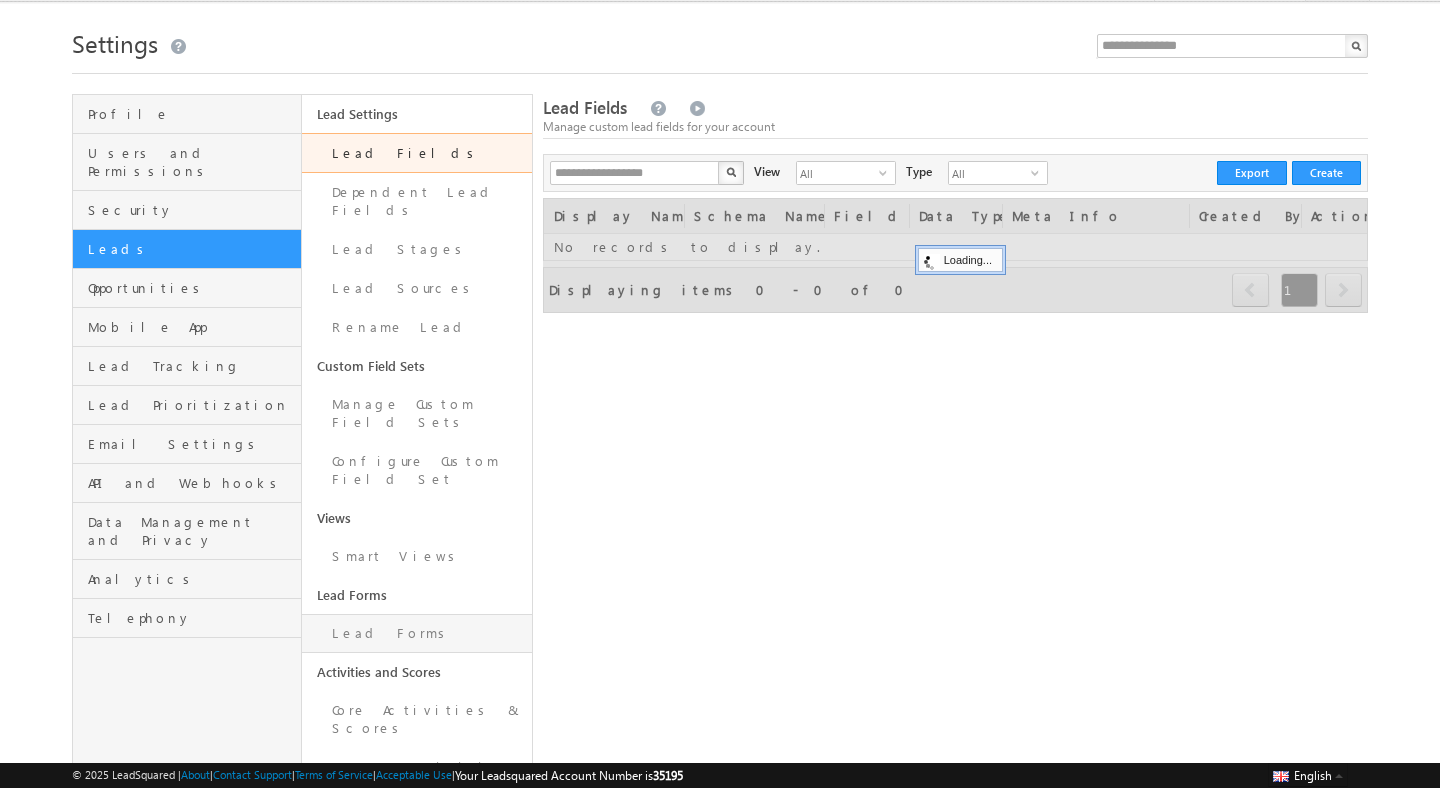scroll, scrollTop: 75, scrollLeft: 0, axis: vertical 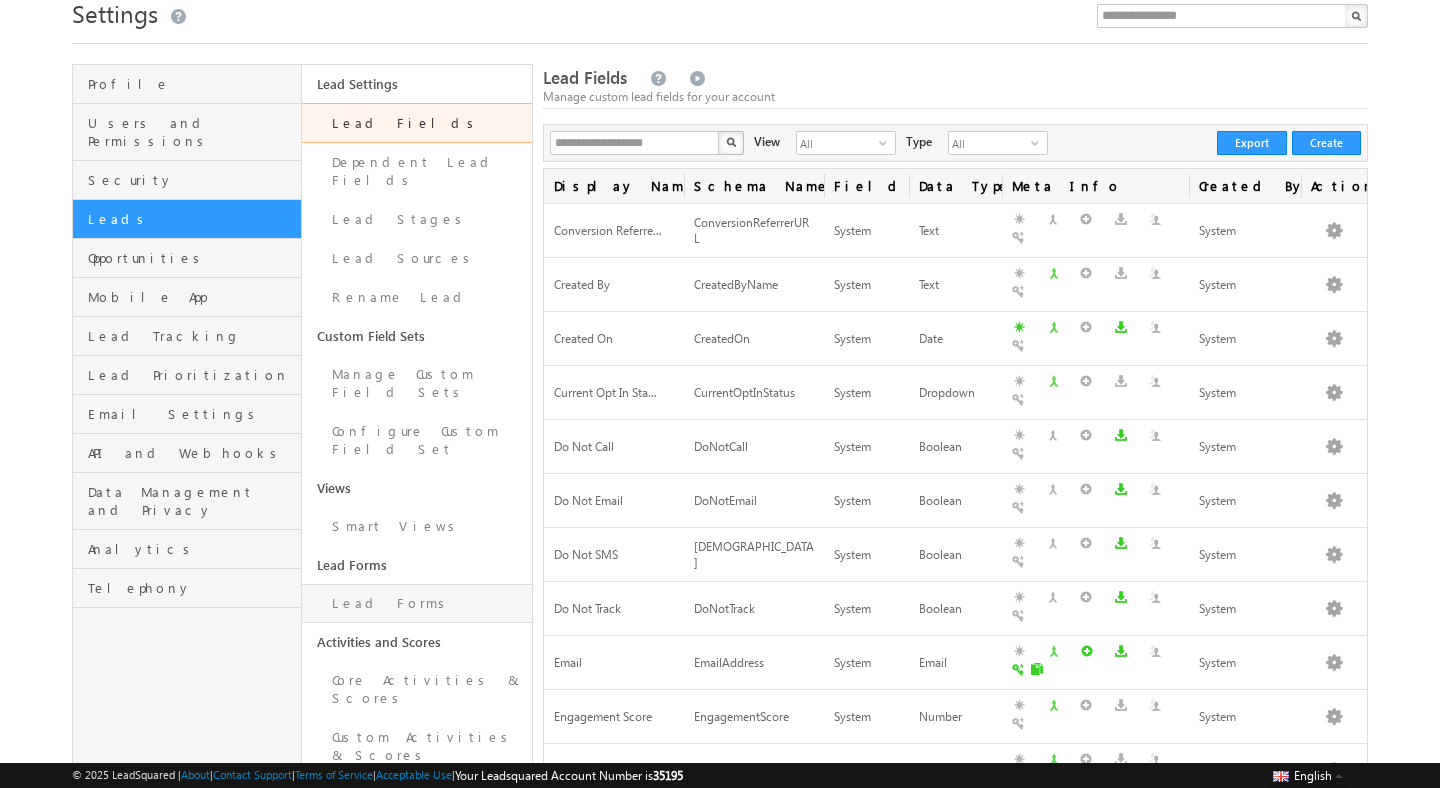 click on "Lead Forms" at bounding box center [416, 603] 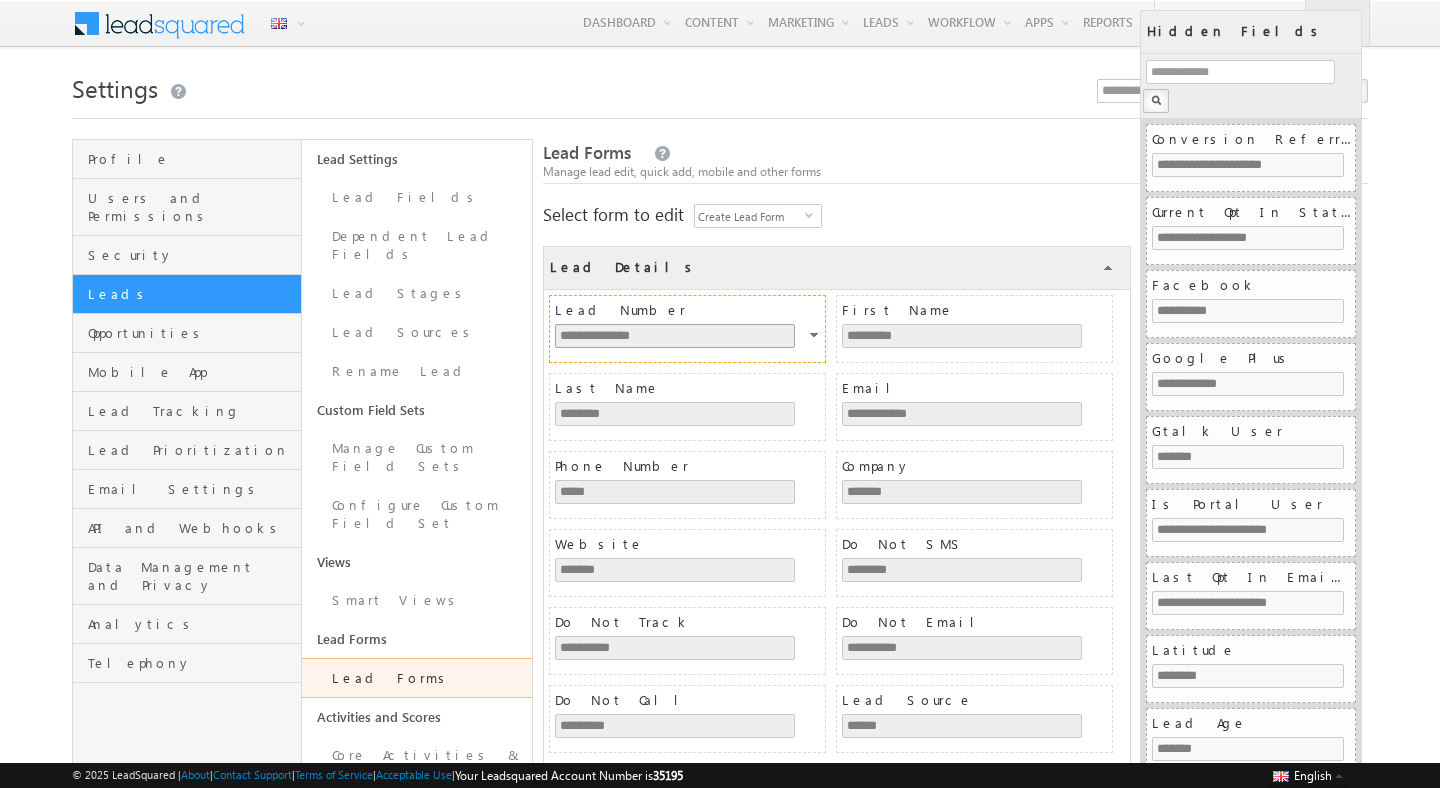 scroll, scrollTop: 1242, scrollLeft: 0, axis: vertical 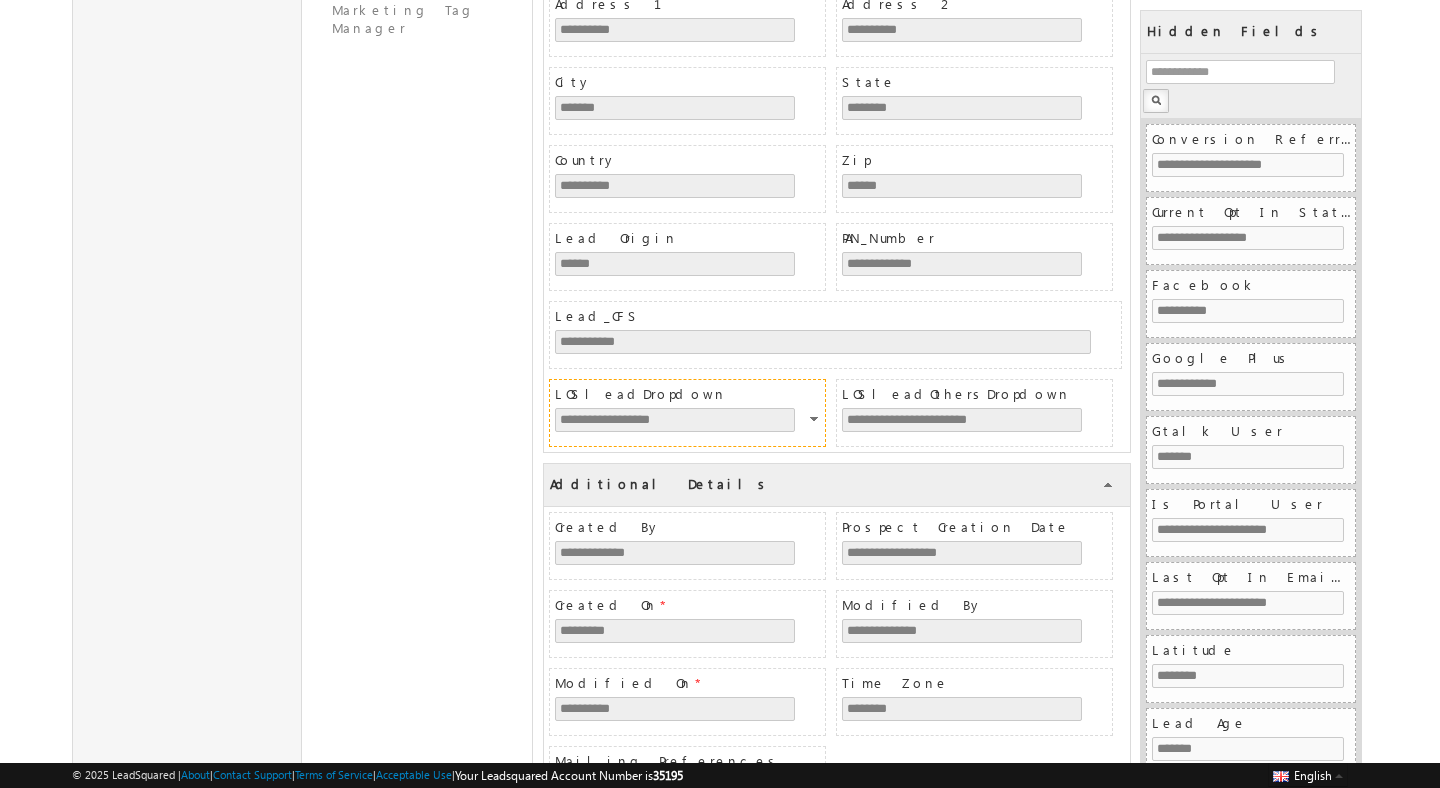 click on "LOSleadDropdown" at bounding box center [690, 394] 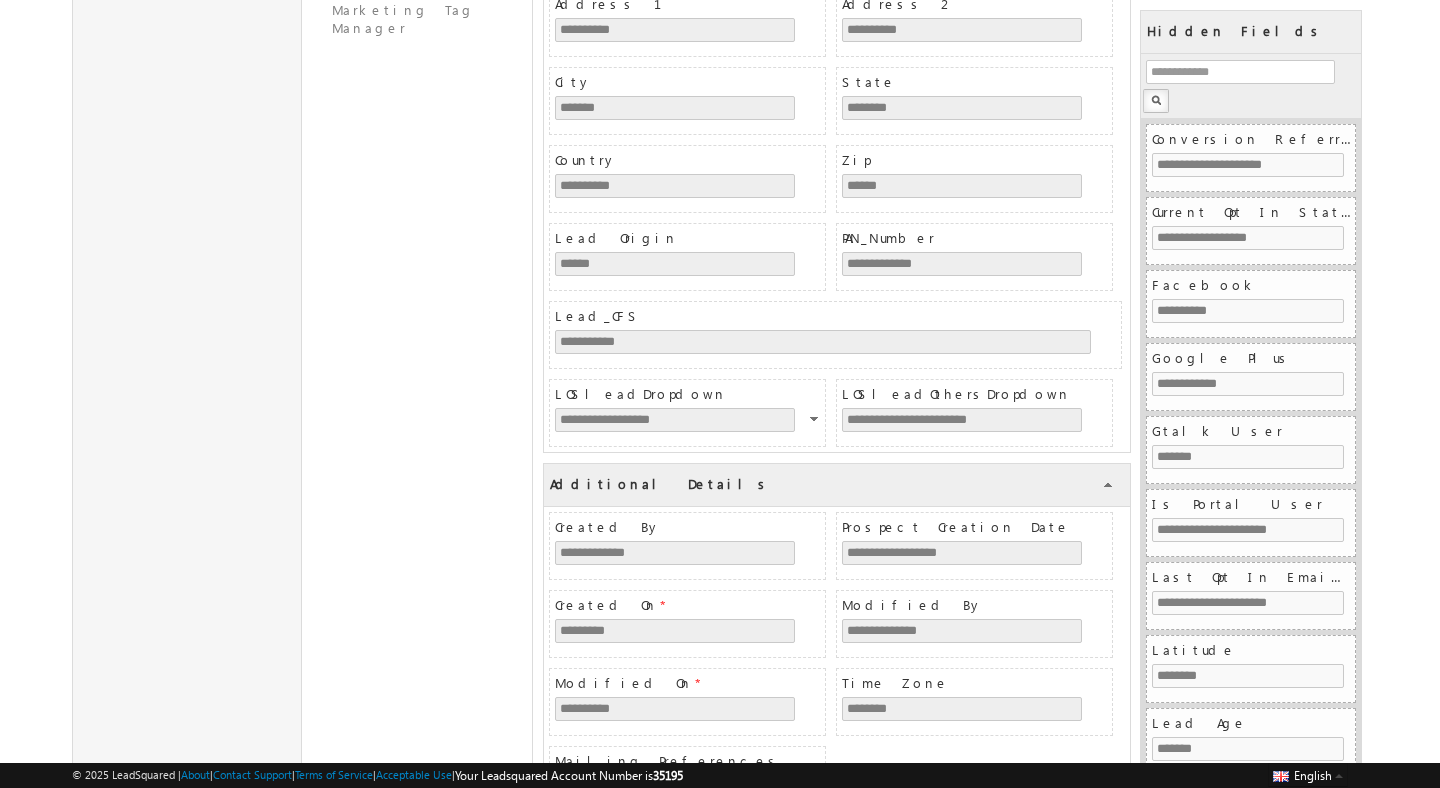 click on "LOSleadDropdown" at bounding box center (690, 394) 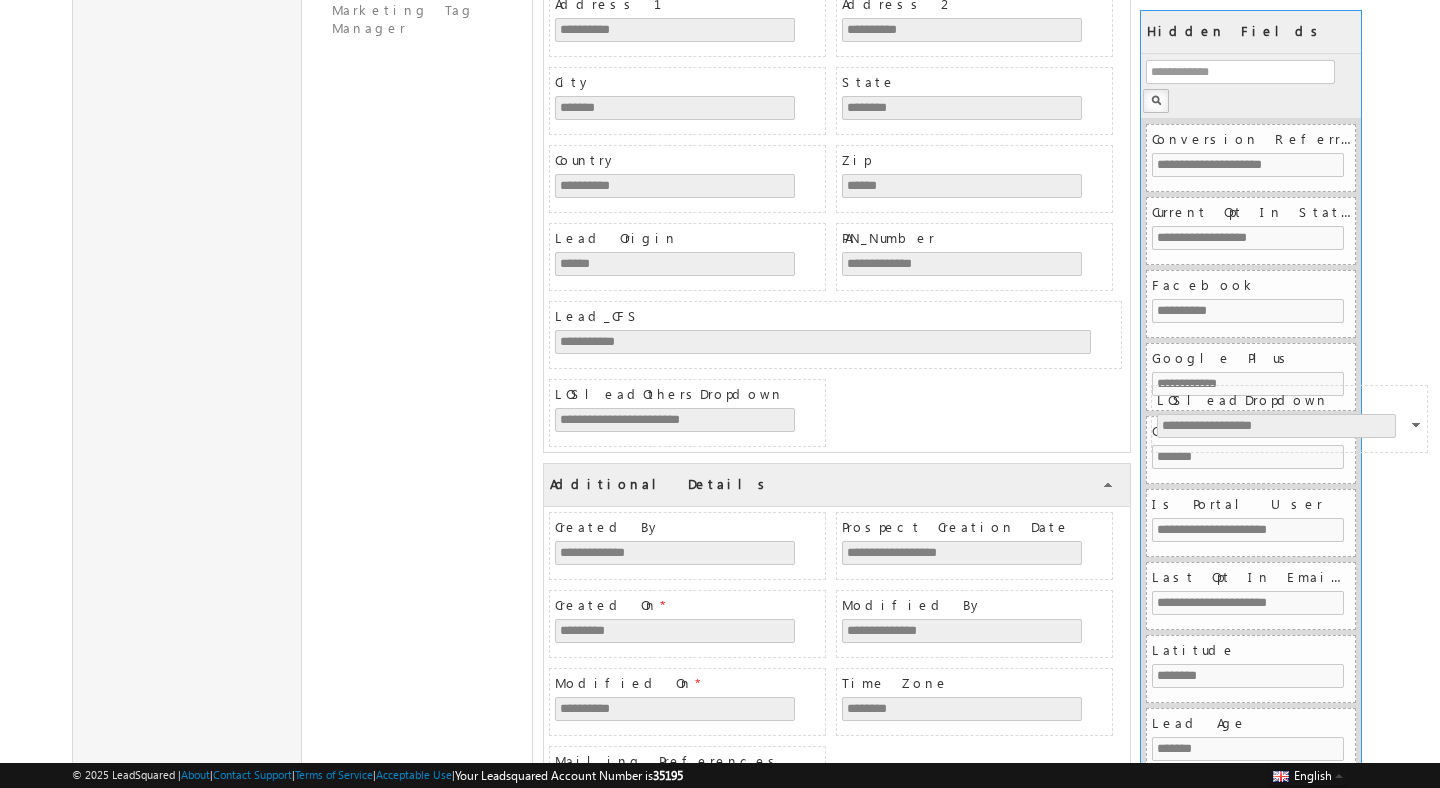 drag, startPoint x: 601, startPoint y: 394, endPoint x: 1203, endPoint y: 399, distance: 602.02075 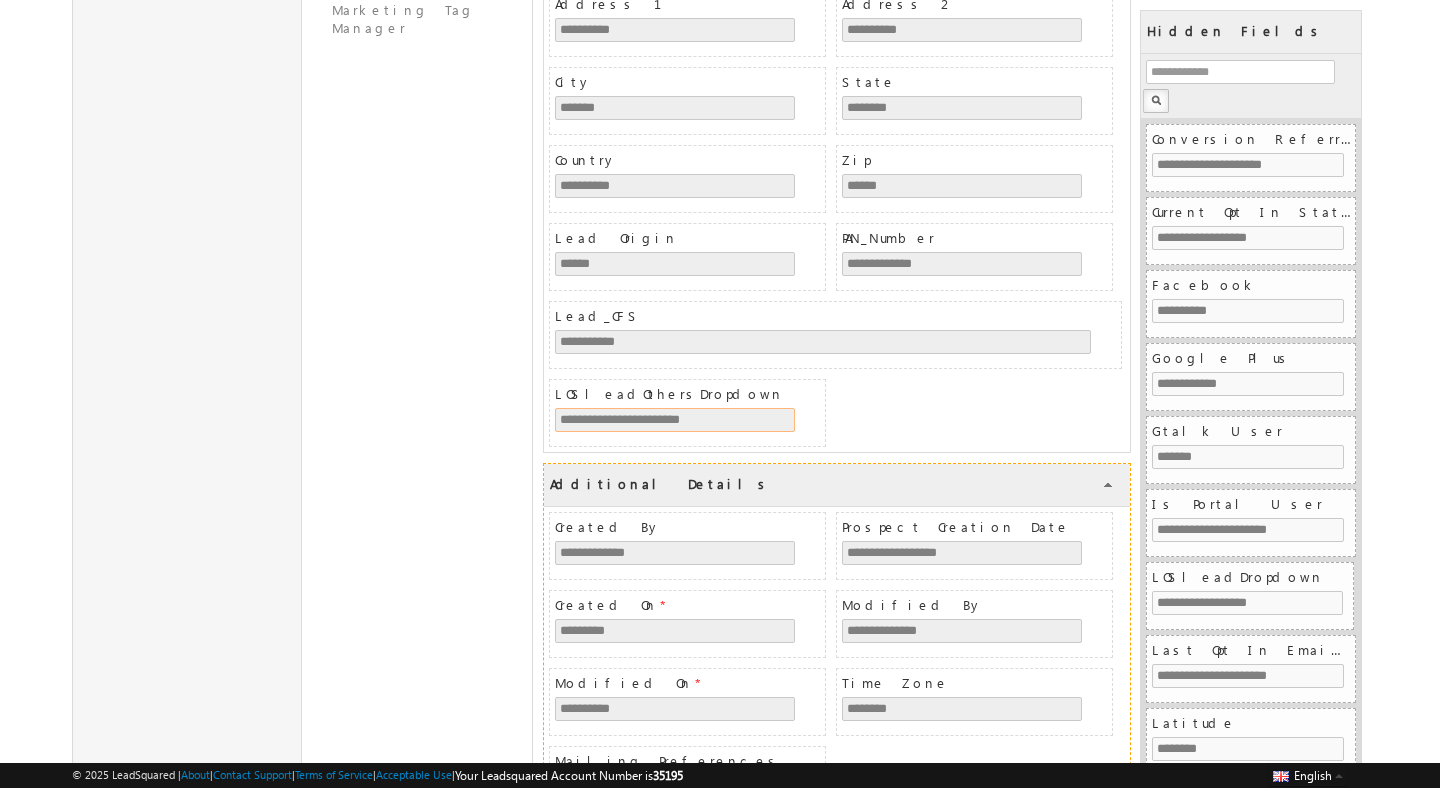 drag, startPoint x: 715, startPoint y: 427, endPoint x: 993, endPoint y: 443, distance: 278.46005 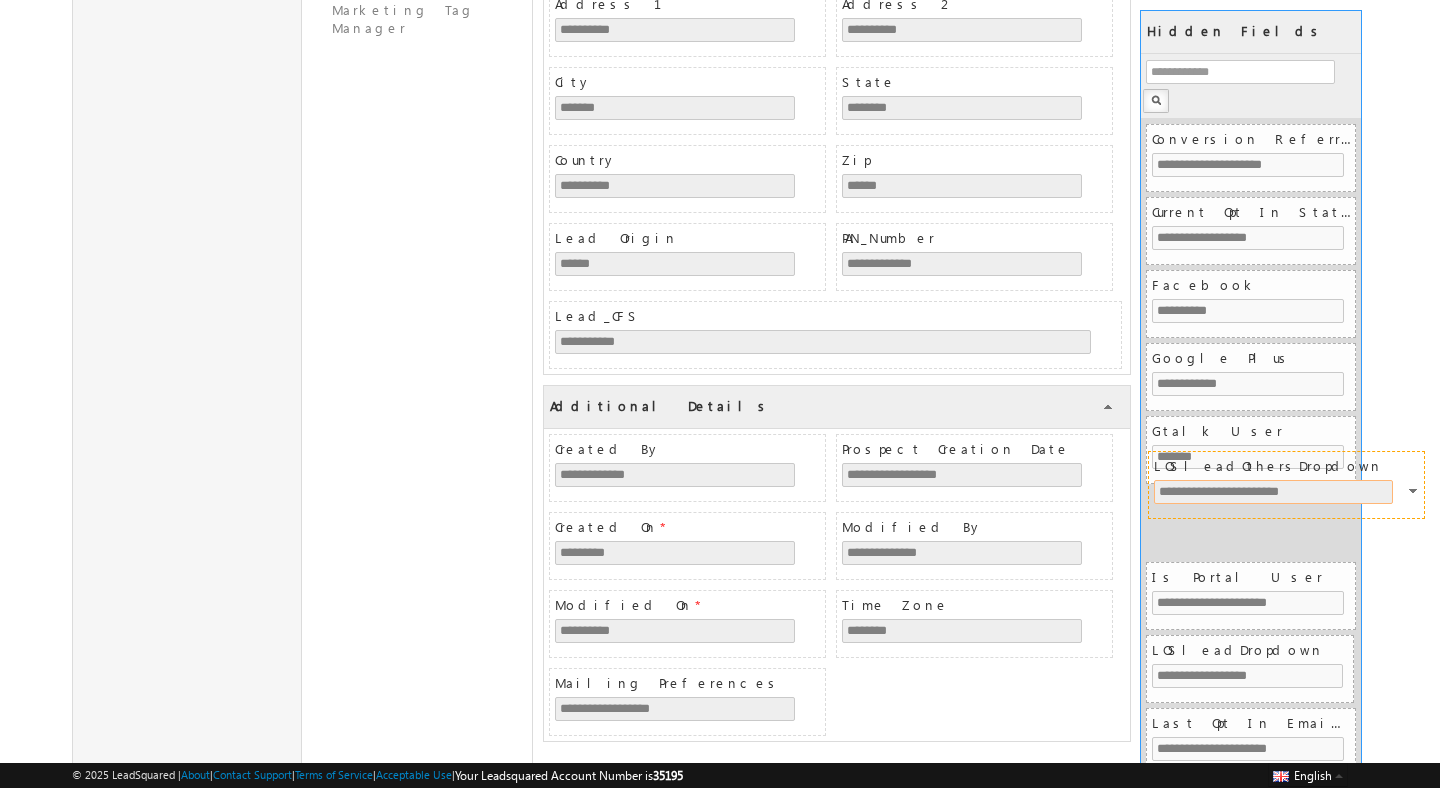drag, startPoint x: 668, startPoint y: 401, endPoint x: 1267, endPoint y: 472, distance: 603.1932 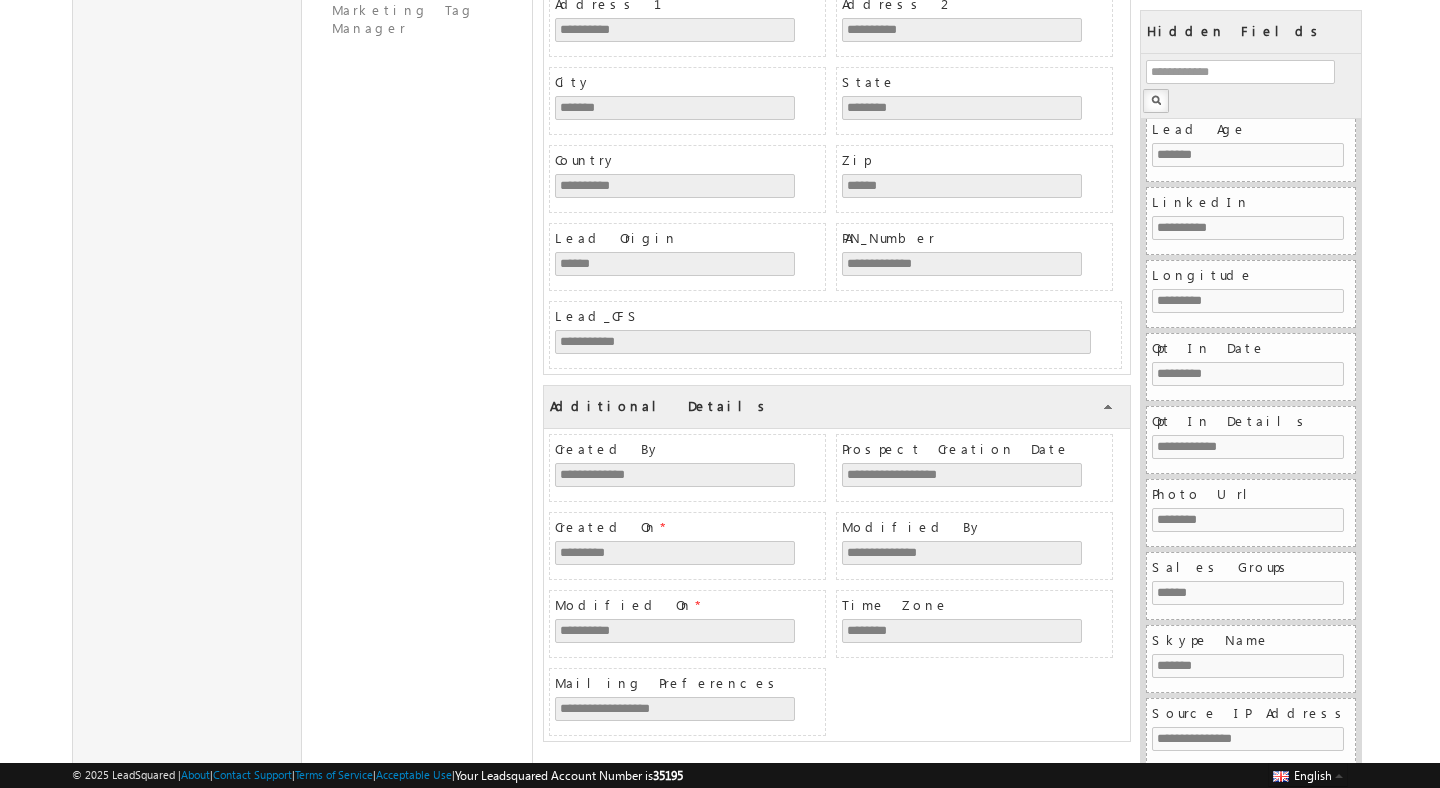 scroll, scrollTop: 795, scrollLeft: 0, axis: vertical 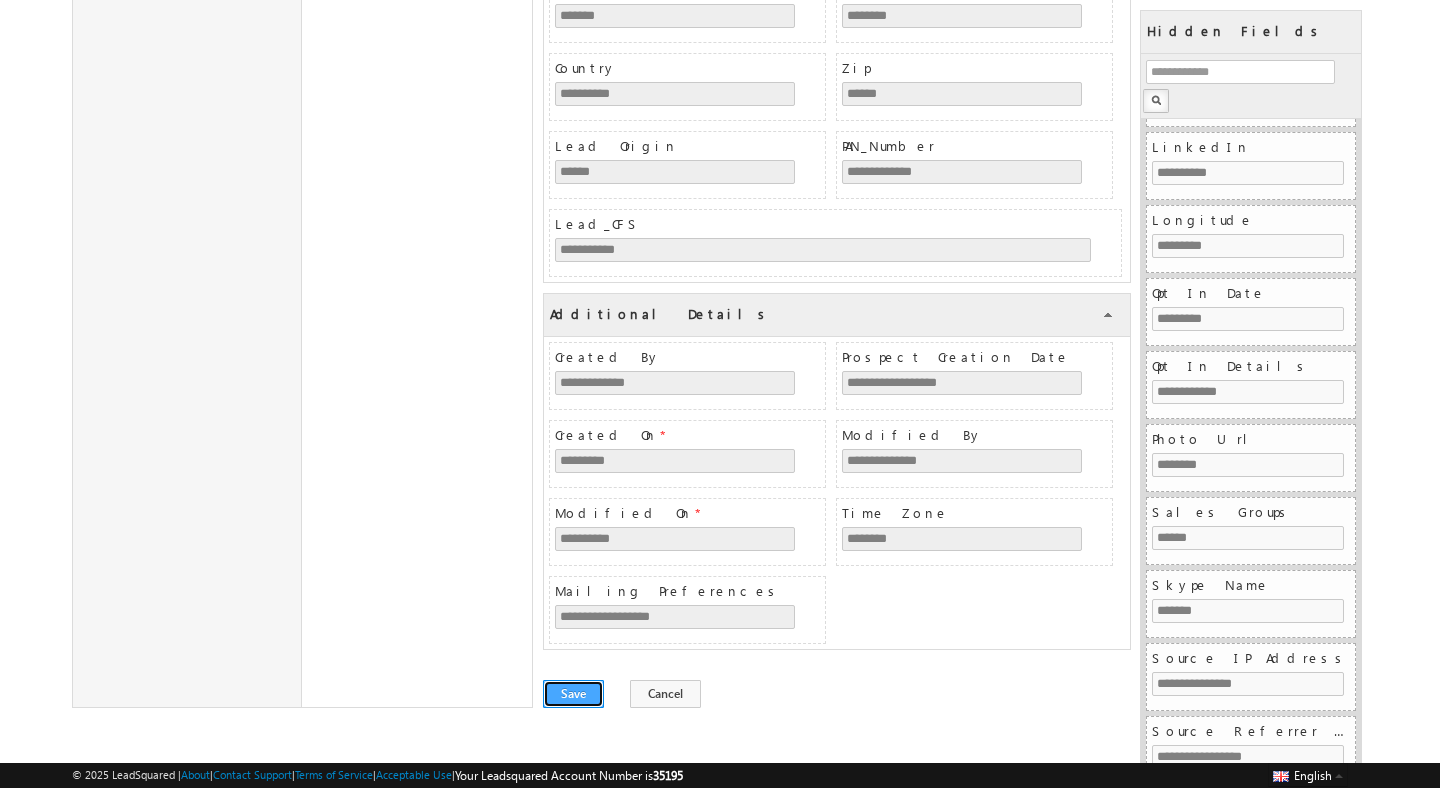 click on "Save" at bounding box center (573, 694) 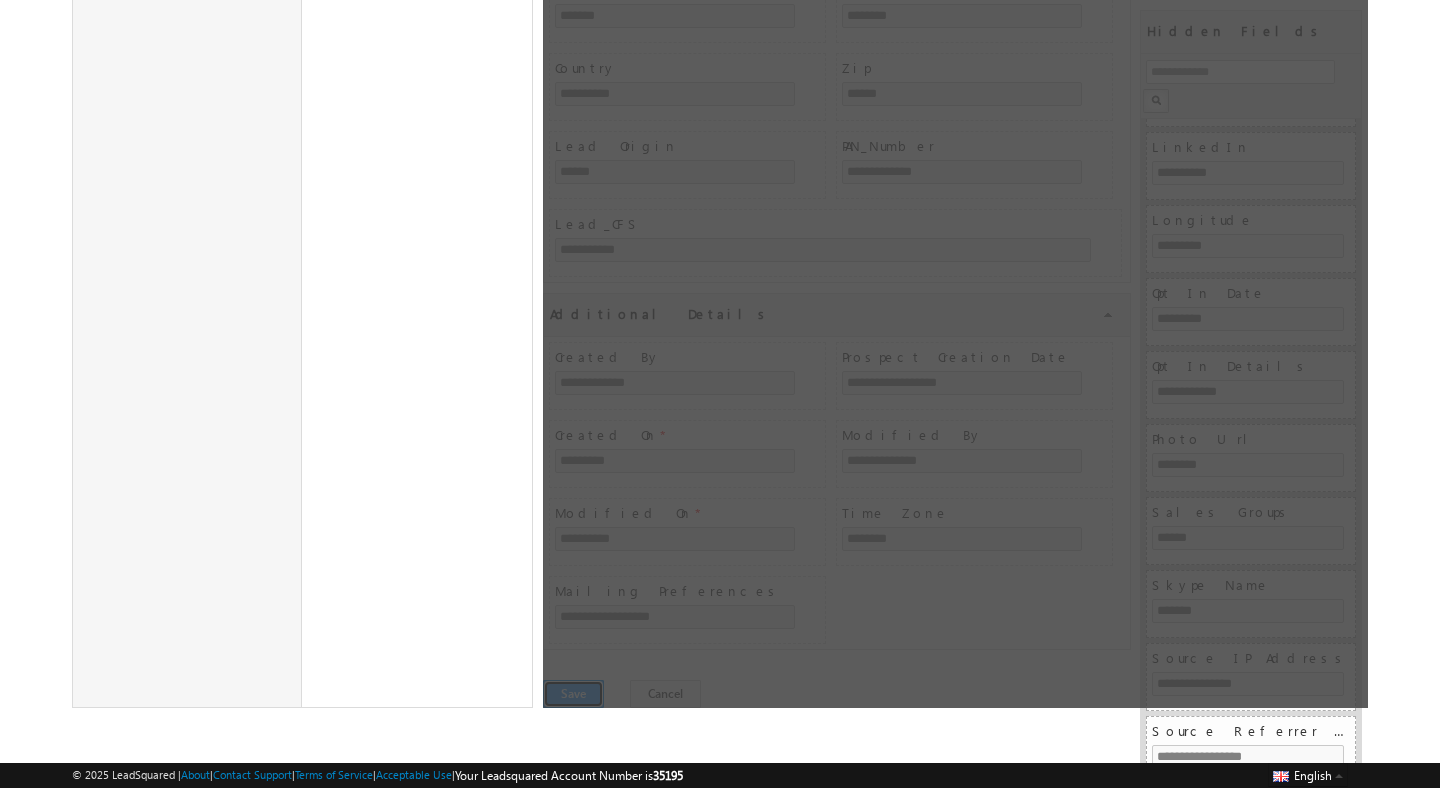 scroll, scrollTop: 0, scrollLeft: 0, axis: both 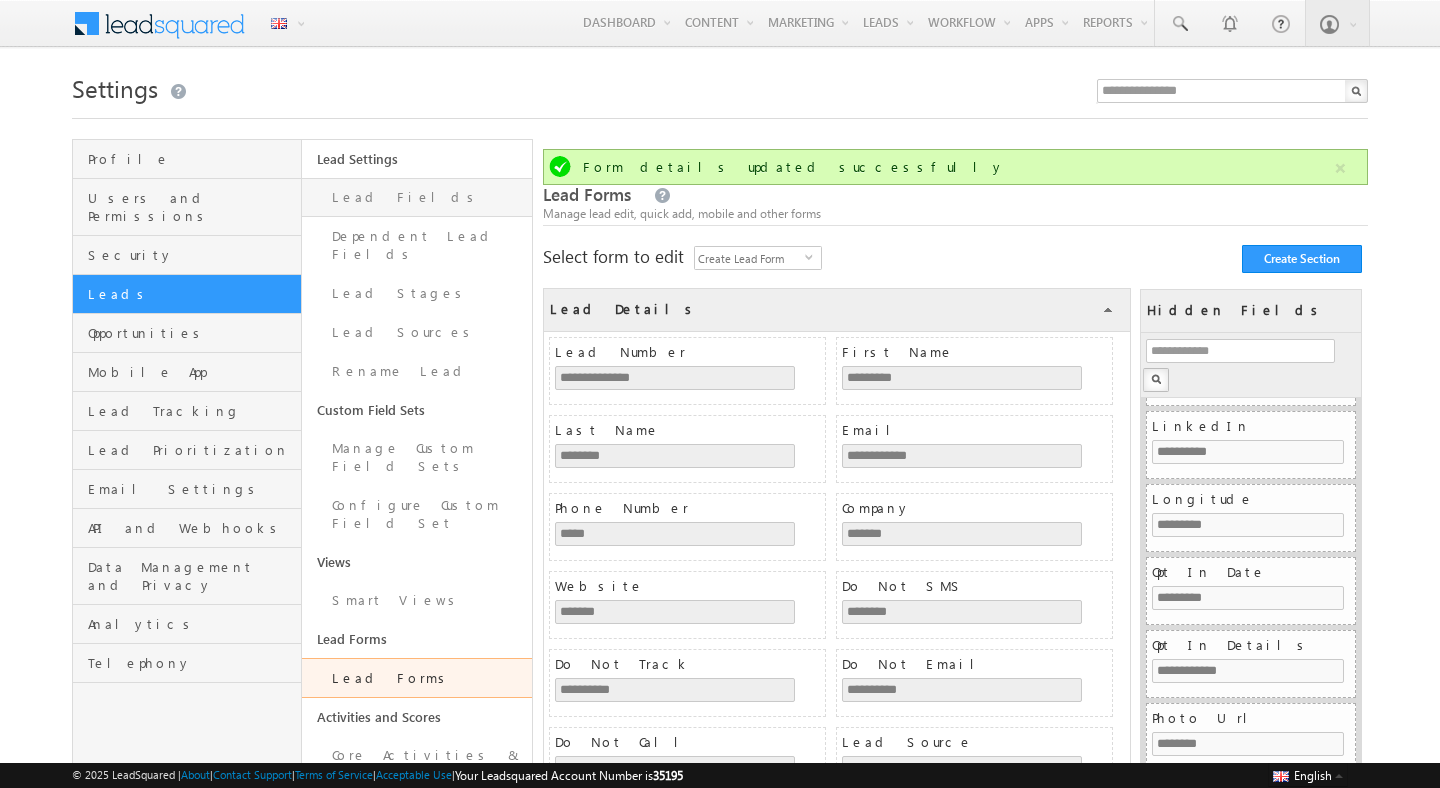 click on "Lead Fields" at bounding box center (416, 197) 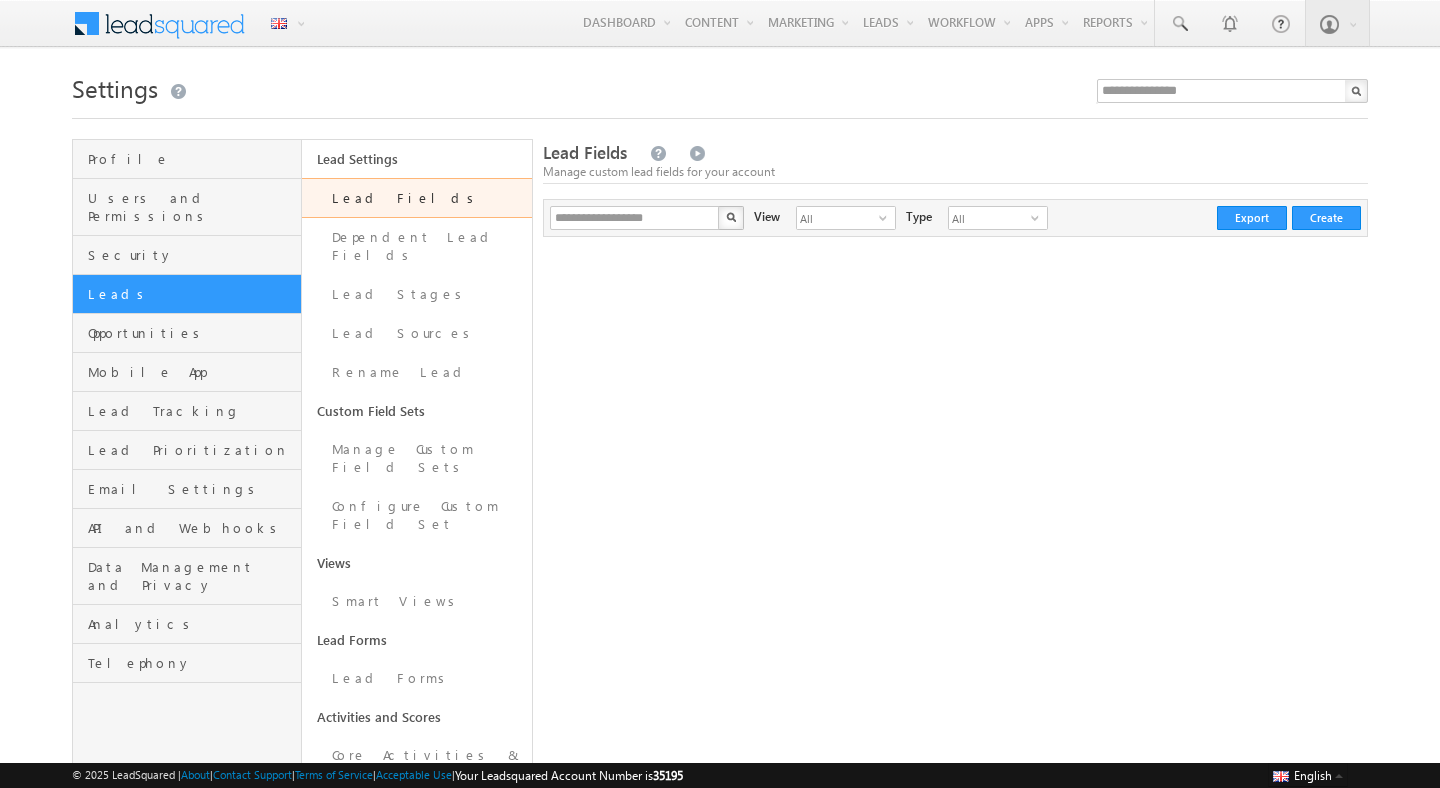 scroll, scrollTop: 0, scrollLeft: 0, axis: both 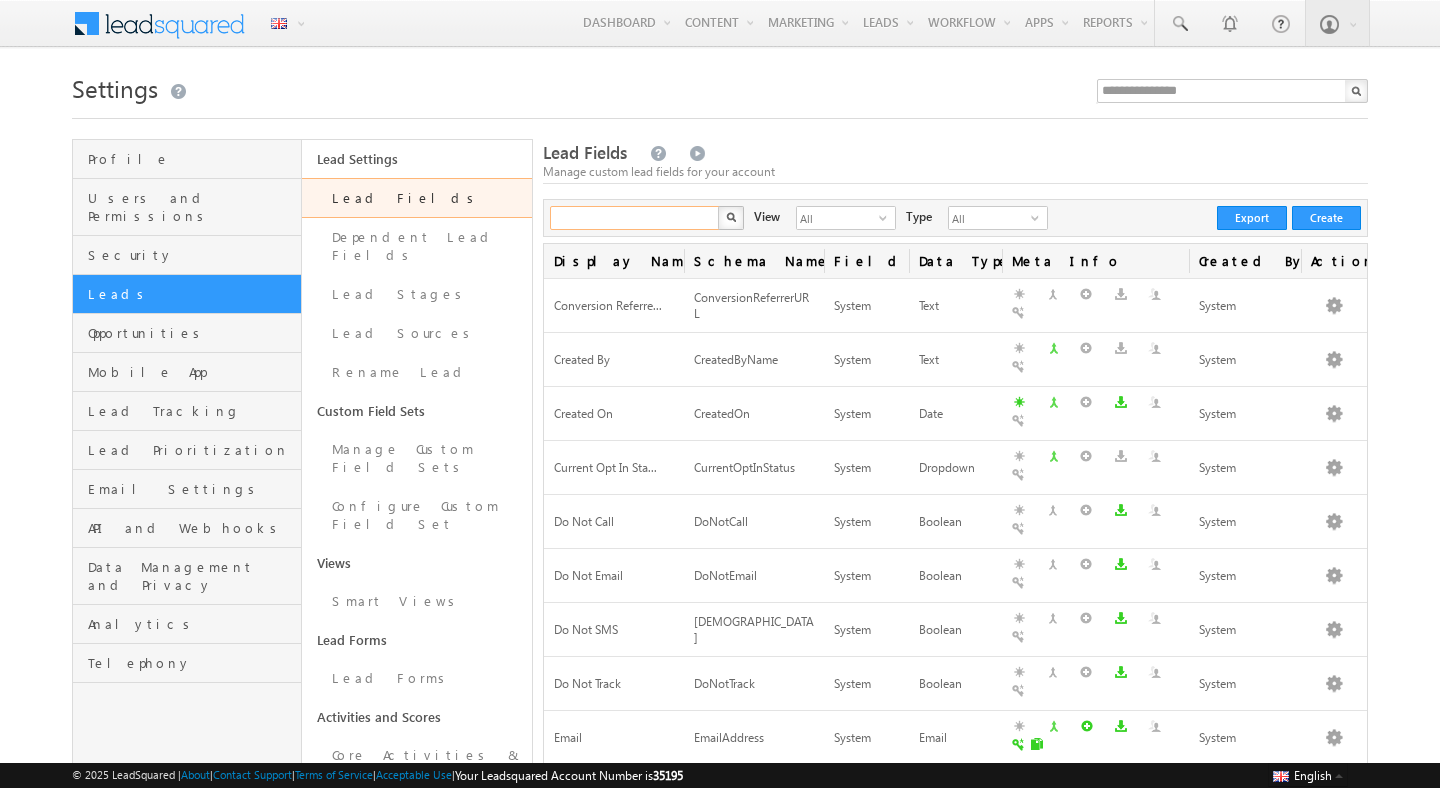 click at bounding box center (635, 218) 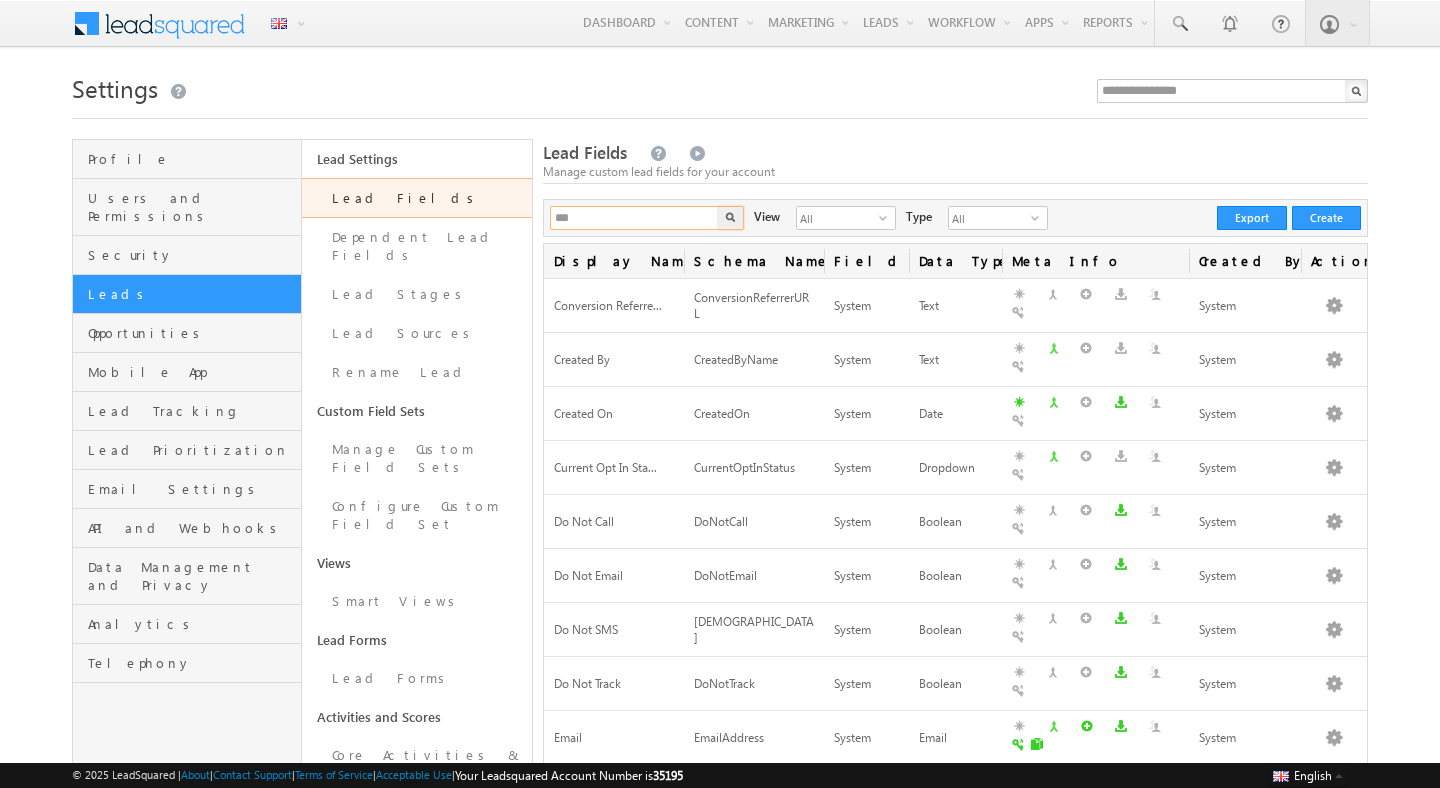 type on "***" 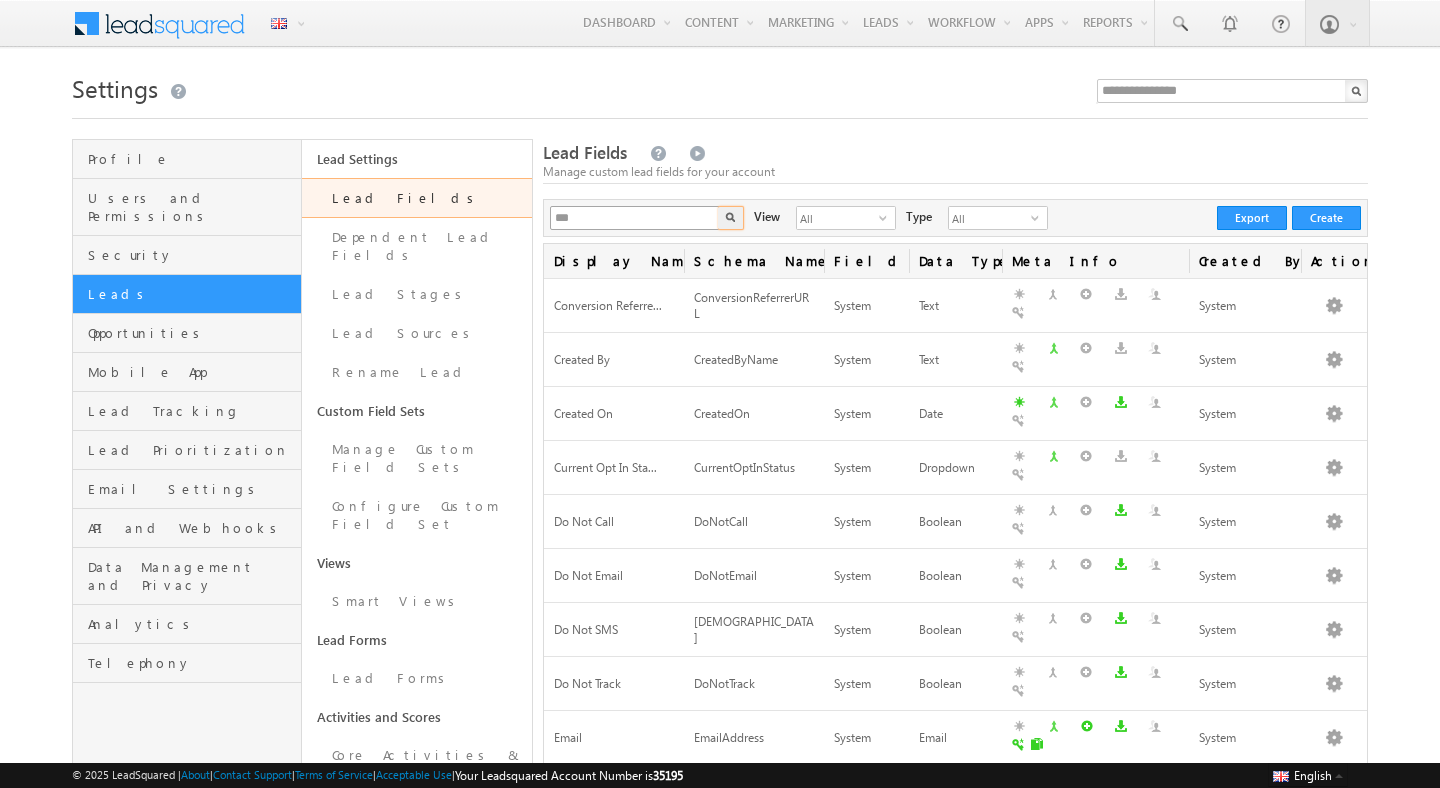 click at bounding box center (731, 218) 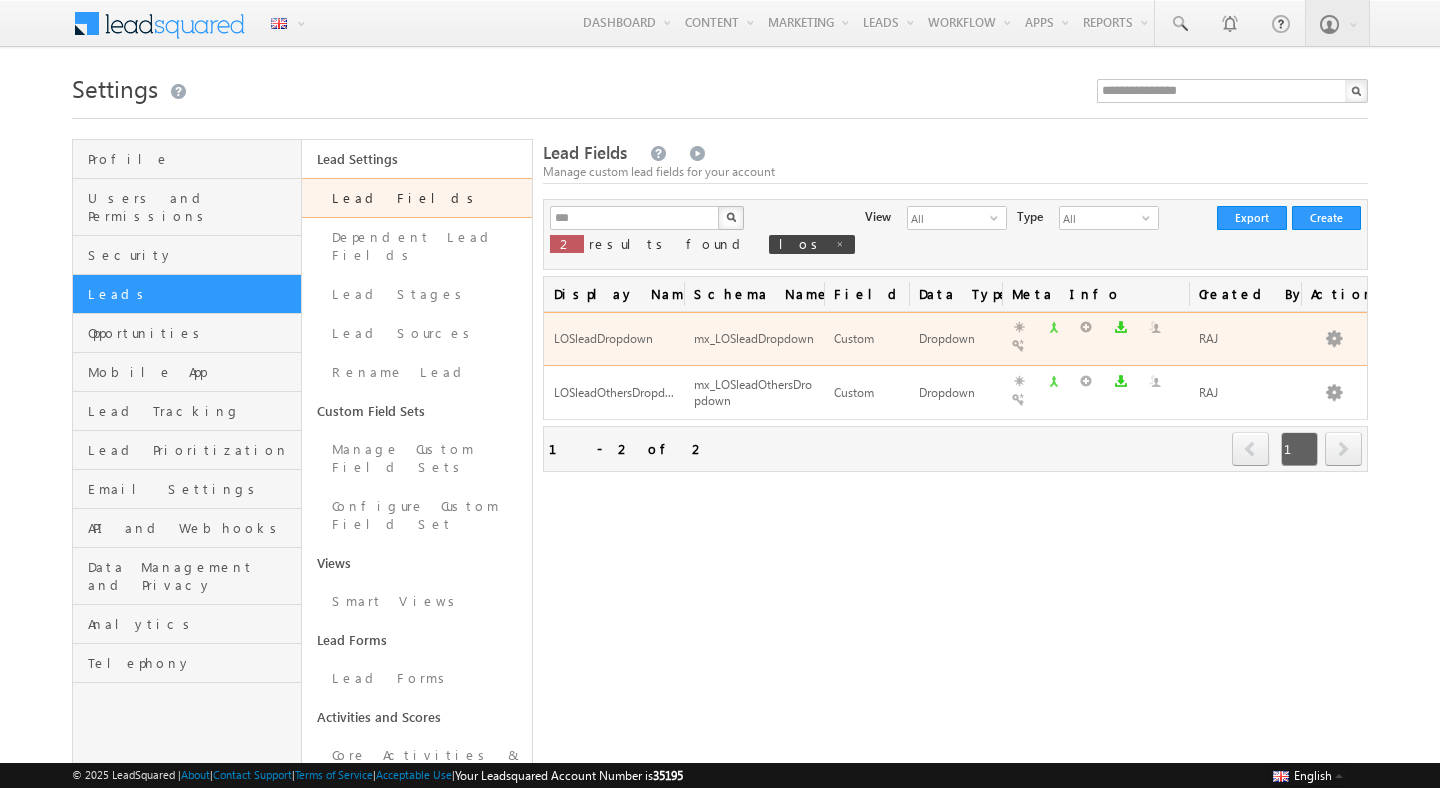 click on "LOSleadDropdown" at bounding box center (603, 338) 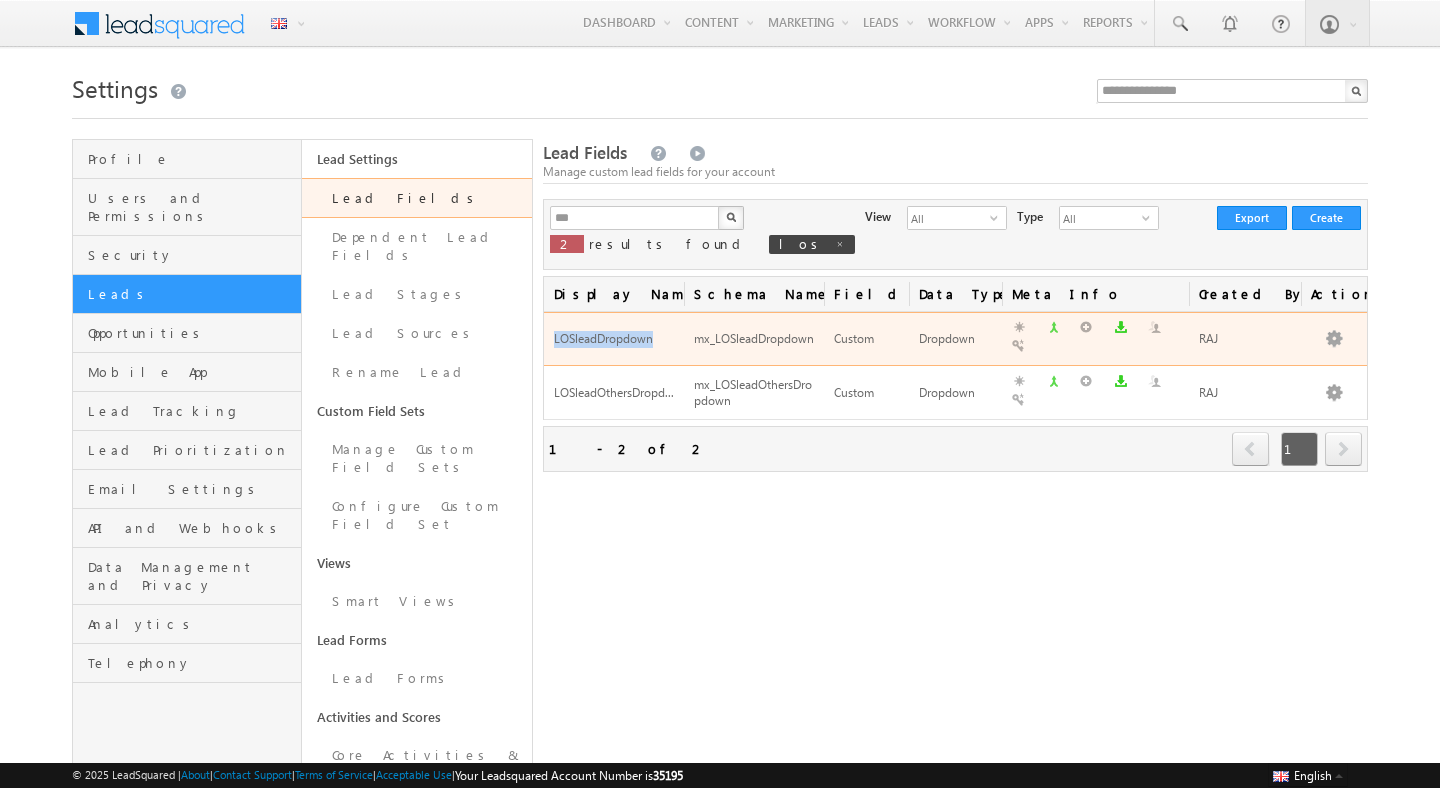 click on "LOSleadDropdown" at bounding box center [603, 338] 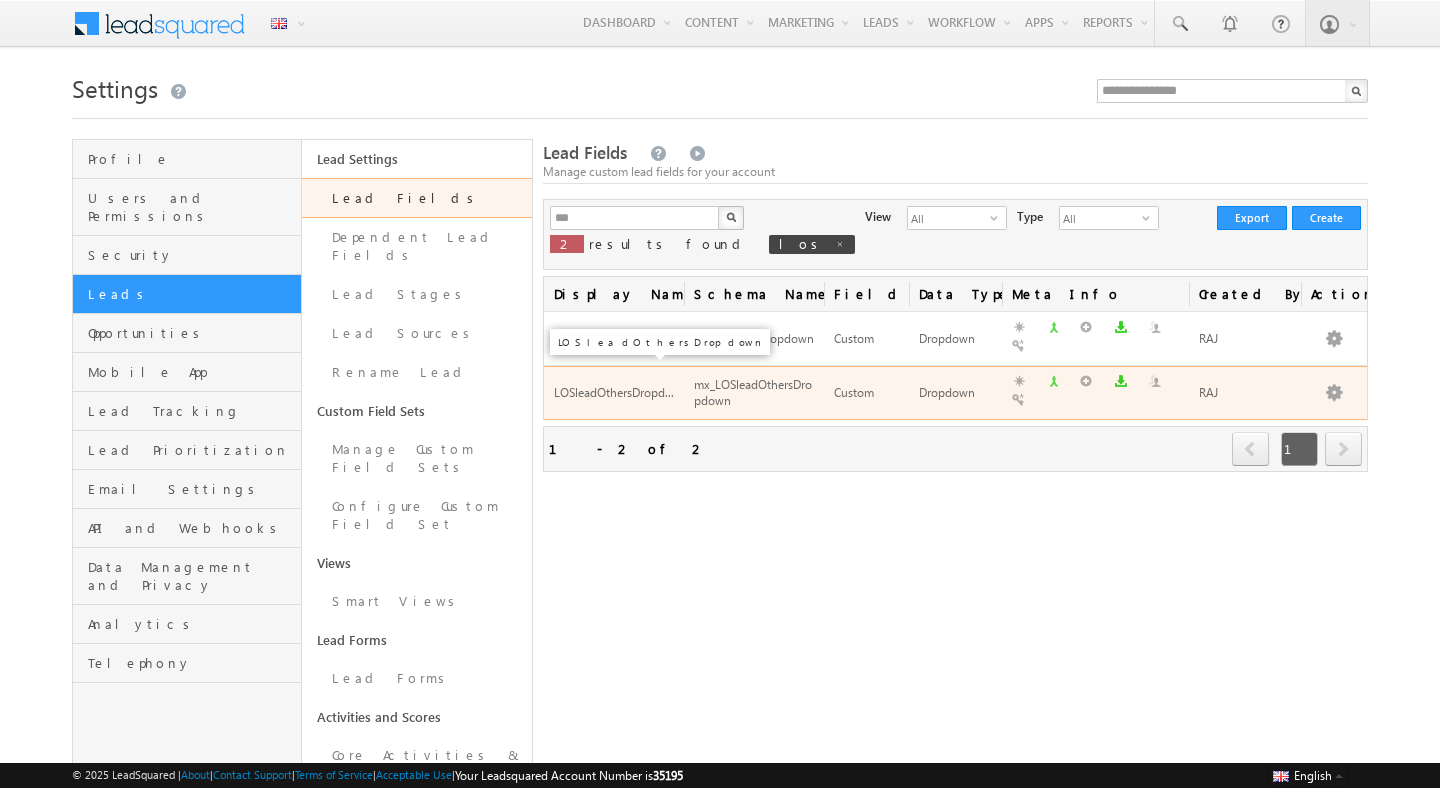 click on "LOSleadOthersDropd..." at bounding box center [614, 392] 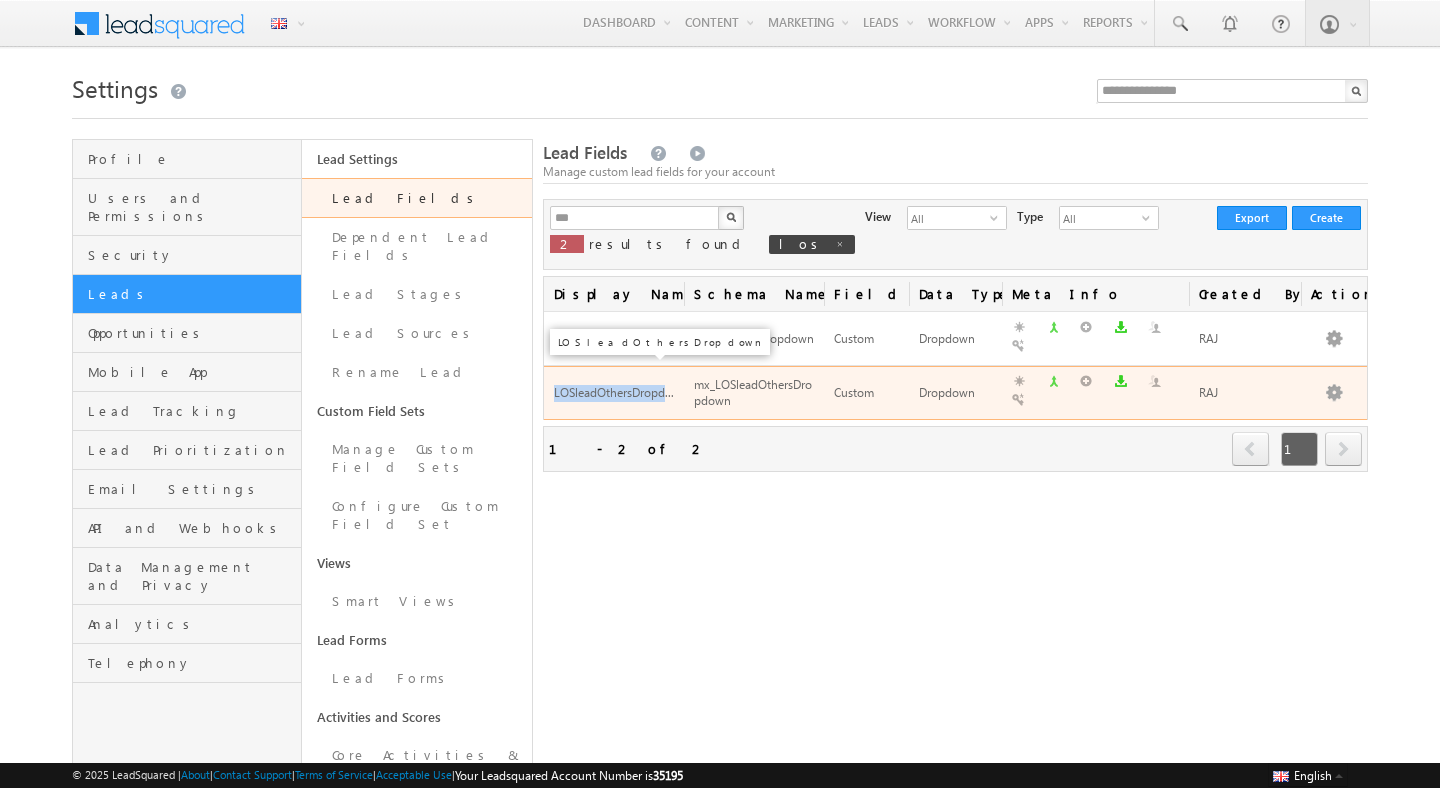 click on "LOSleadOthersDropd..." at bounding box center [614, 392] 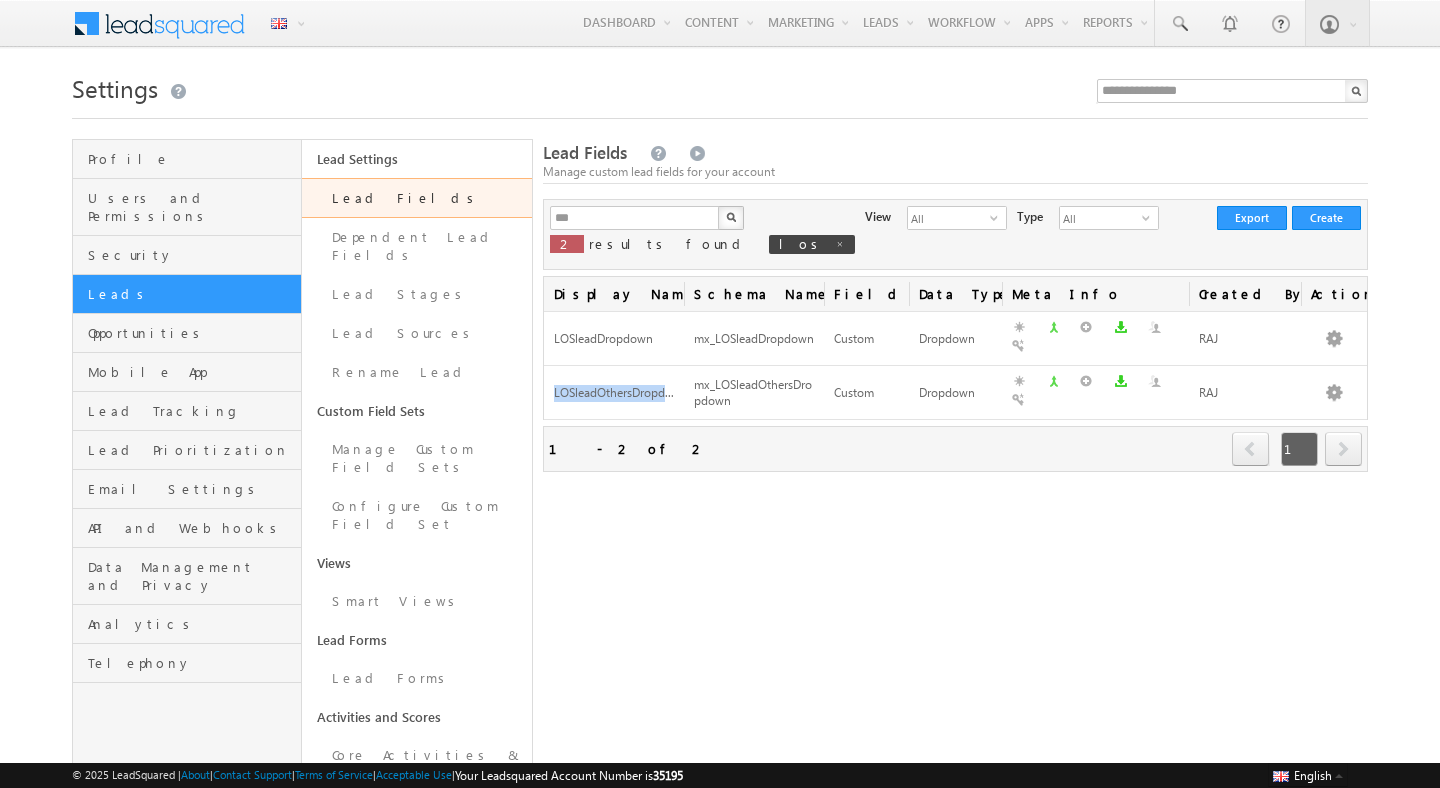 click at bounding box center [731, 218] 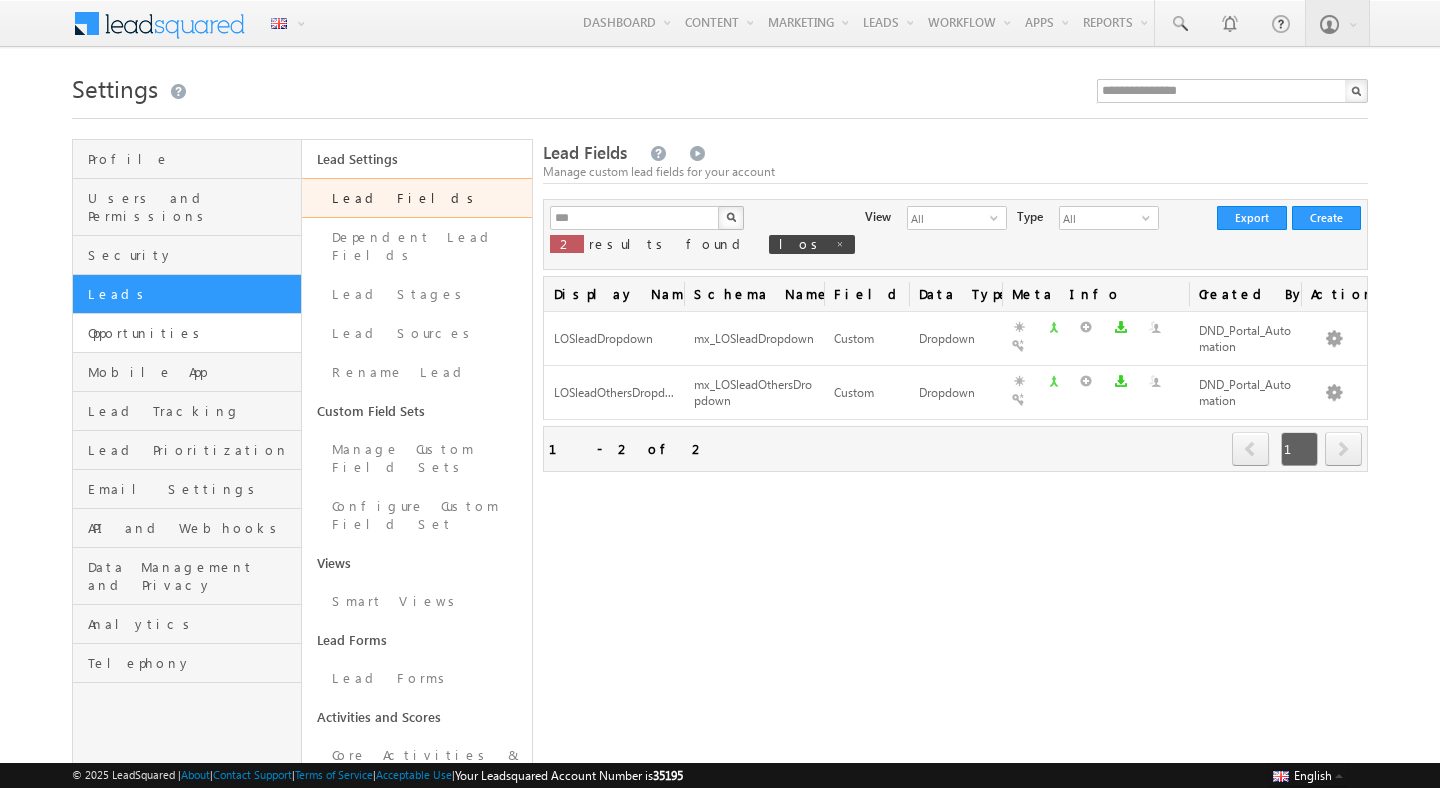 click on "Opportunities" at bounding box center [187, 333] 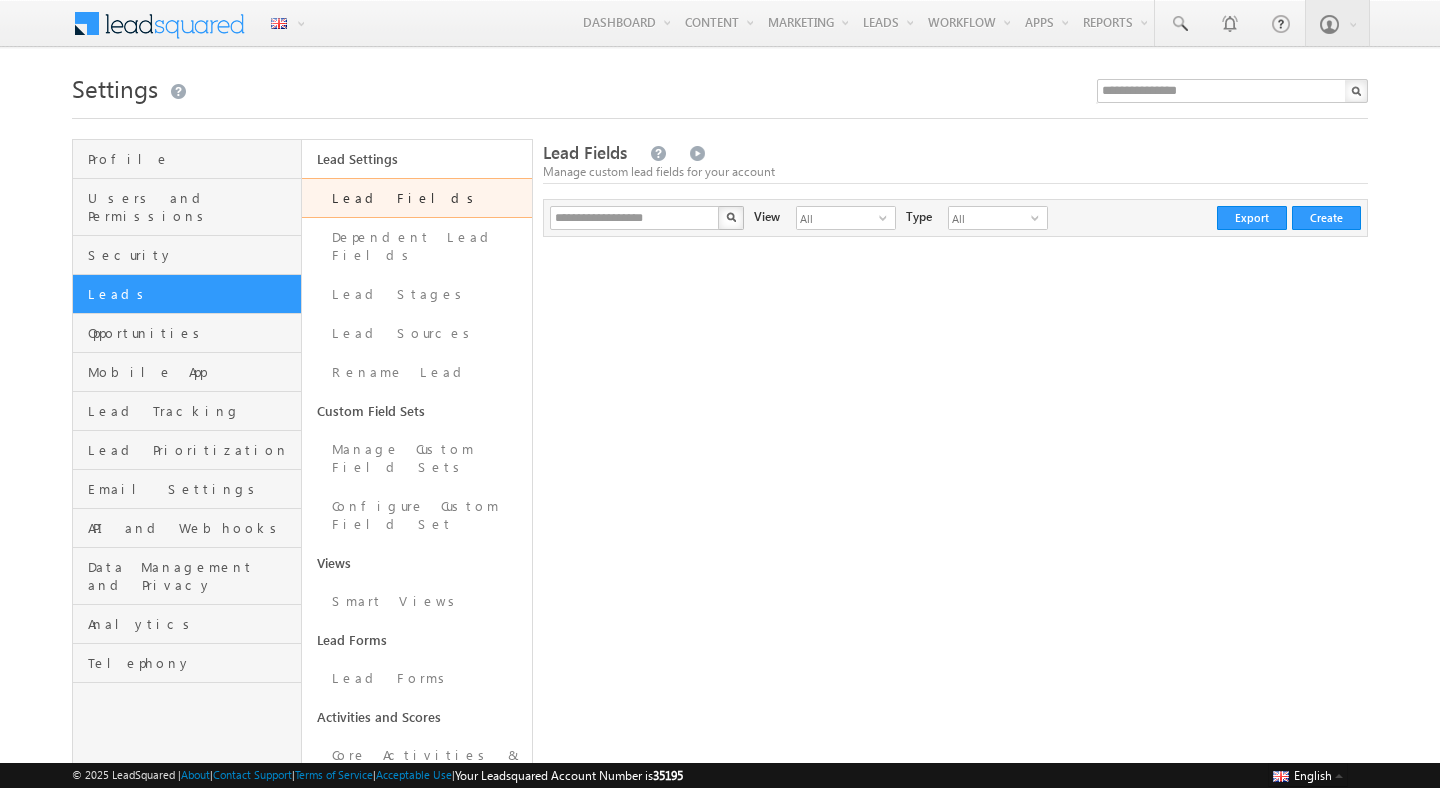 scroll, scrollTop: 0, scrollLeft: 0, axis: both 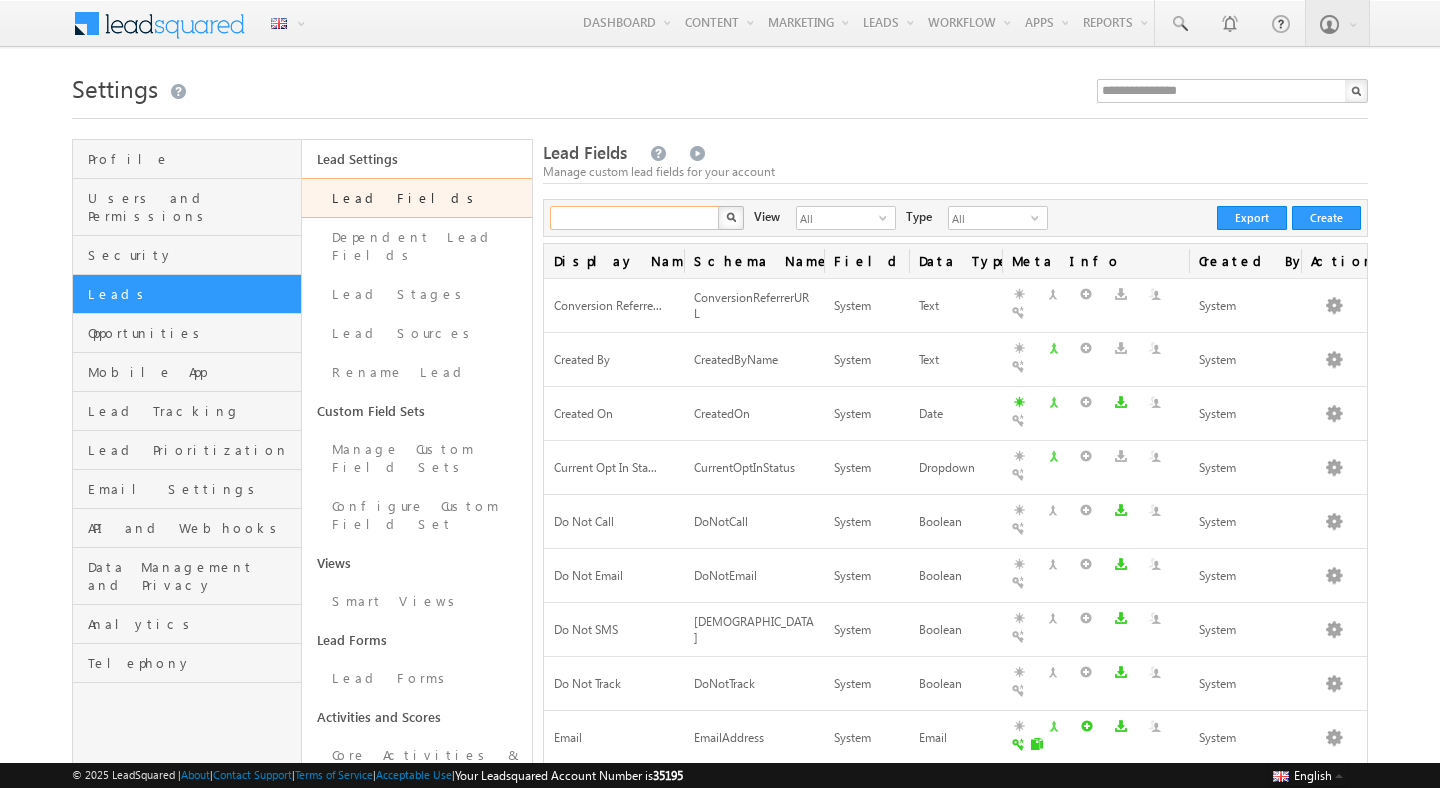 click at bounding box center [635, 218] 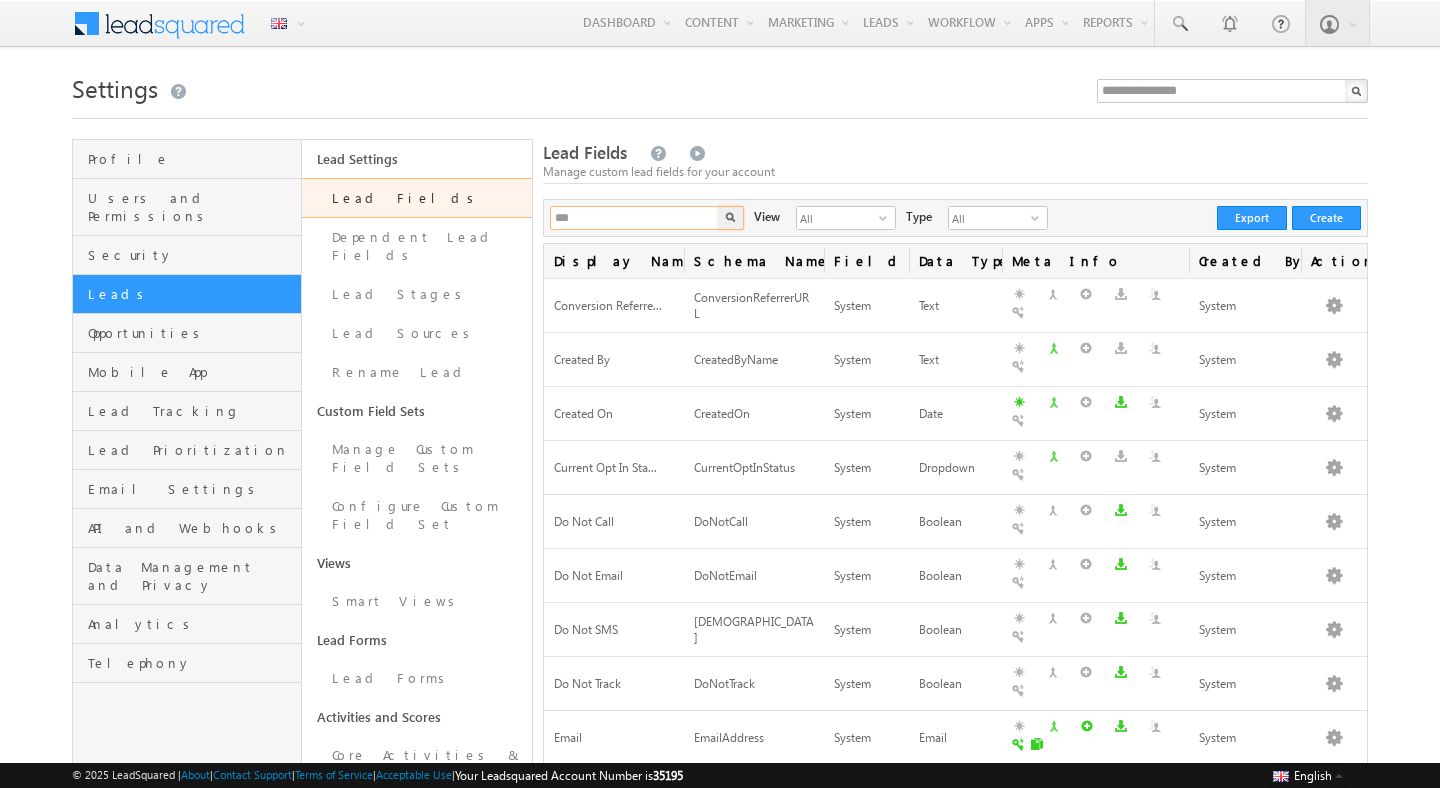 type on "***" 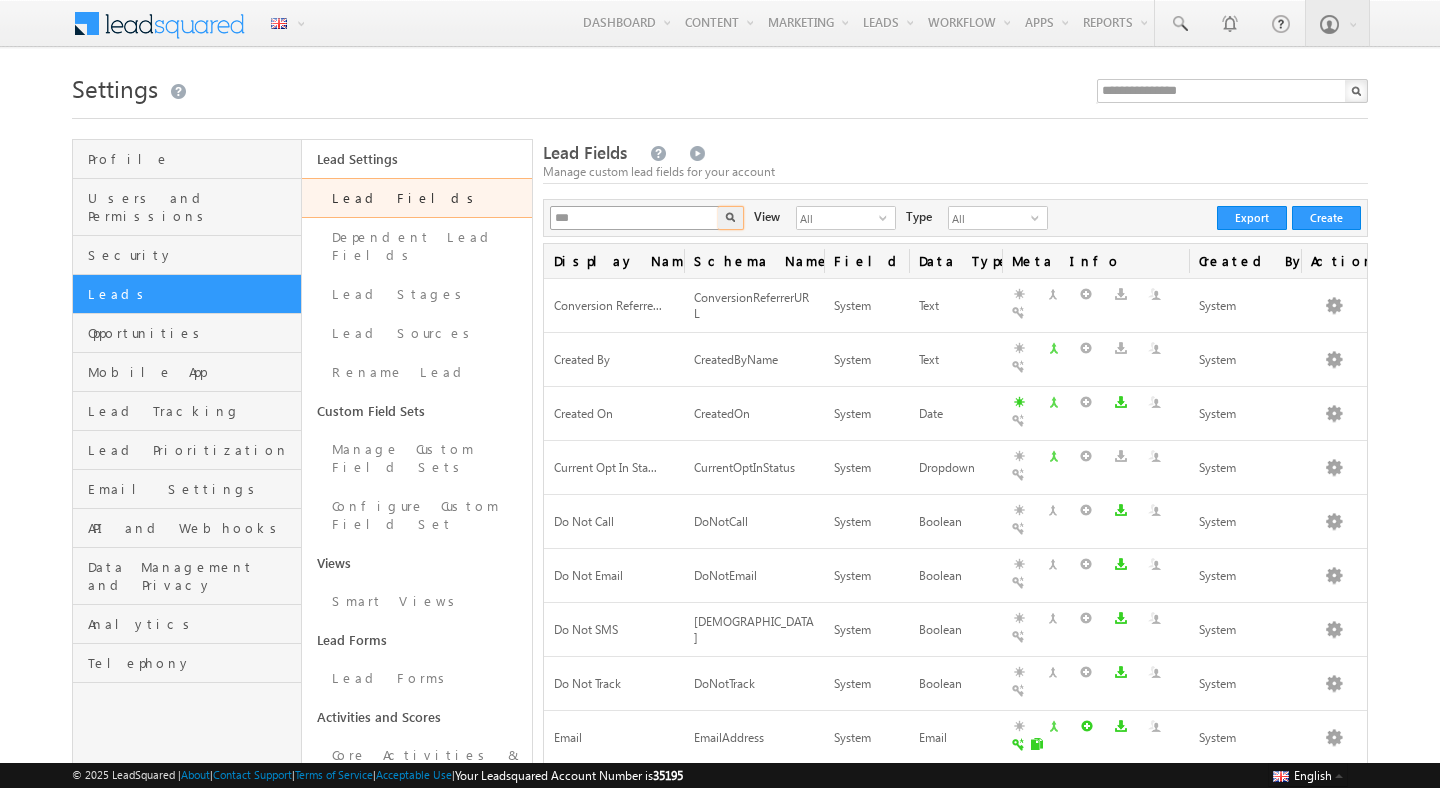 click at bounding box center (731, 218) 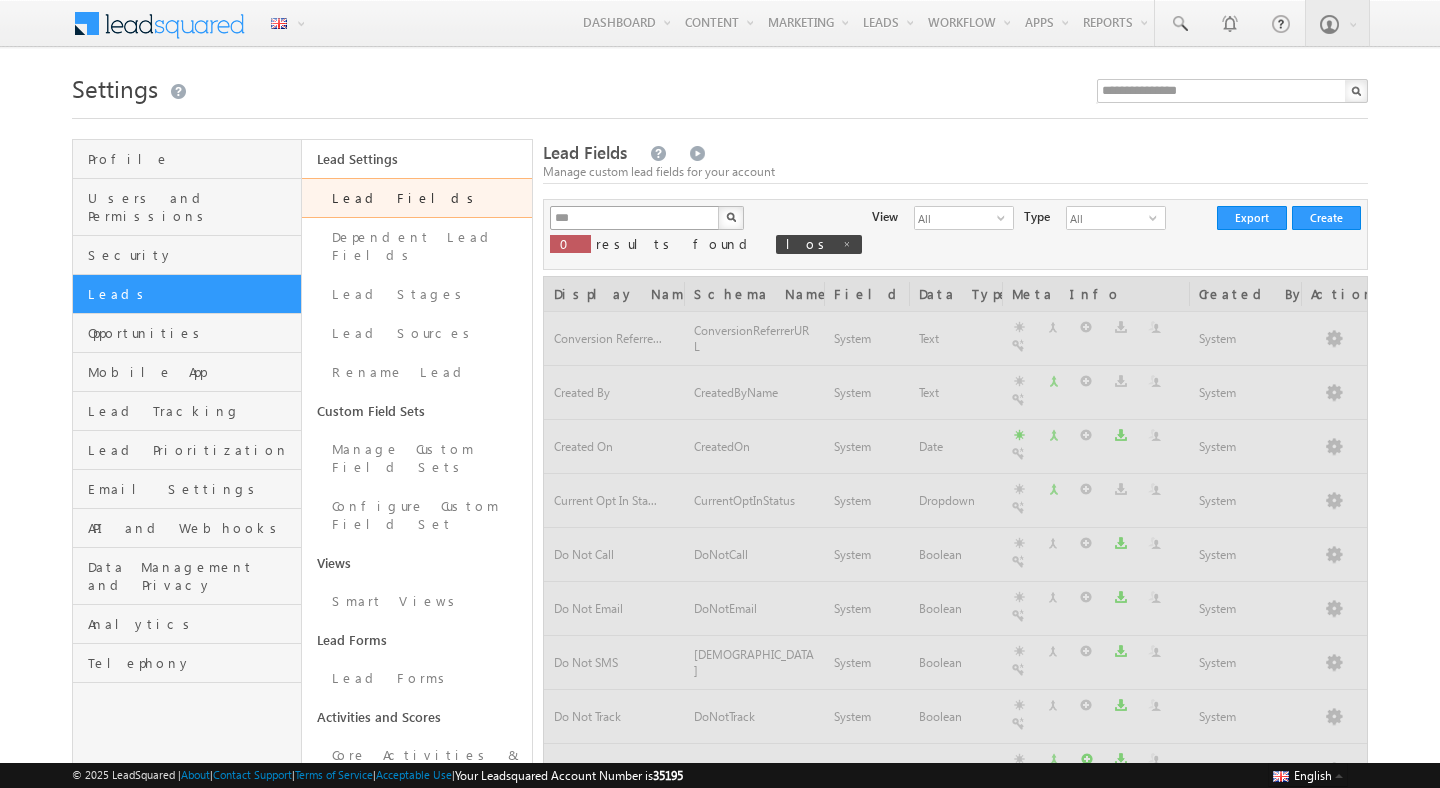 type 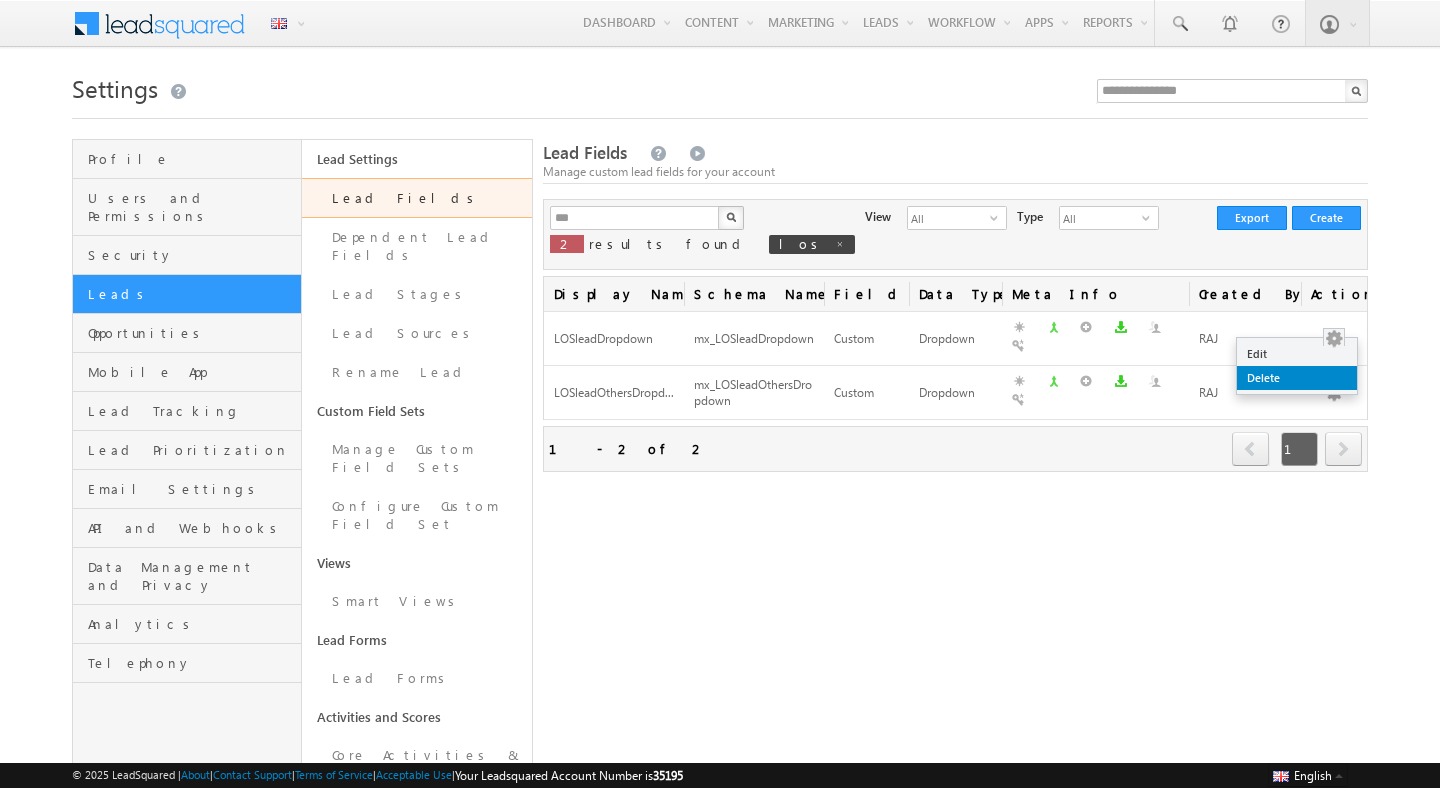 click on "Delete" at bounding box center (1297, 378) 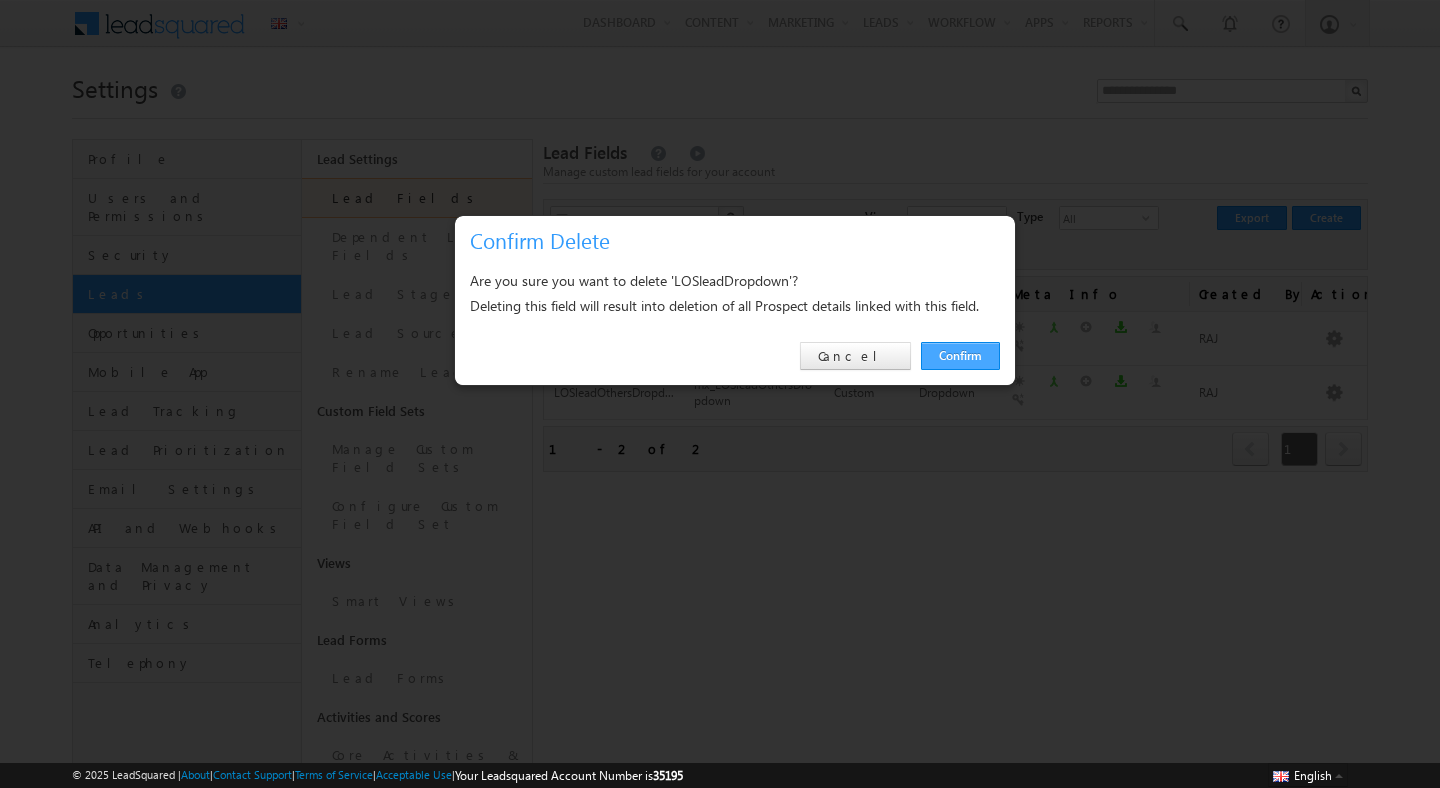 click on "Confirm" at bounding box center (960, 356) 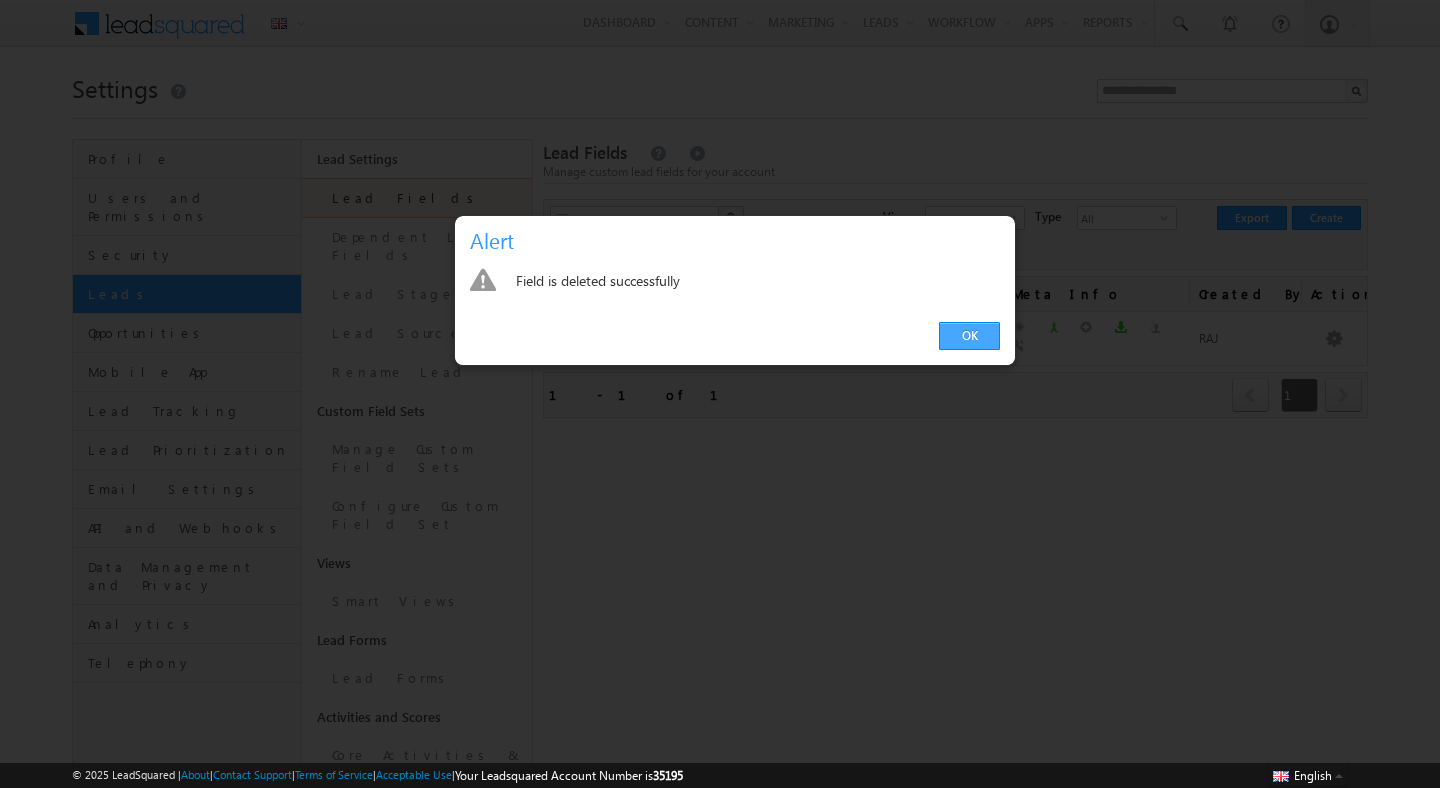 click on "OK" at bounding box center (969, 336) 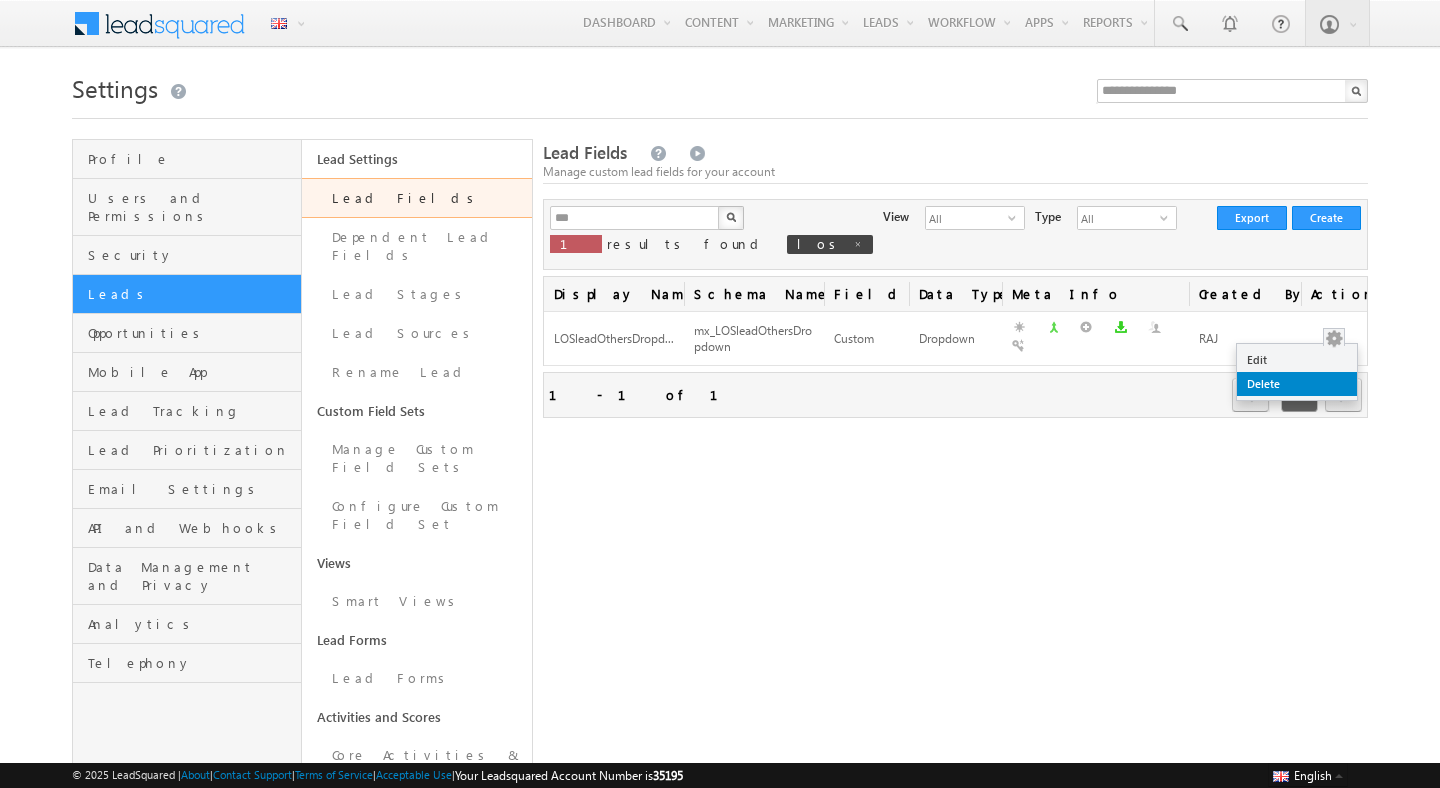click on "Delete" at bounding box center (1297, 384) 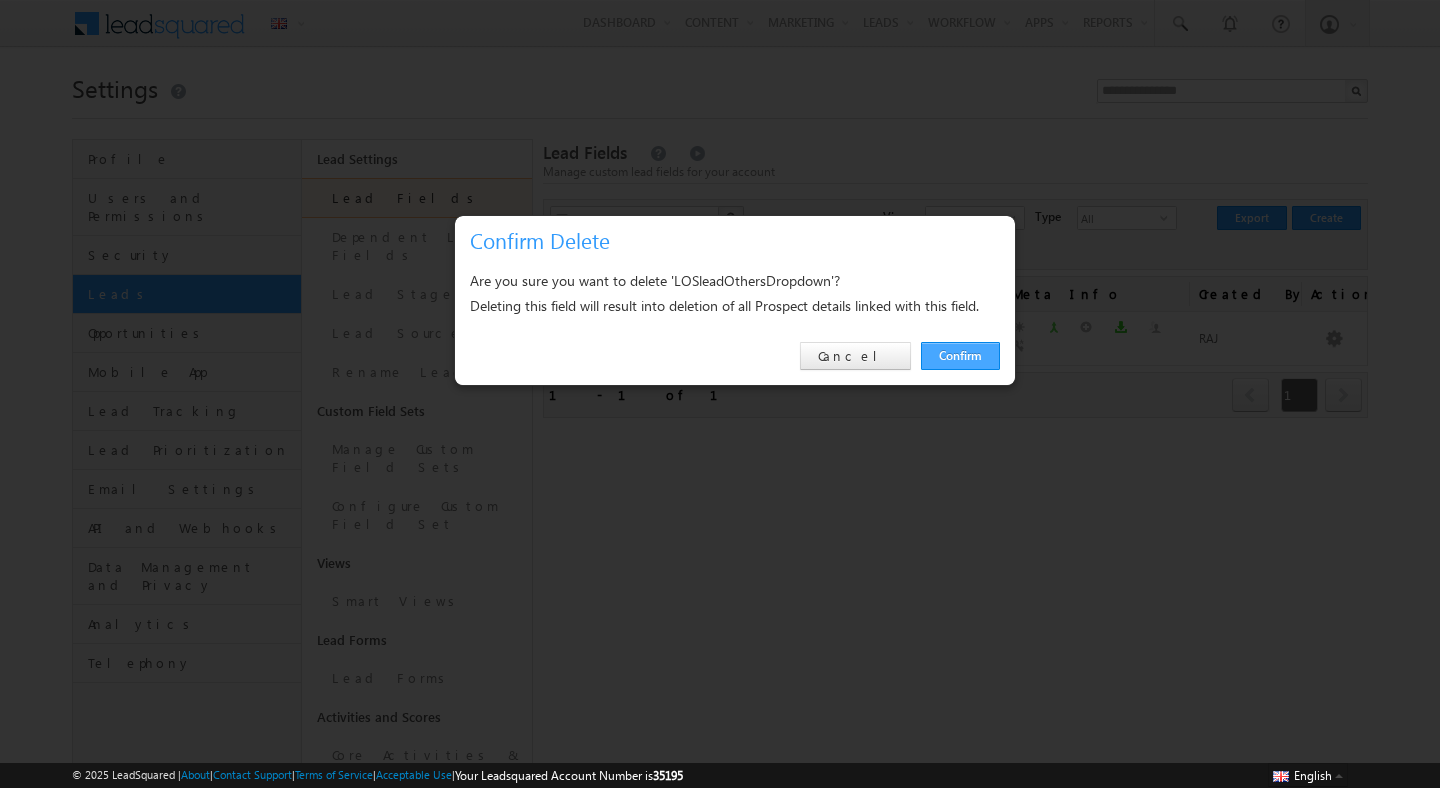 click on "Confirm" at bounding box center [960, 356] 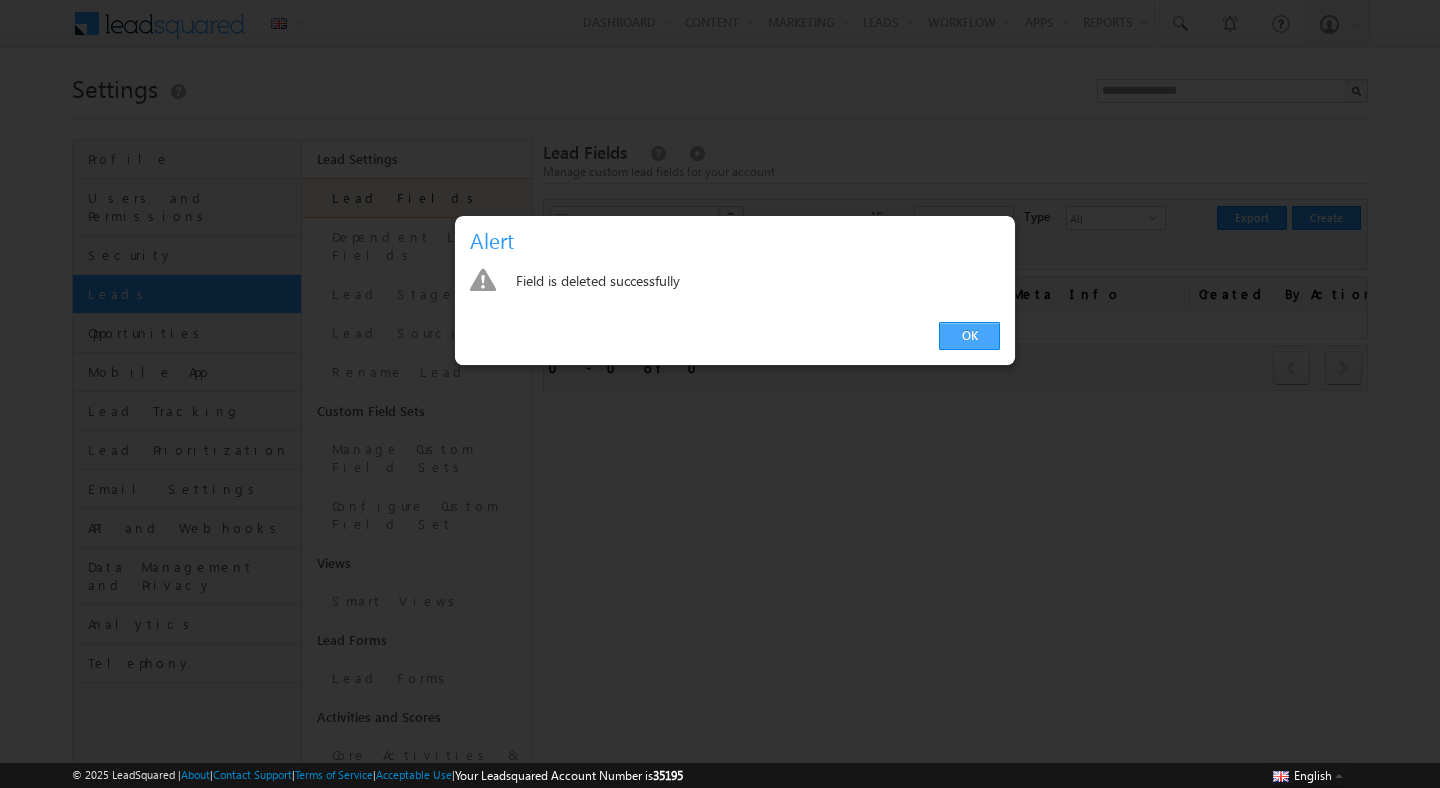 click on "OK" at bounding box center (969, 336) 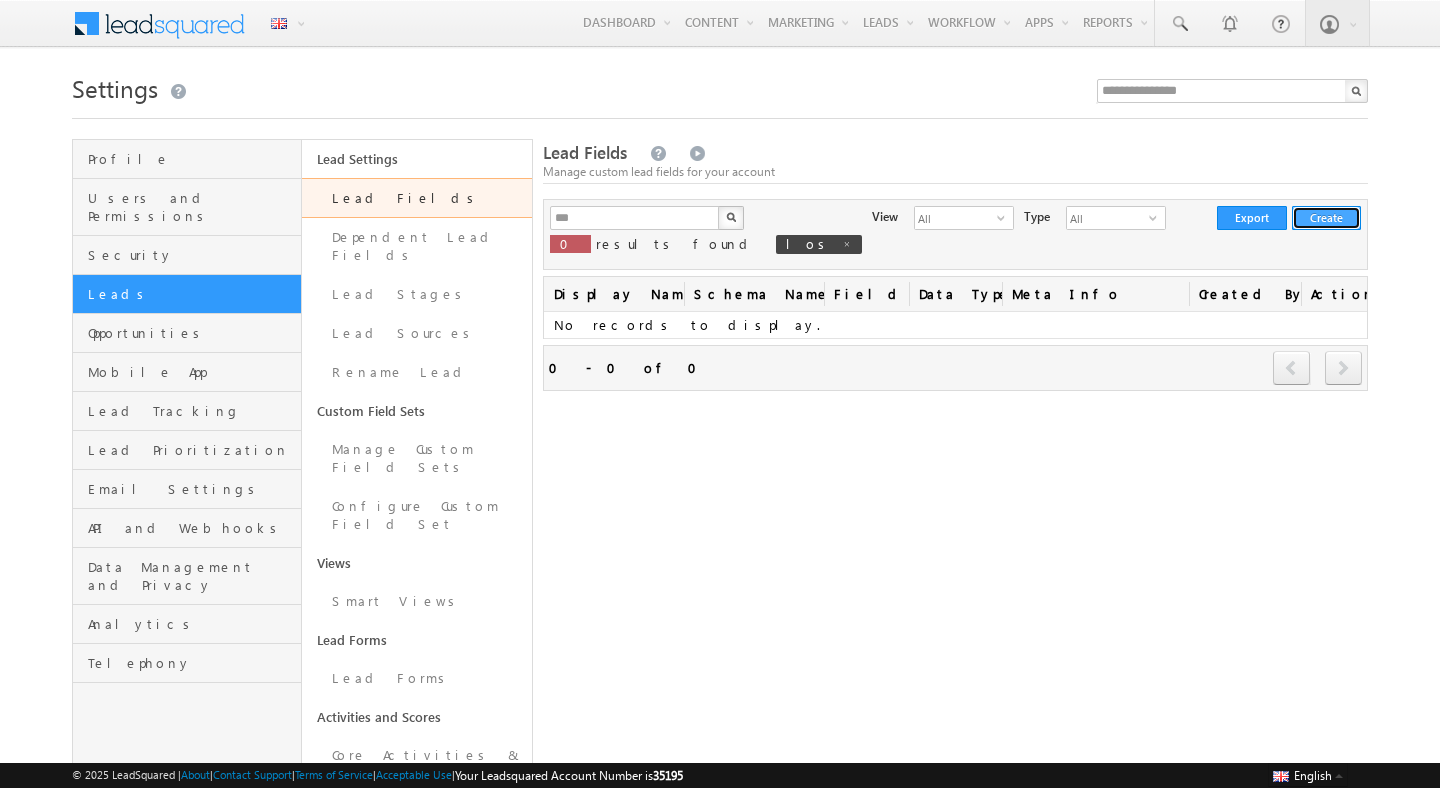 click on "Create" at bounding box center (1326, 218) 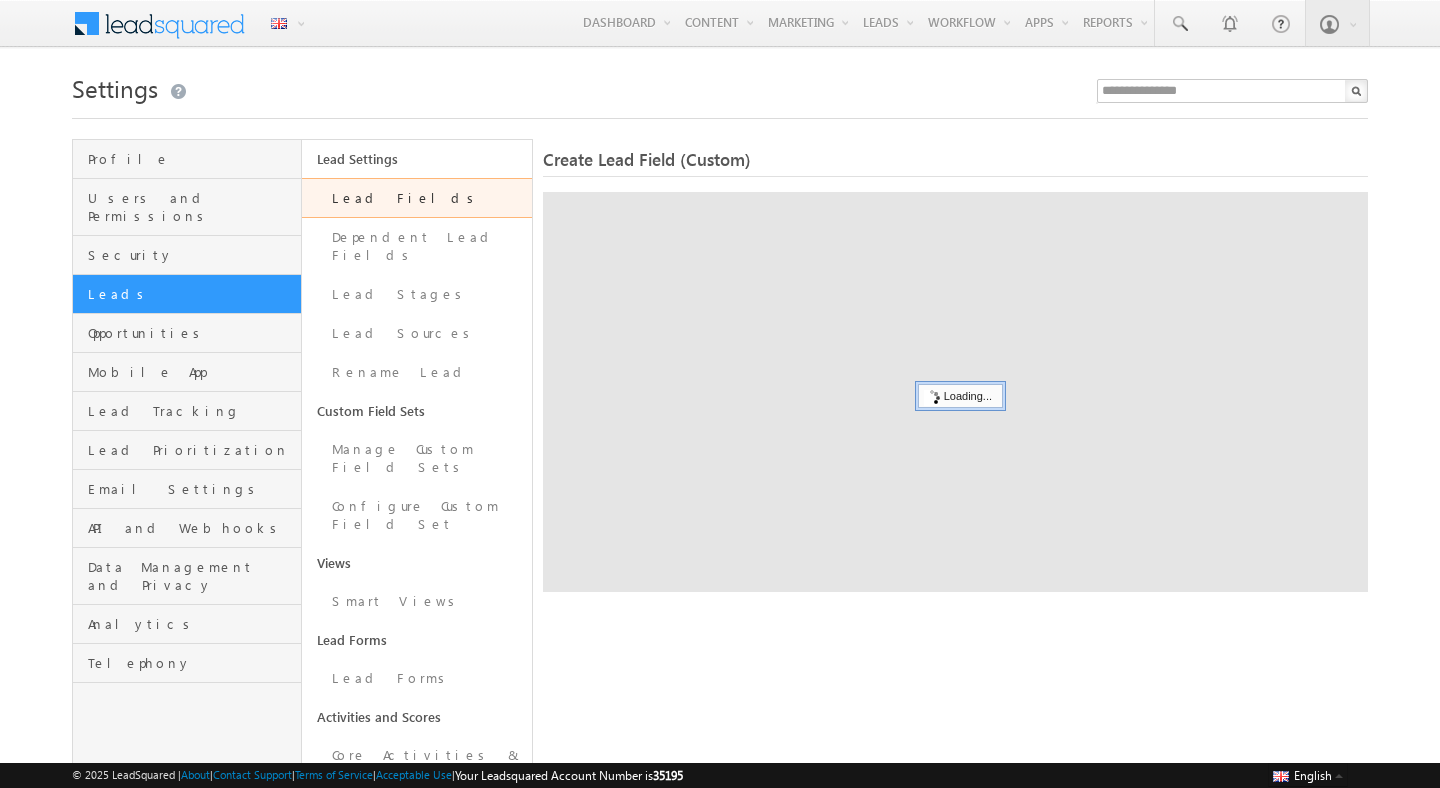 scroll, scrollTop: 0, scrollLeft: 0, axis: both 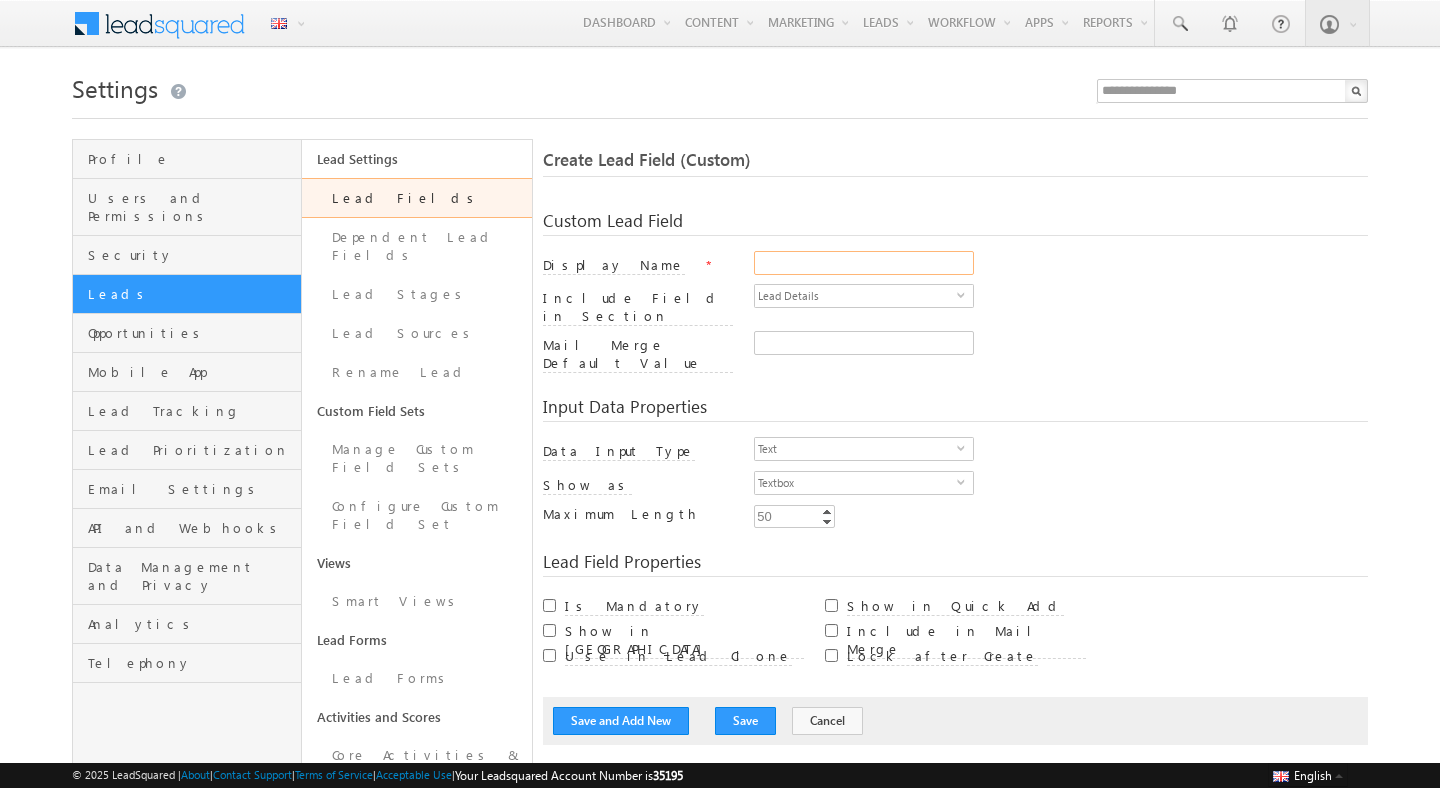 click on "Display Name" at bounding box center [864, 263] 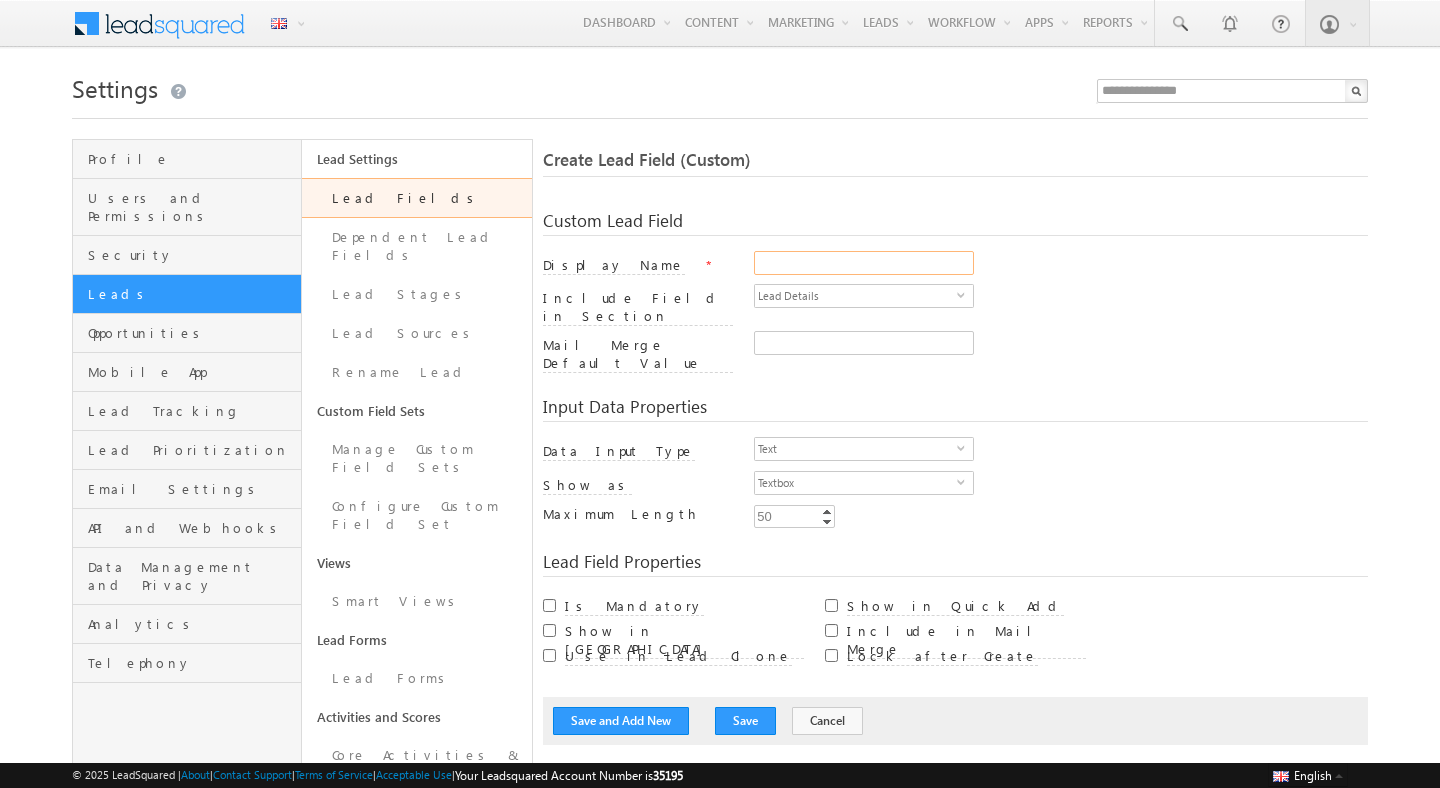 paste on "**********" 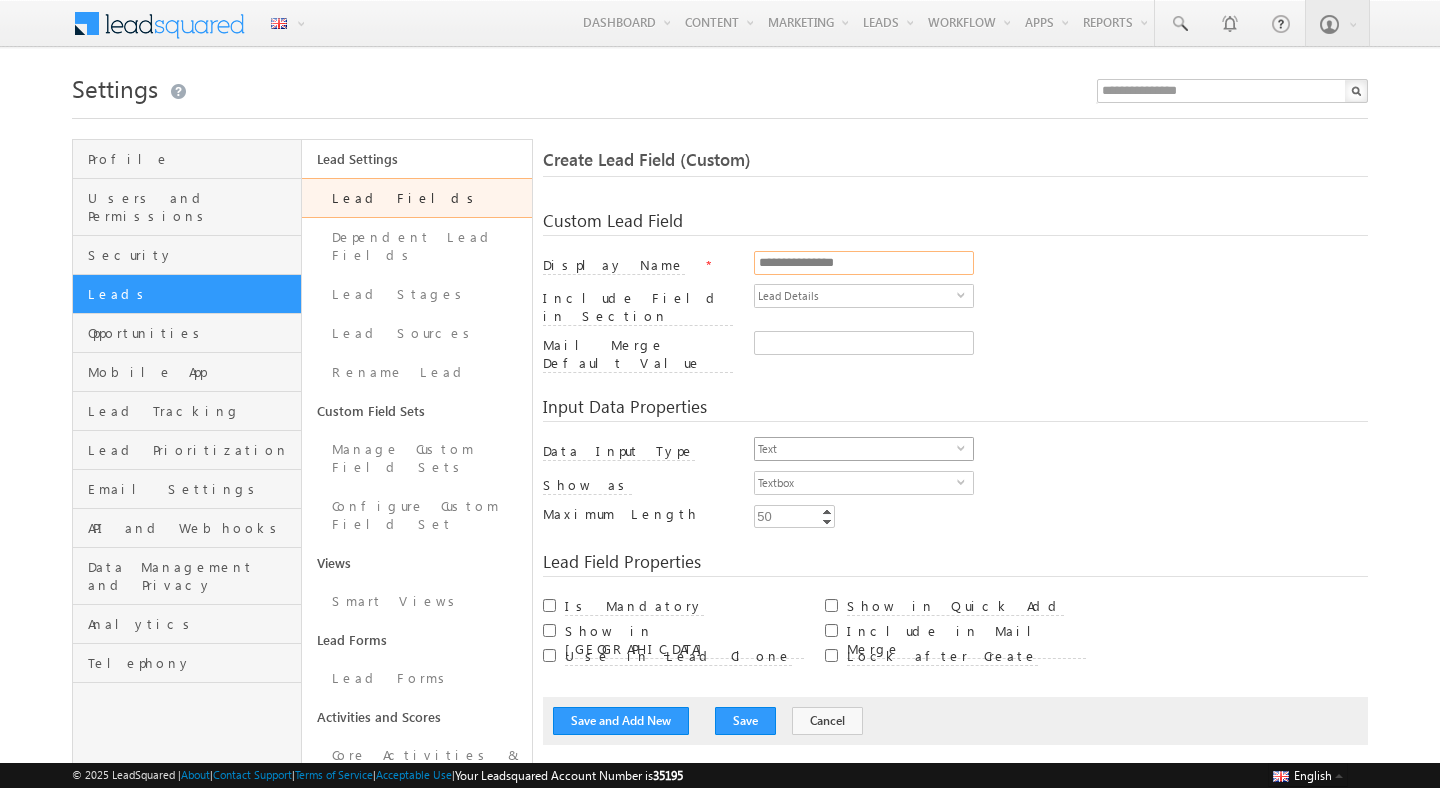 type on "**********" 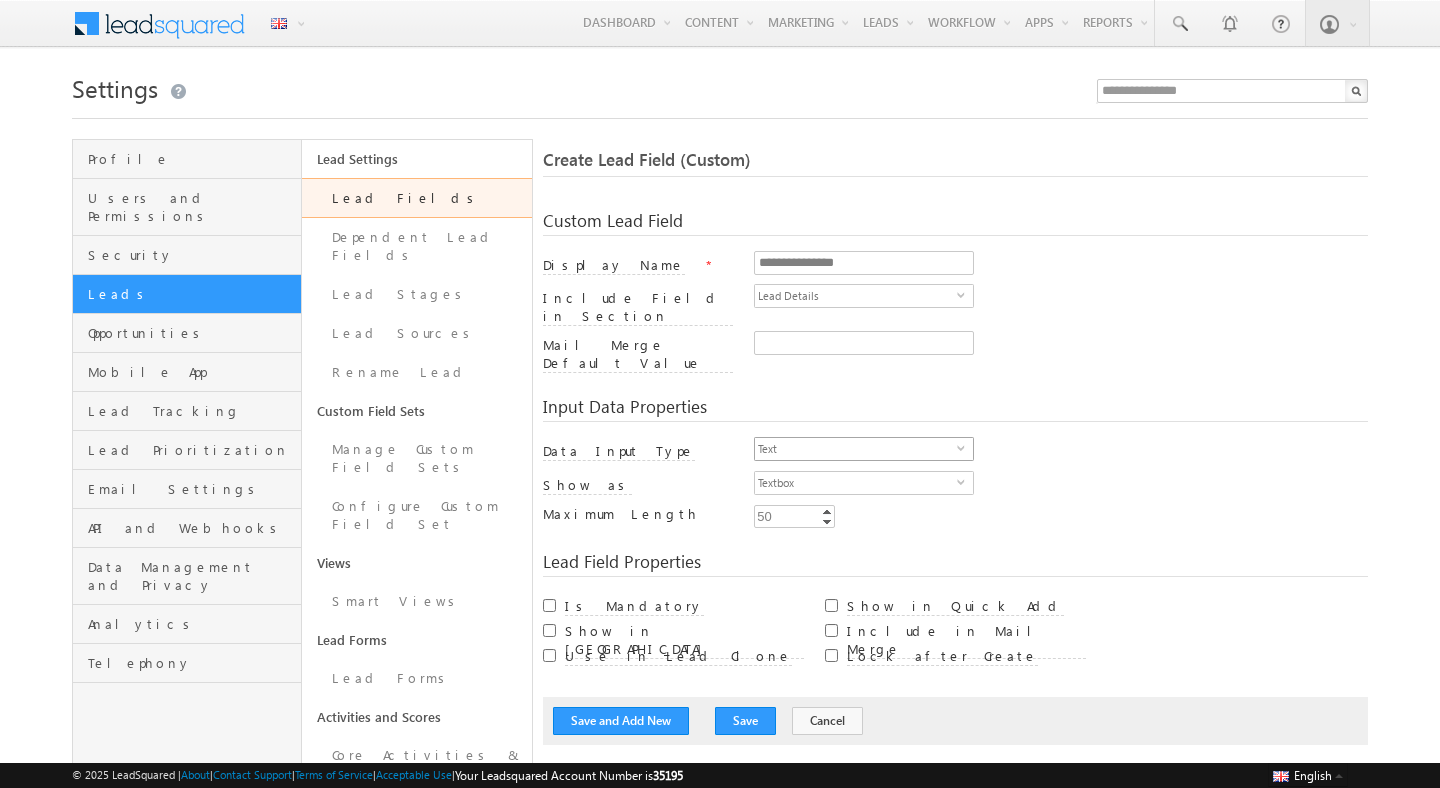 click on "Text" at bounding box center (856, 449) 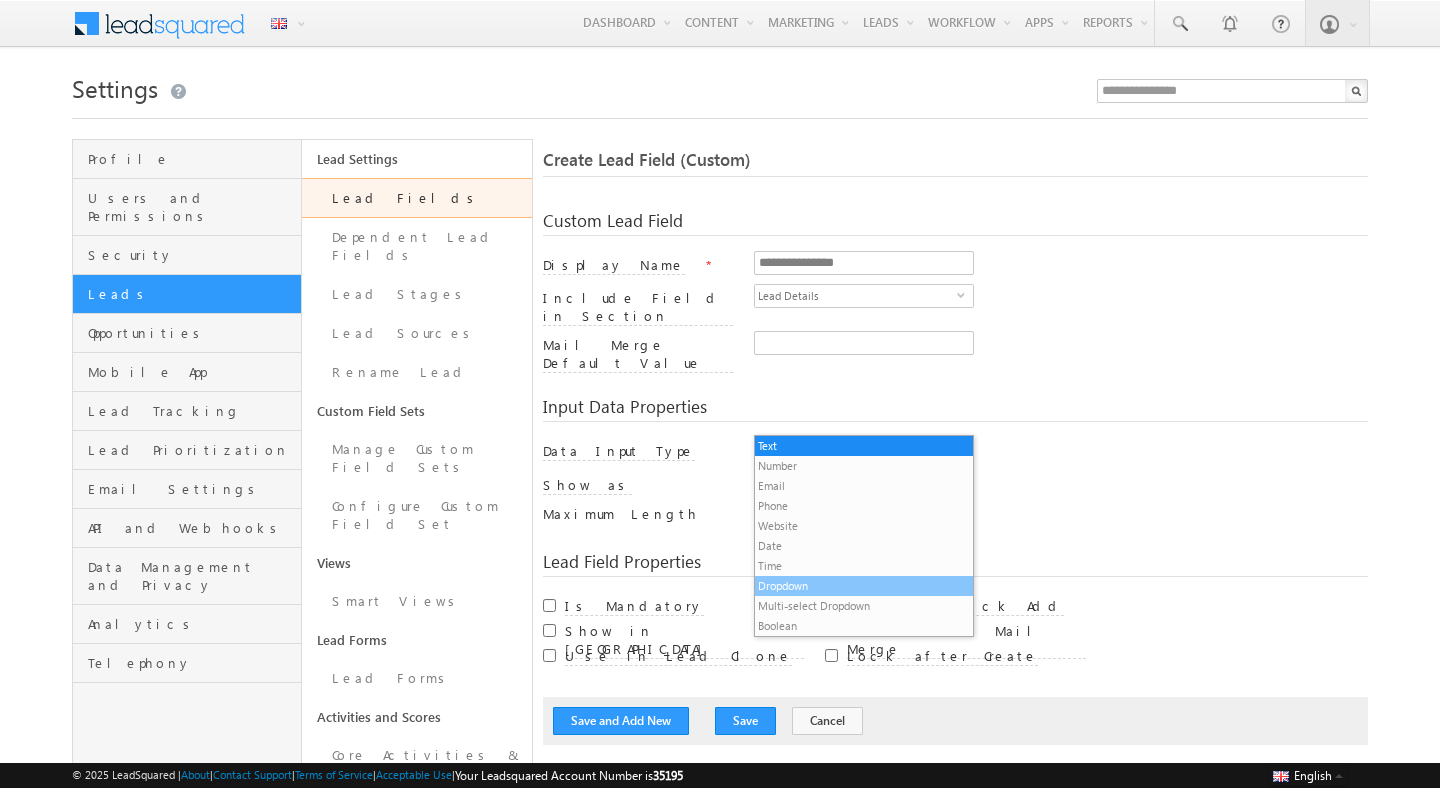 click on "Dropdown" at bounding box center [864, 586] 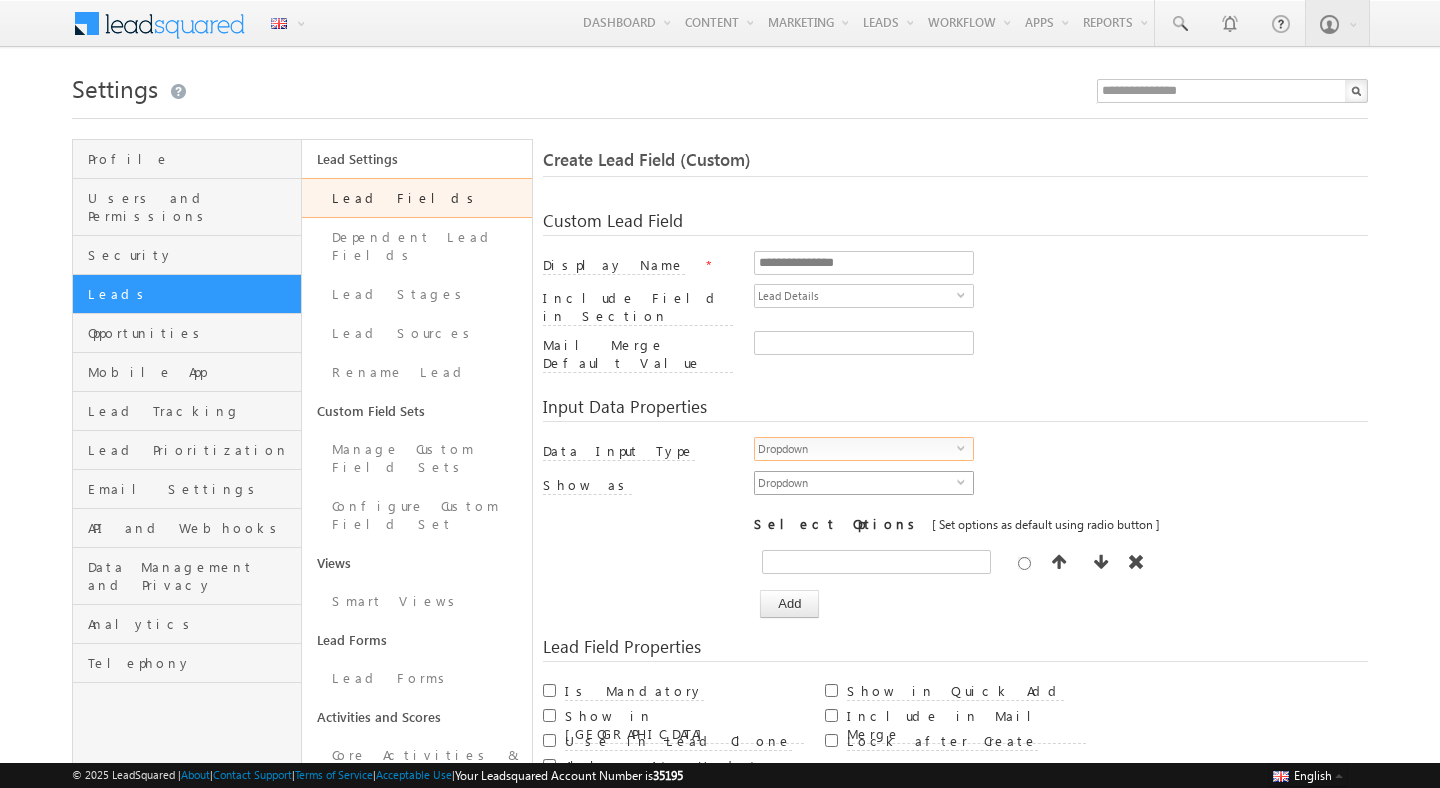 click on "Dropdown" at bounding box center (856, 483) 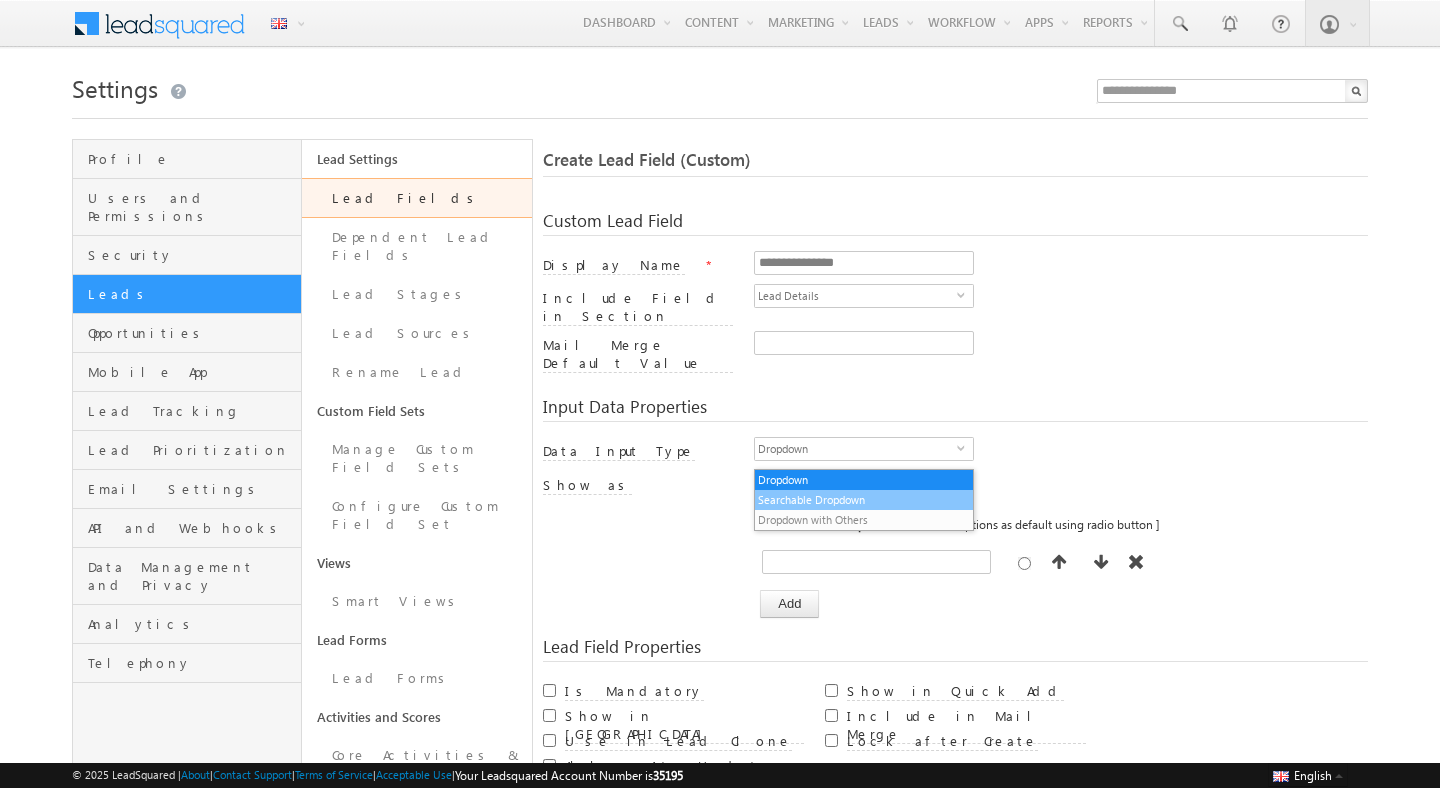 click on "Searchable Dropdown" at bounding box center [864, 500] 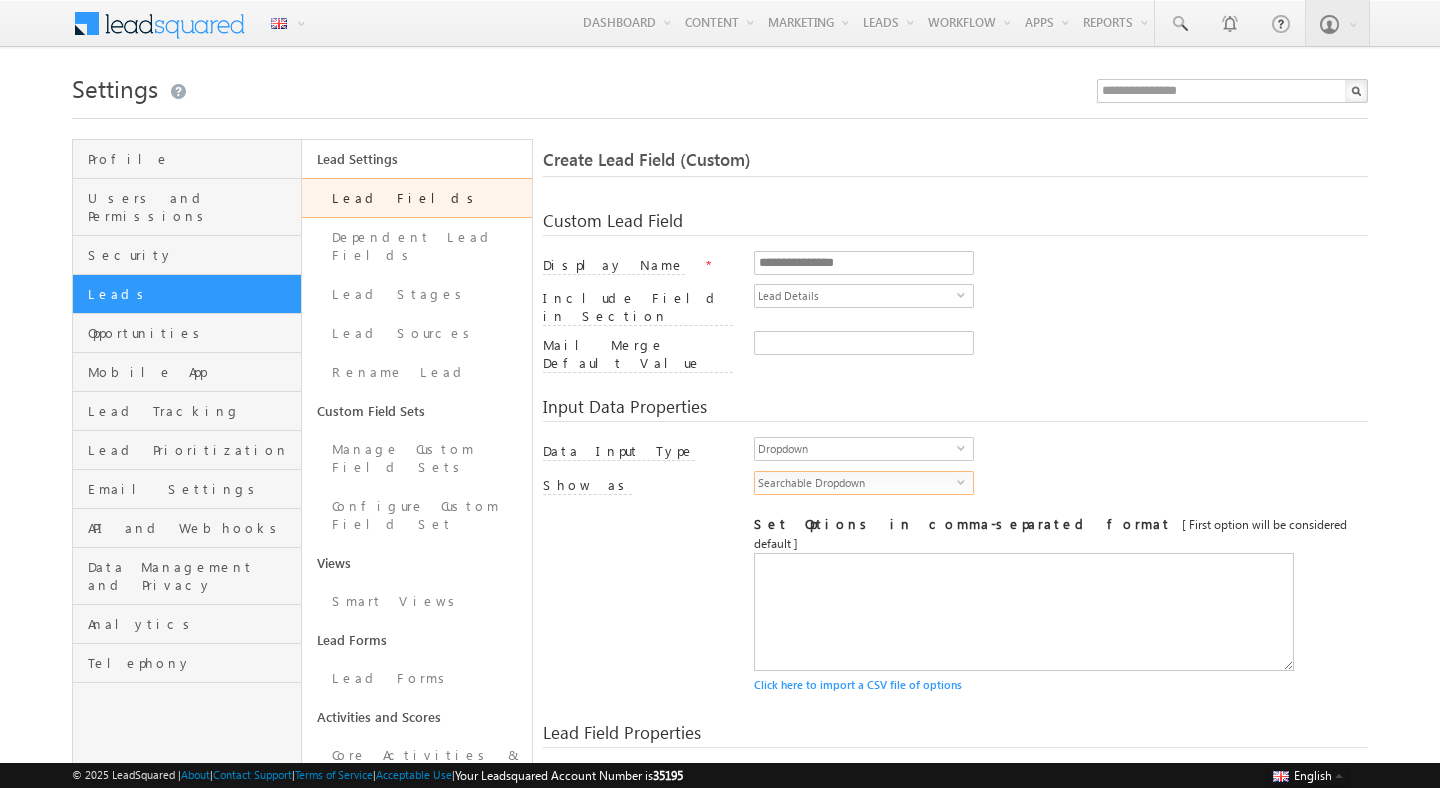 click on "Click here to import a CSV file of options" at bounding box center [1061, 685] 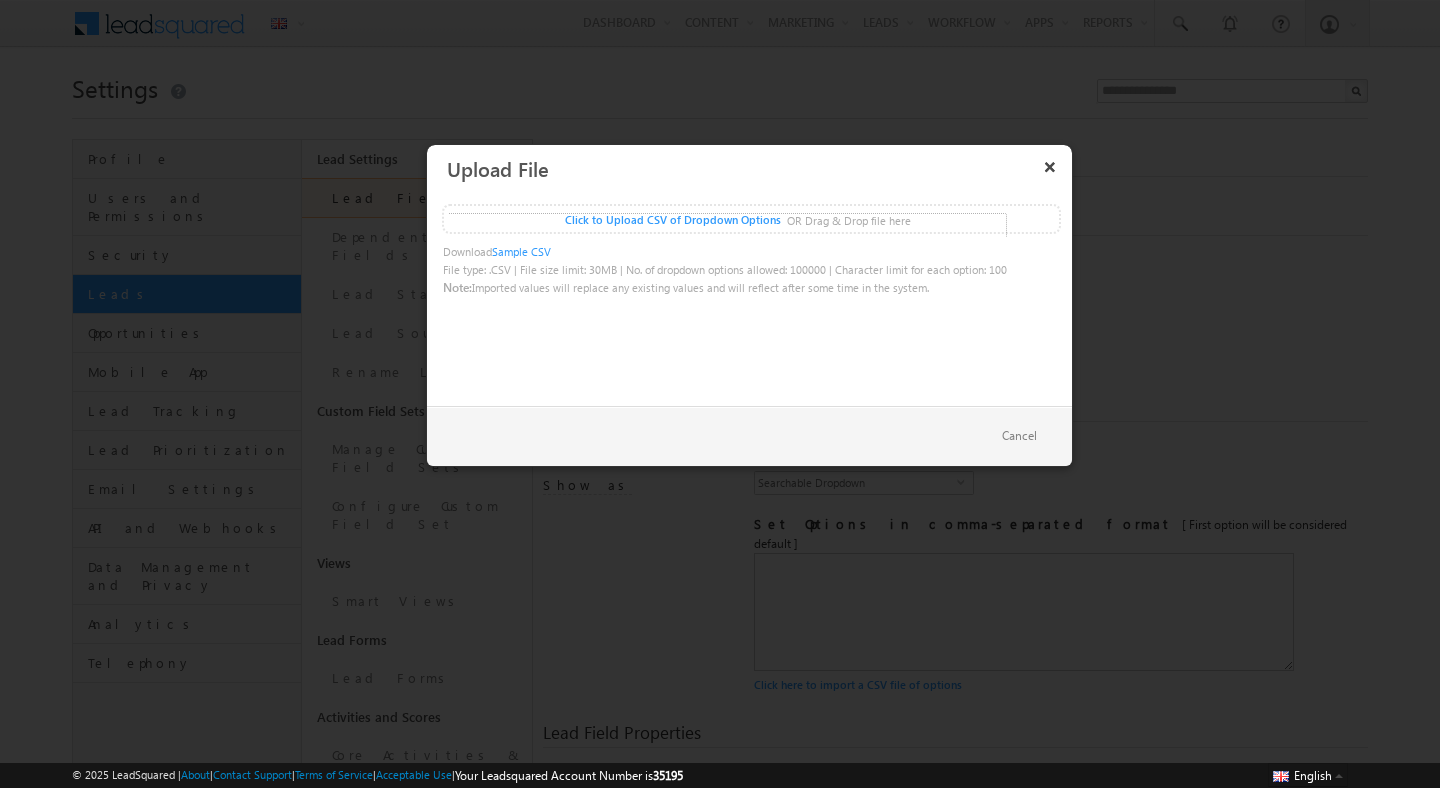 click at bounding box center [-692, 226] 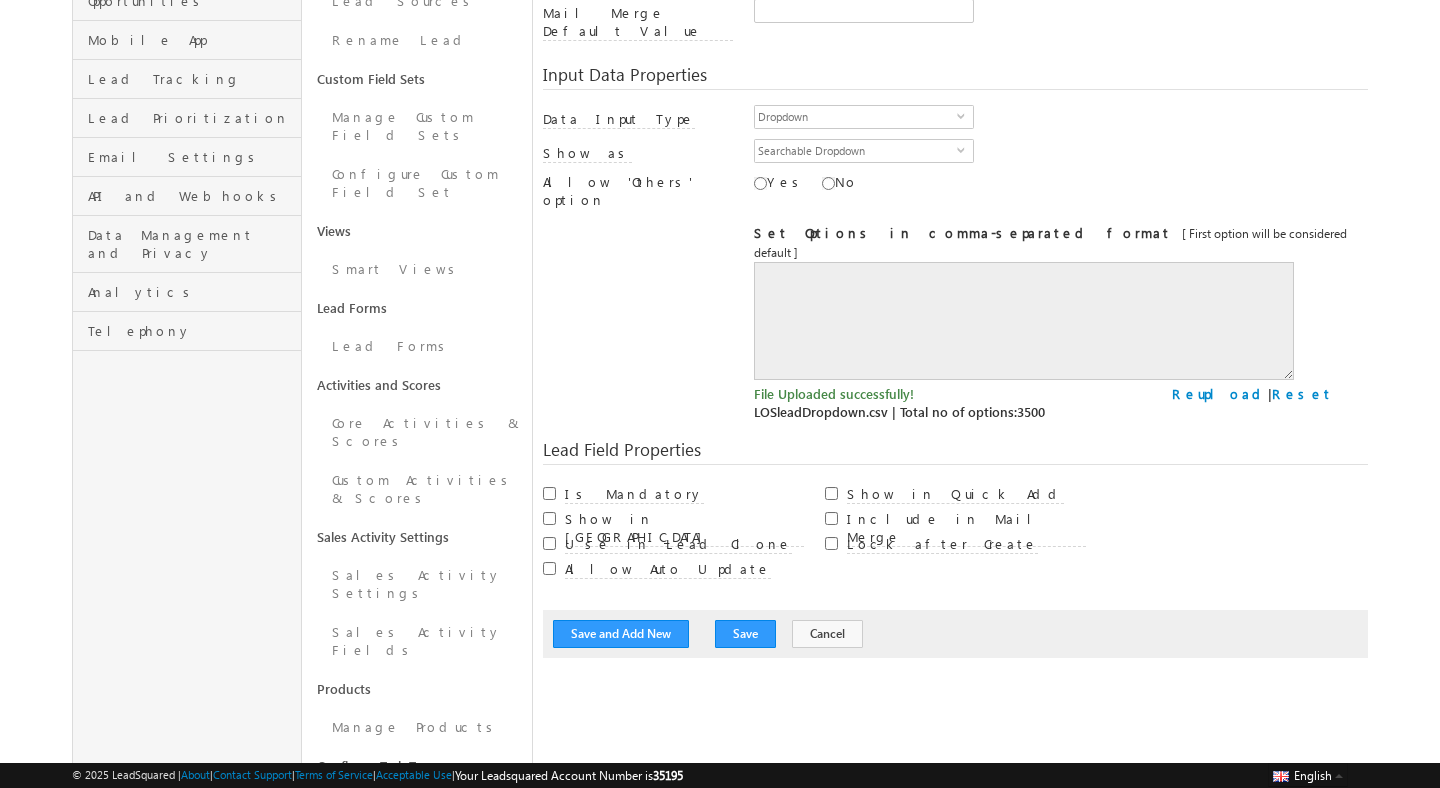 scroll, scrollTop: 432, scrollLeft: 0, axis: vertical 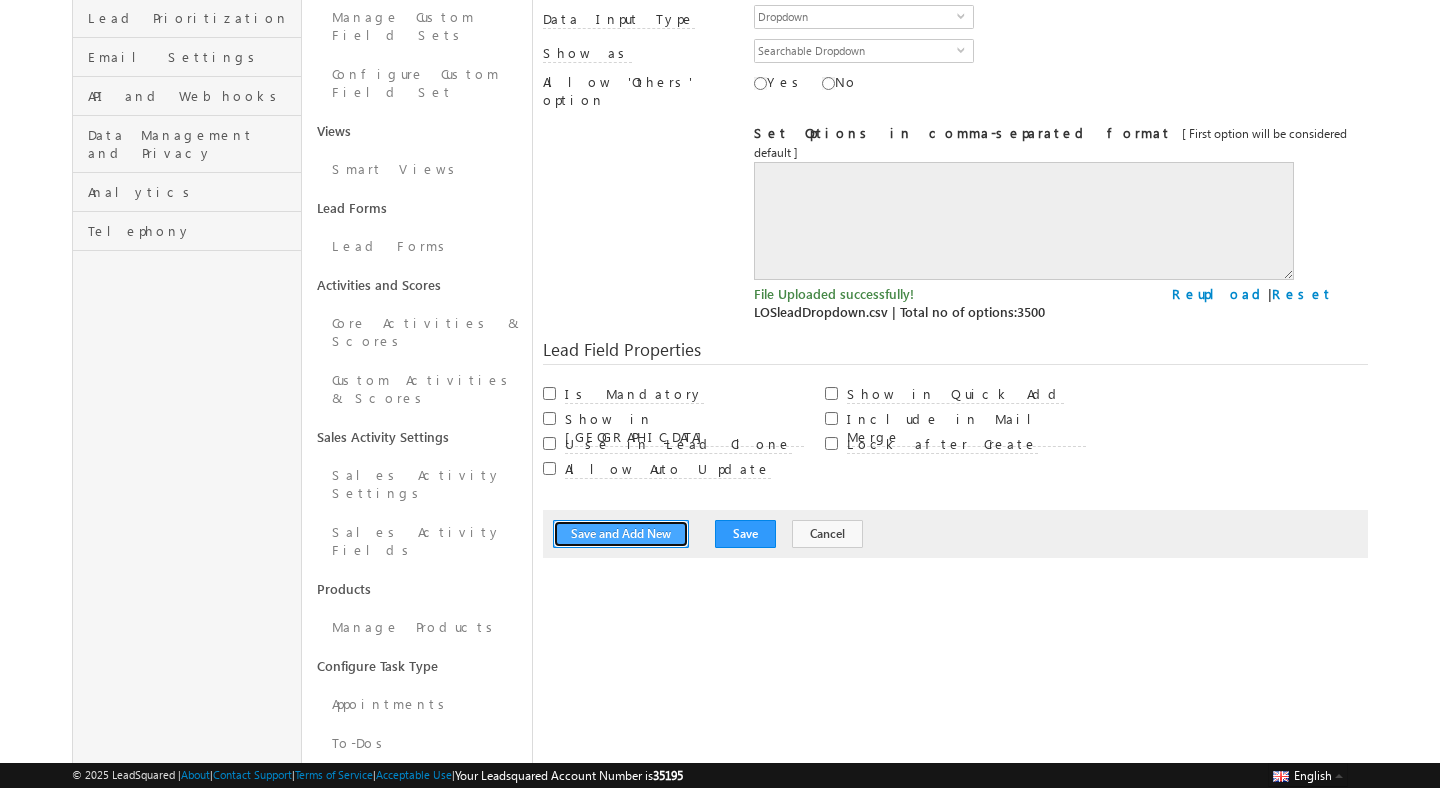 click on "Save and Add New" at bounding box center (621, 534) 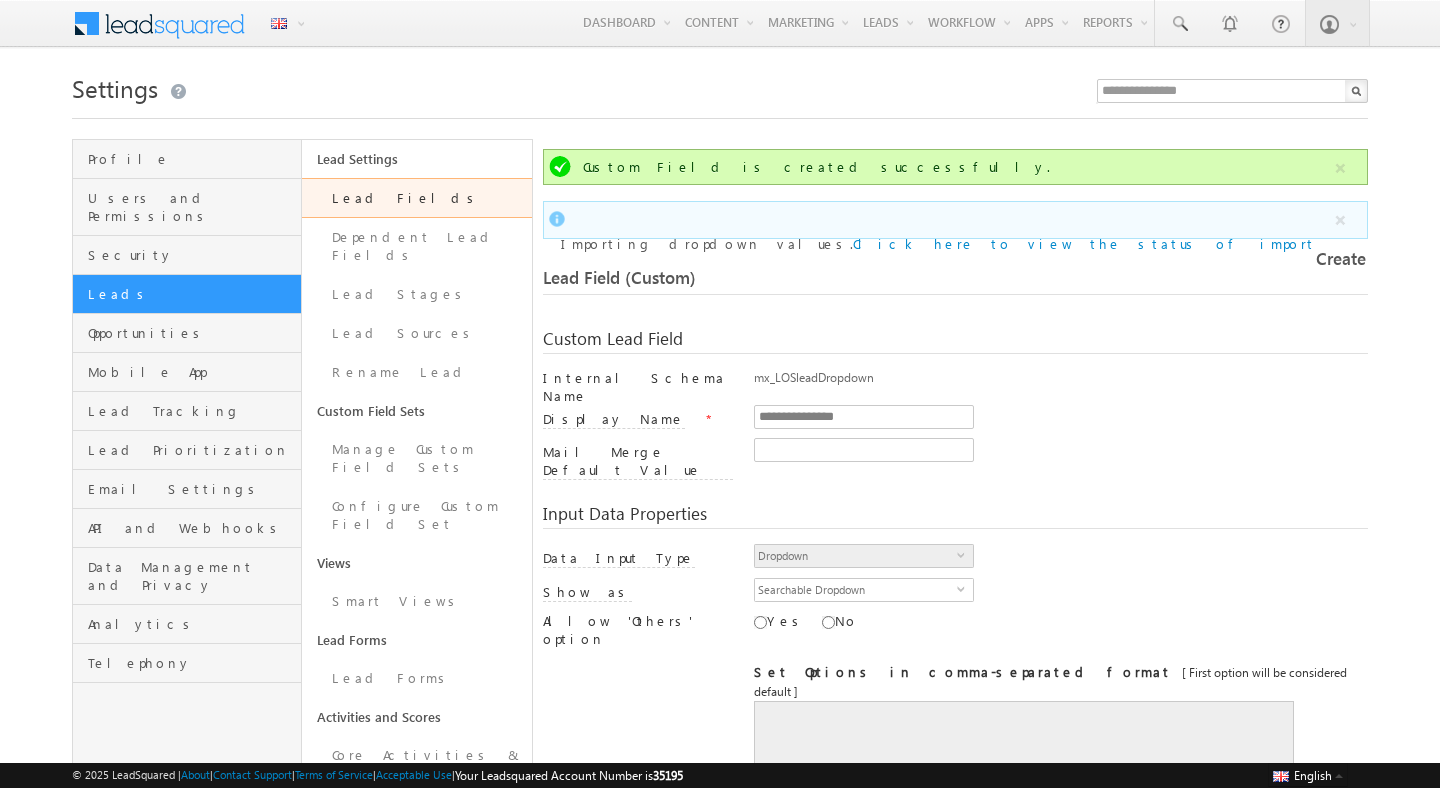 scroll, scrollTop: 149, scrollLeft: 0, axis: vertical 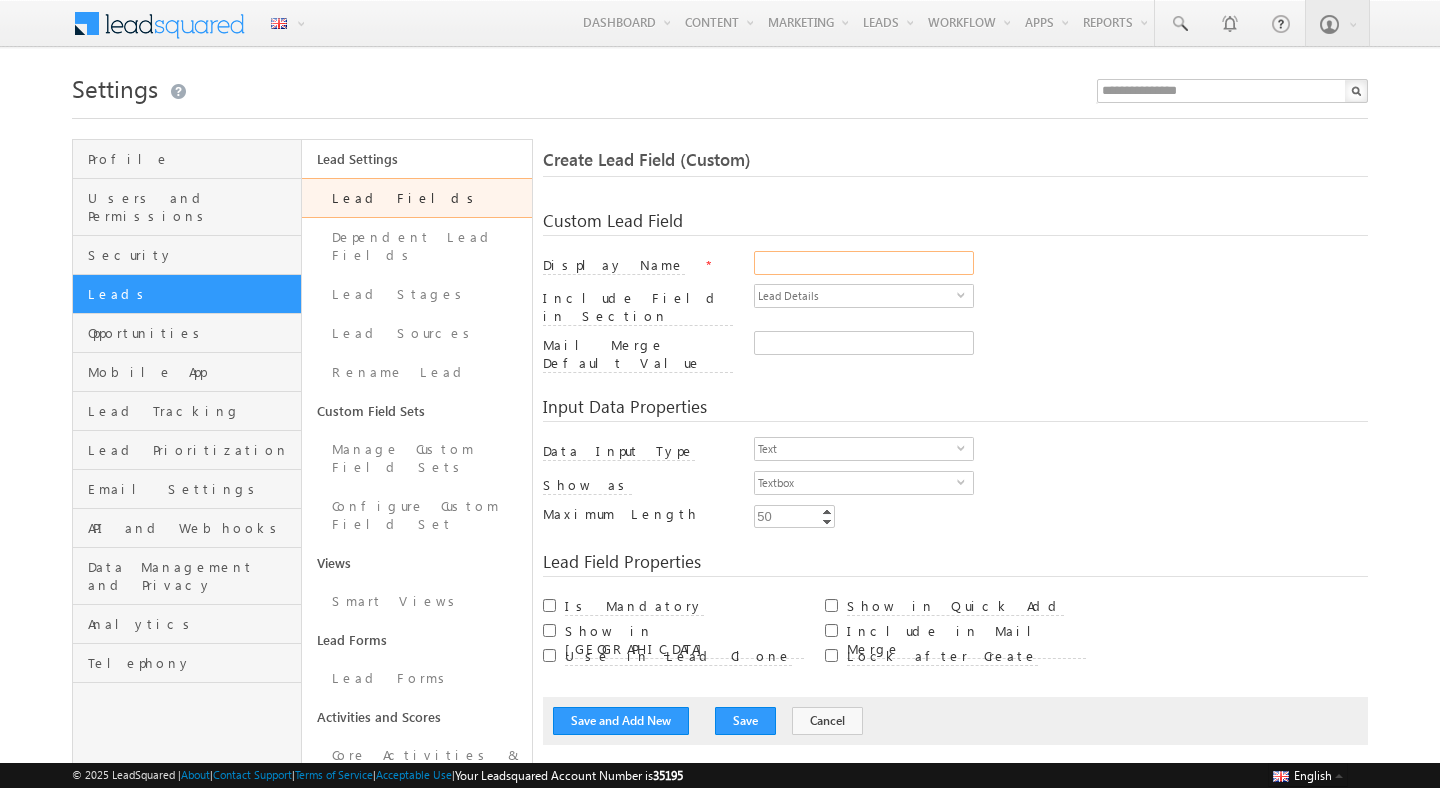 click on "Display Name" at bounding box center [864, 263] 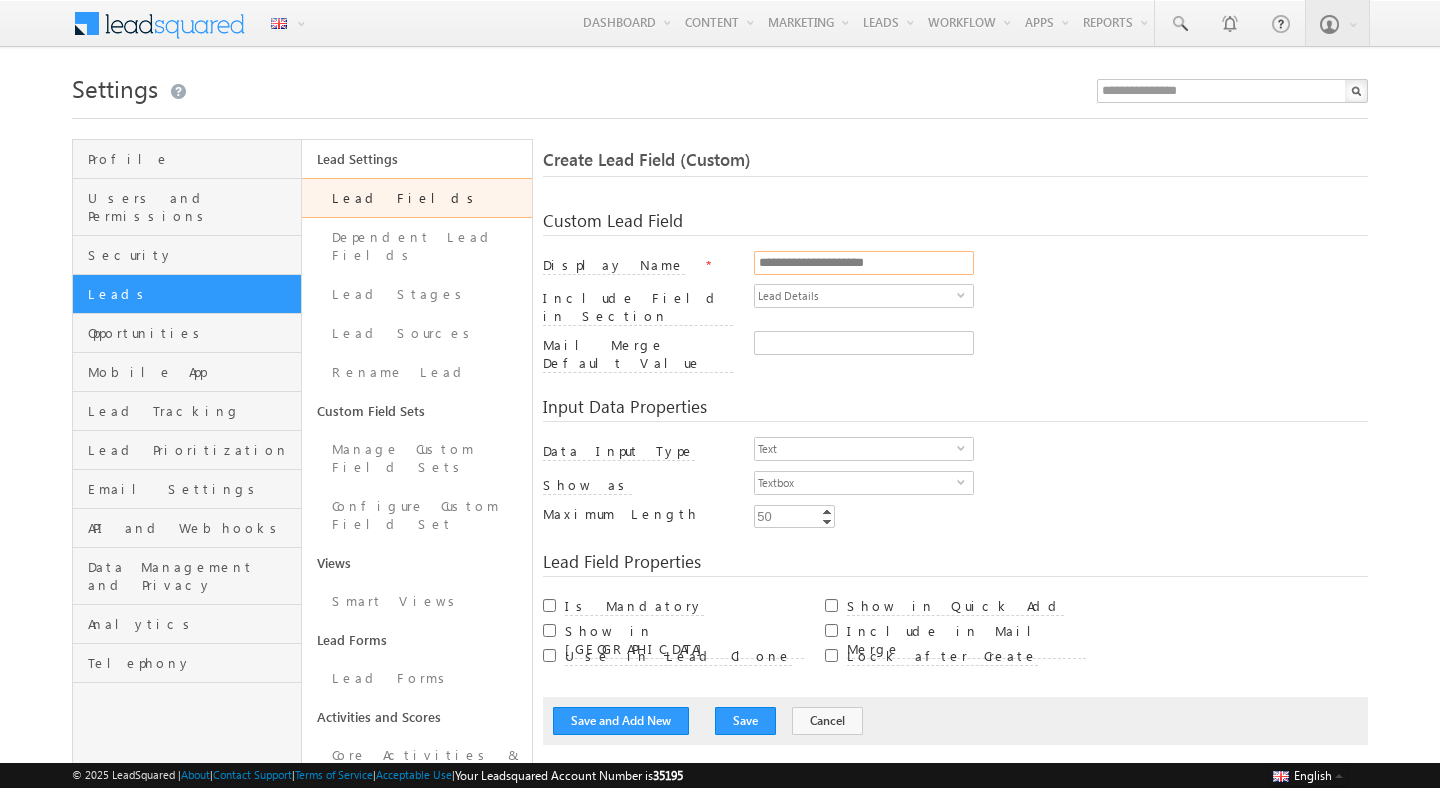 type on "**********" 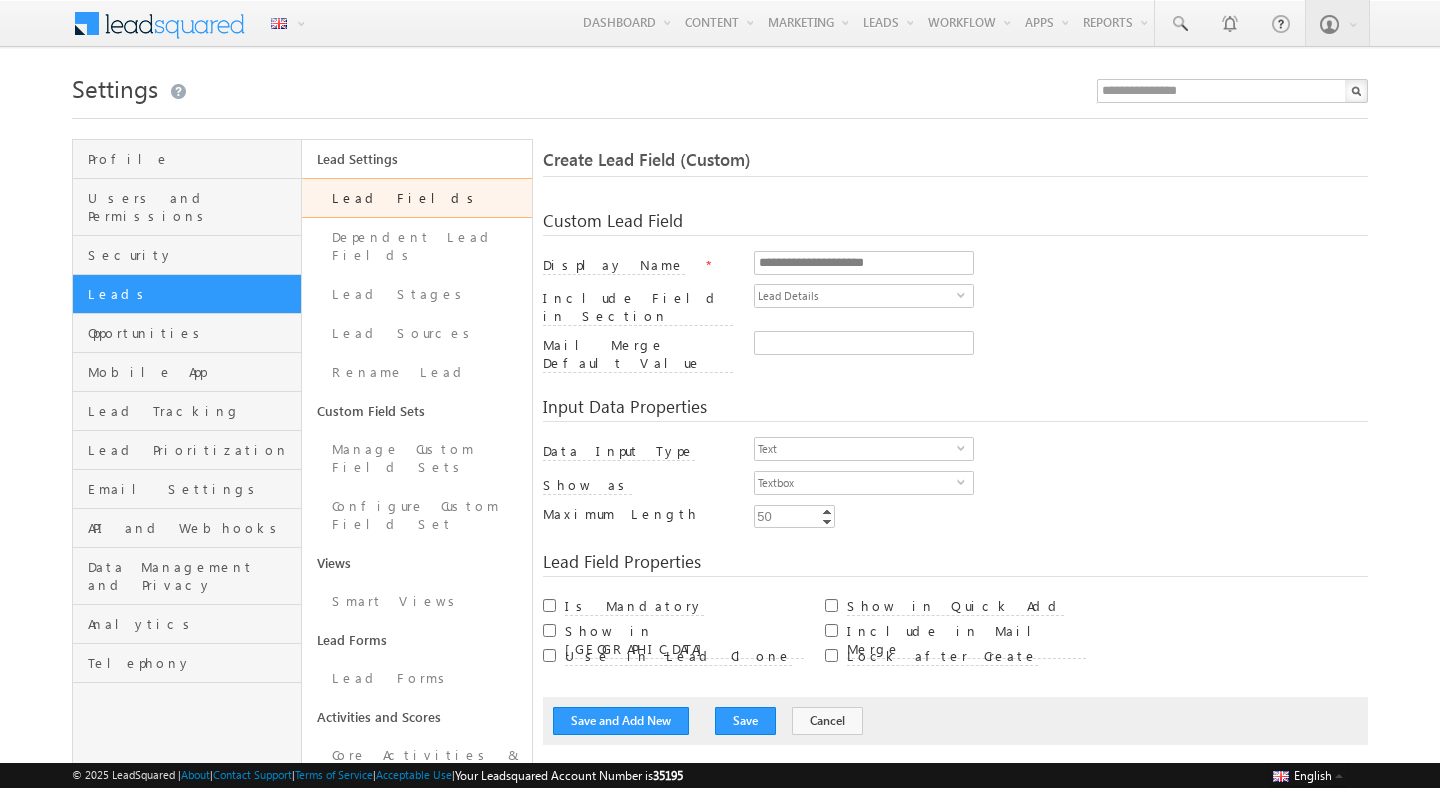 click at bounding box center [1061, 347] 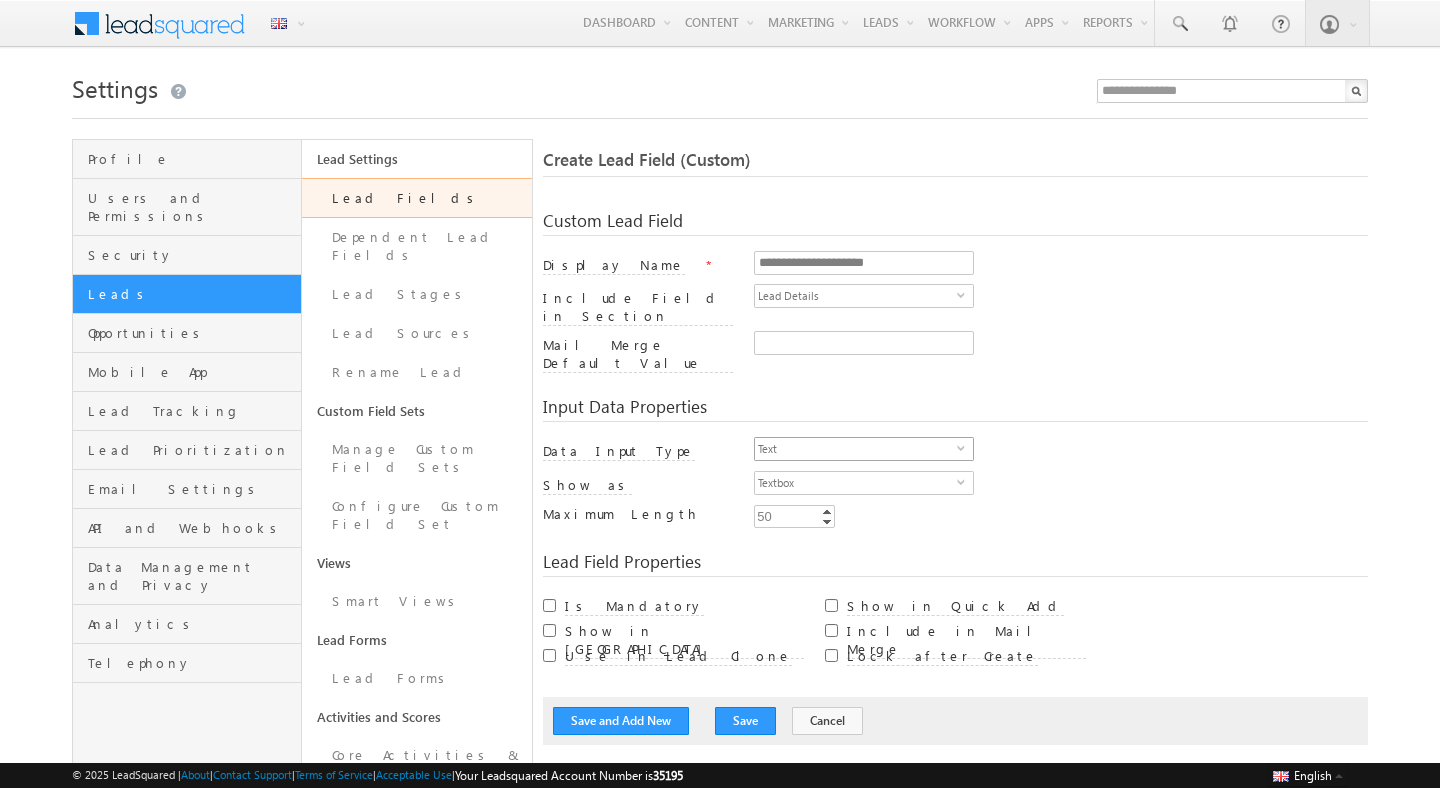 click on "Text" at bounding box center (856, 449) 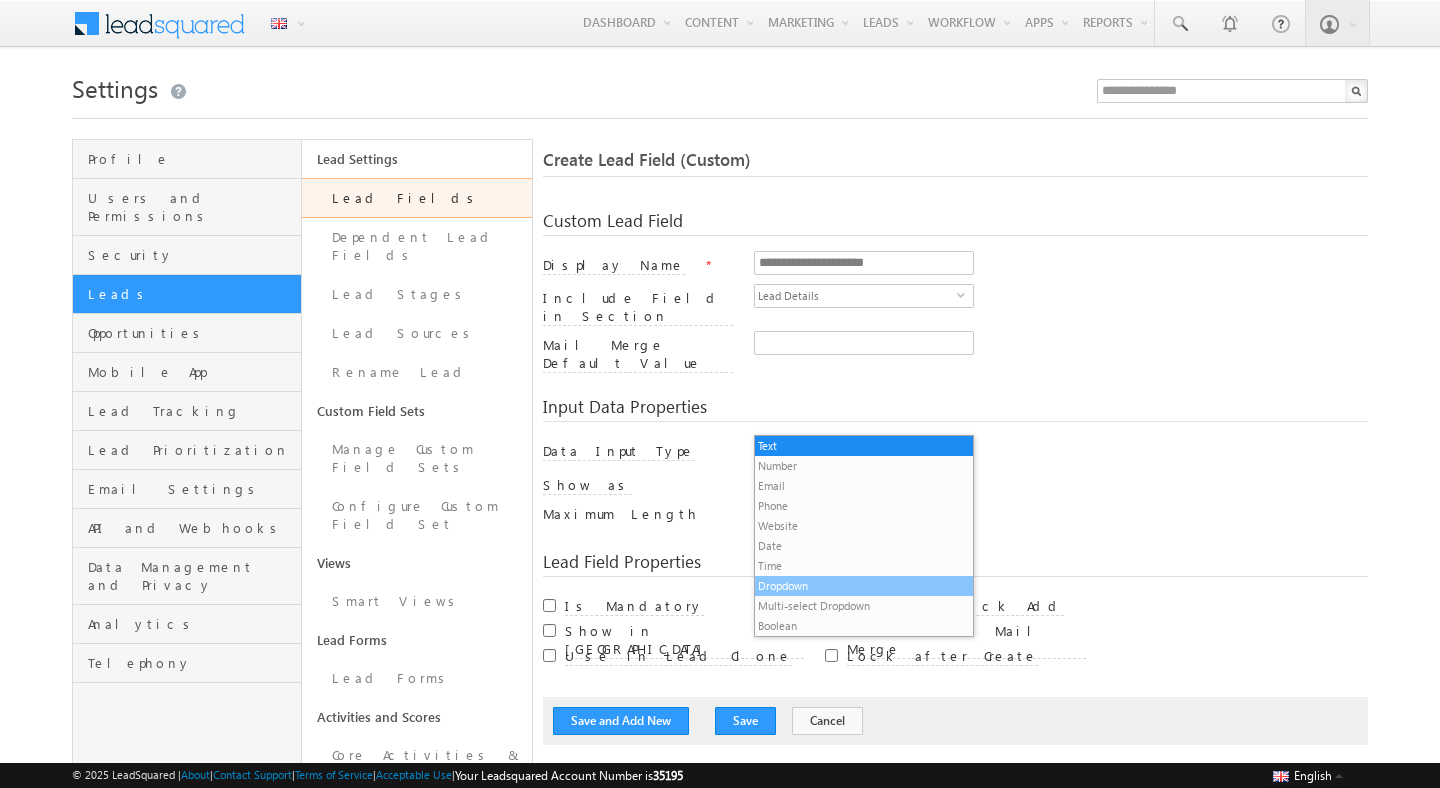 click on "Dropdown" at bounding box center (864, 586) 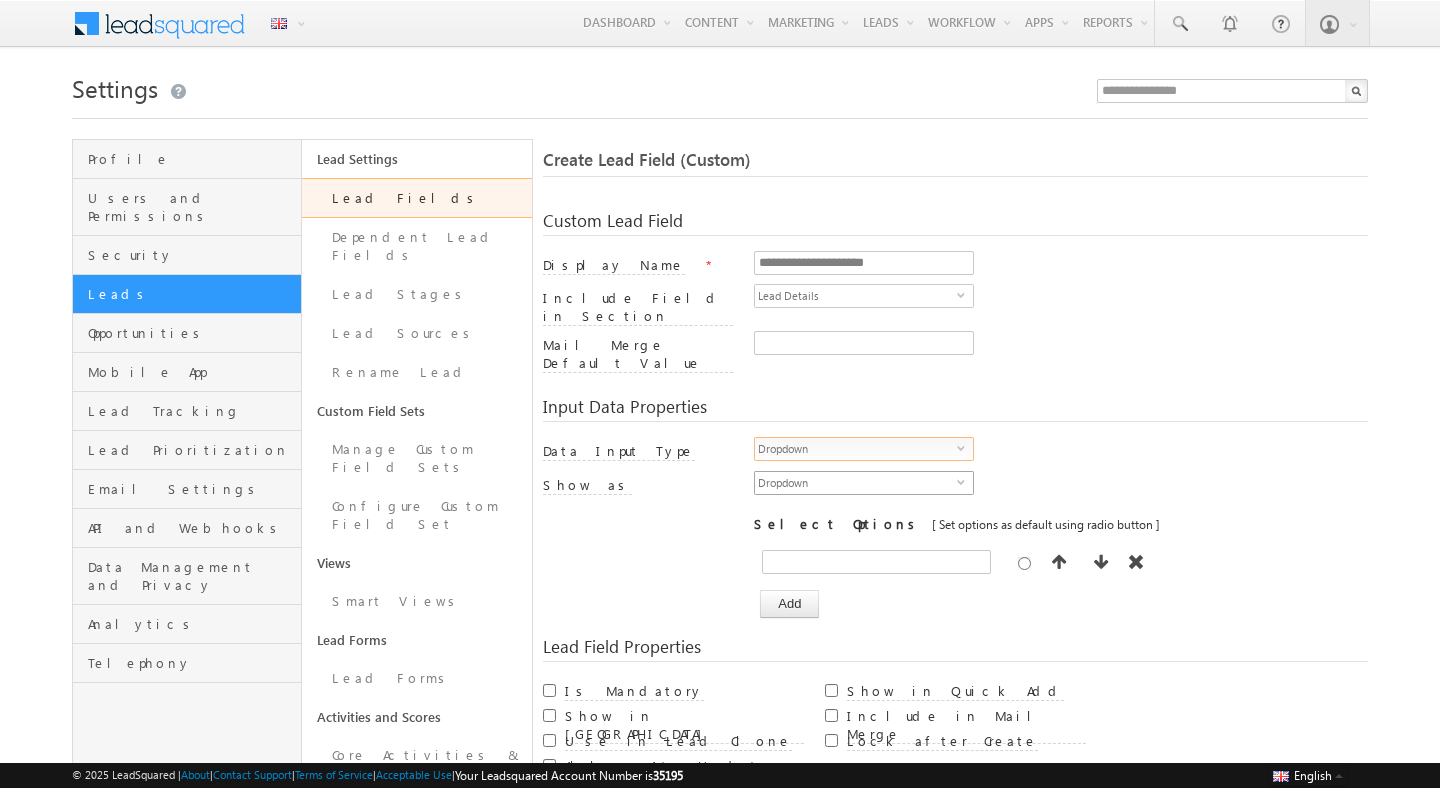 click on "Dropdown" at bounding box center (856, 483) 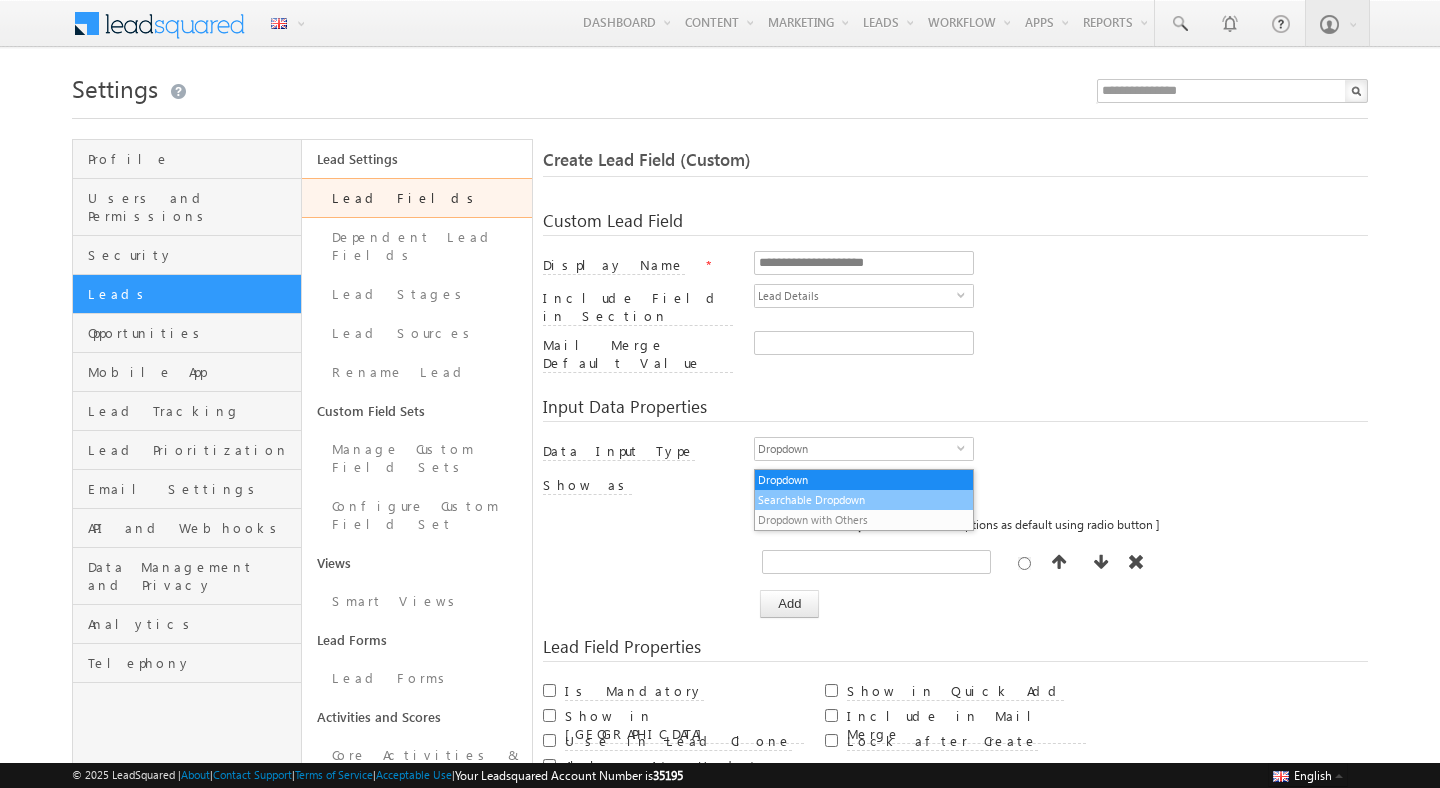 click on "Searchable Dropdown" at bounding box center [864, 500] 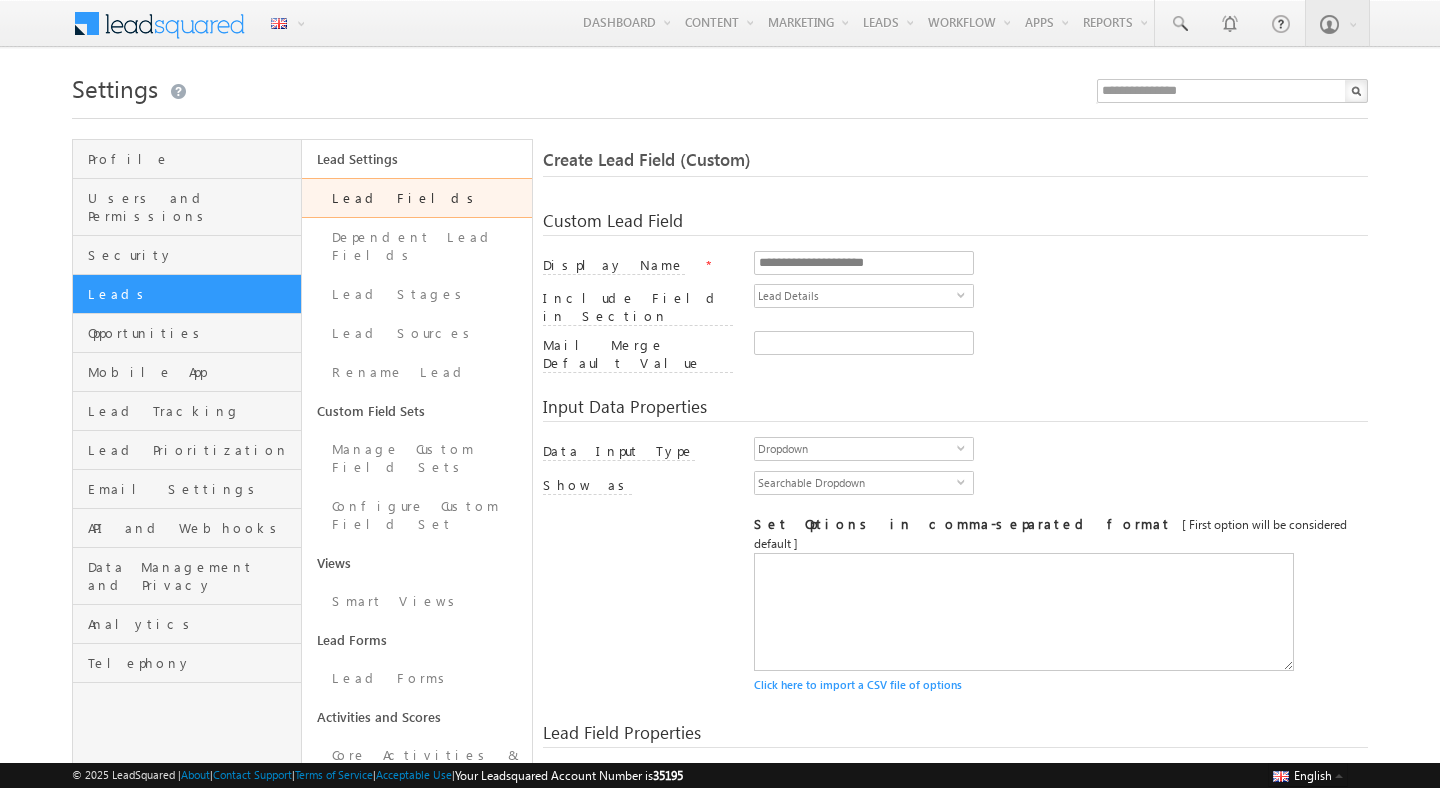 click on "Click here to import a CSV file of options" at bounding box center (1061, 685) 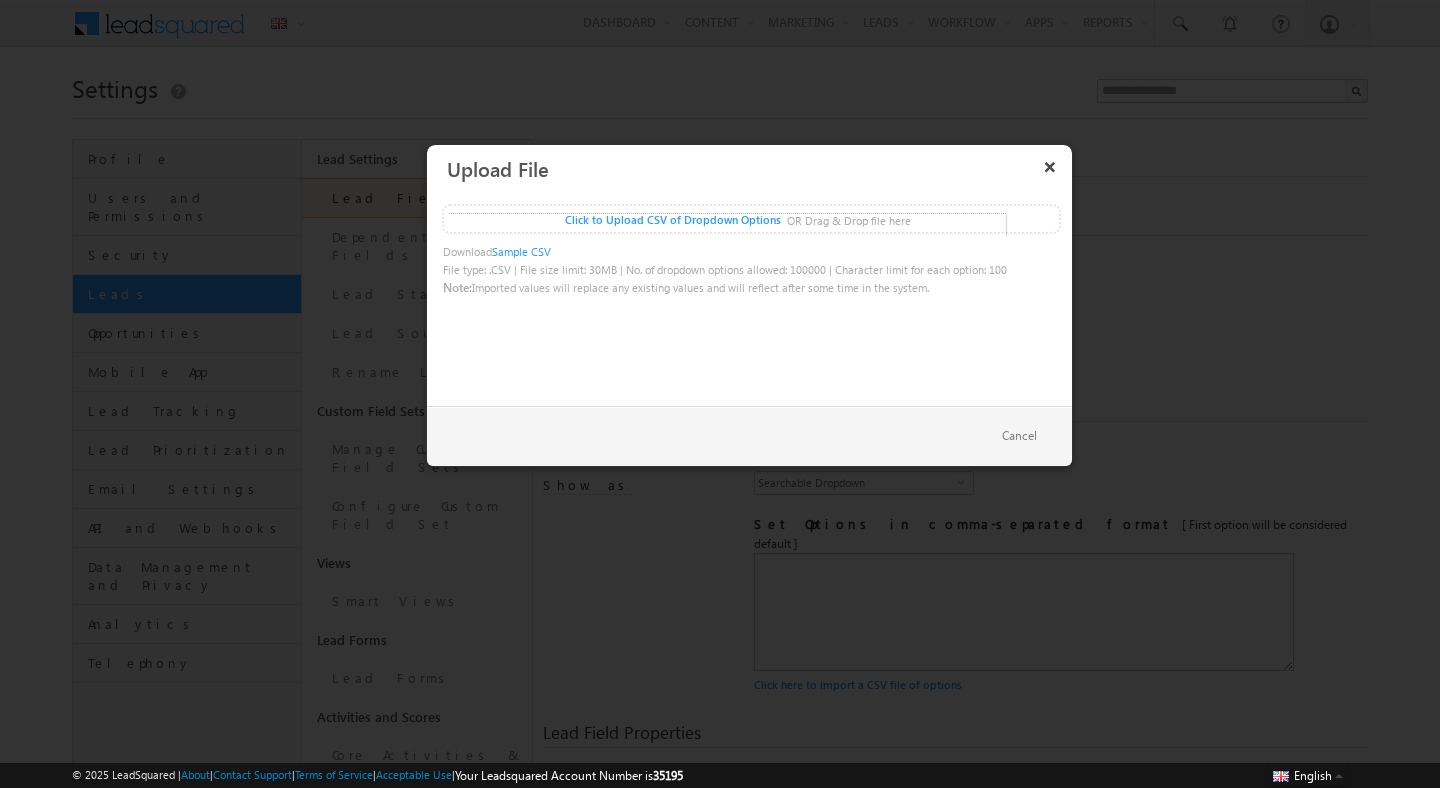 click at bounding box center [-692, 226] 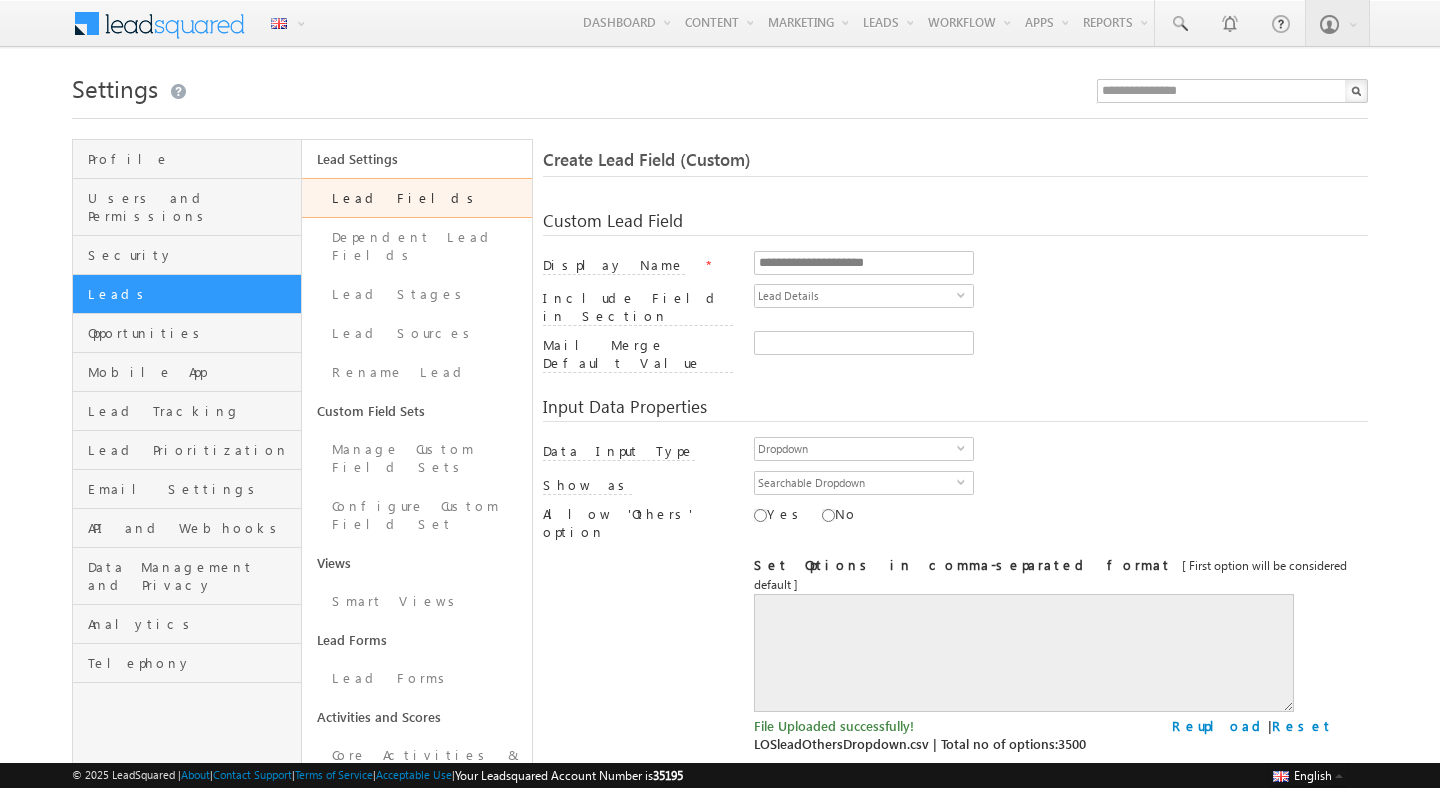 click on "Yes" at bounding box center (786, 513) 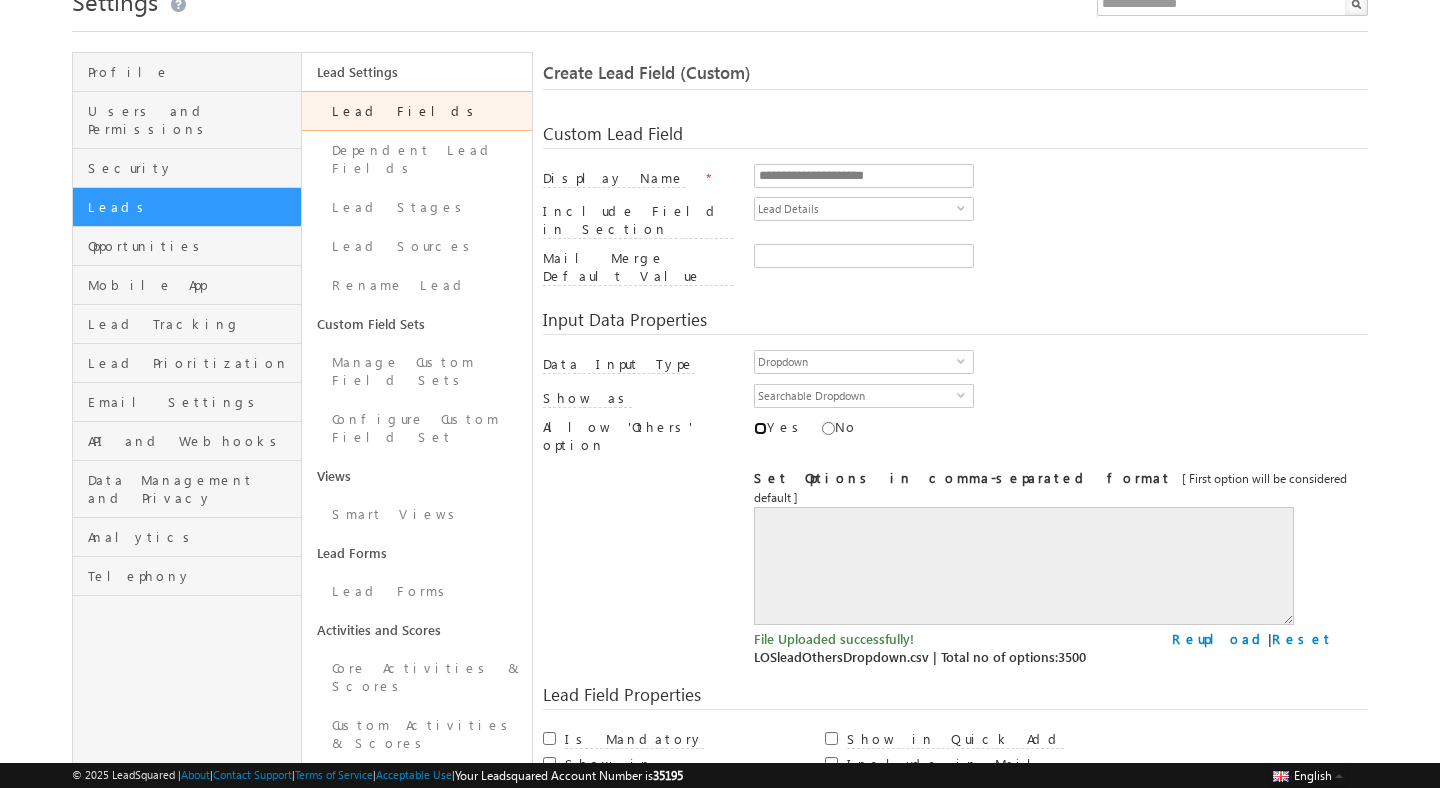 scroll, scrollTop: 315, scrollLeft: 0, axis: vertical 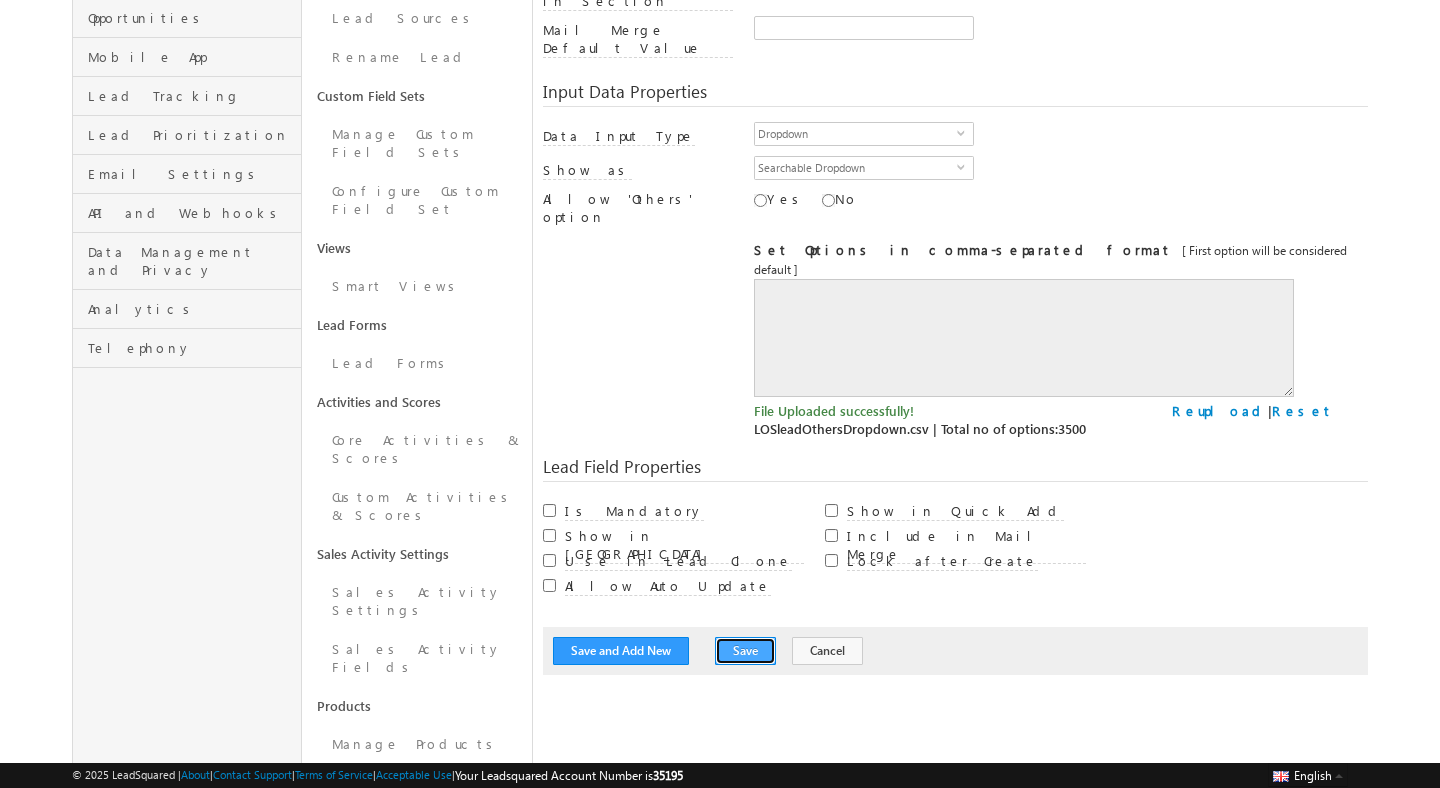 click on "Save" at bounding box center (745, 651) 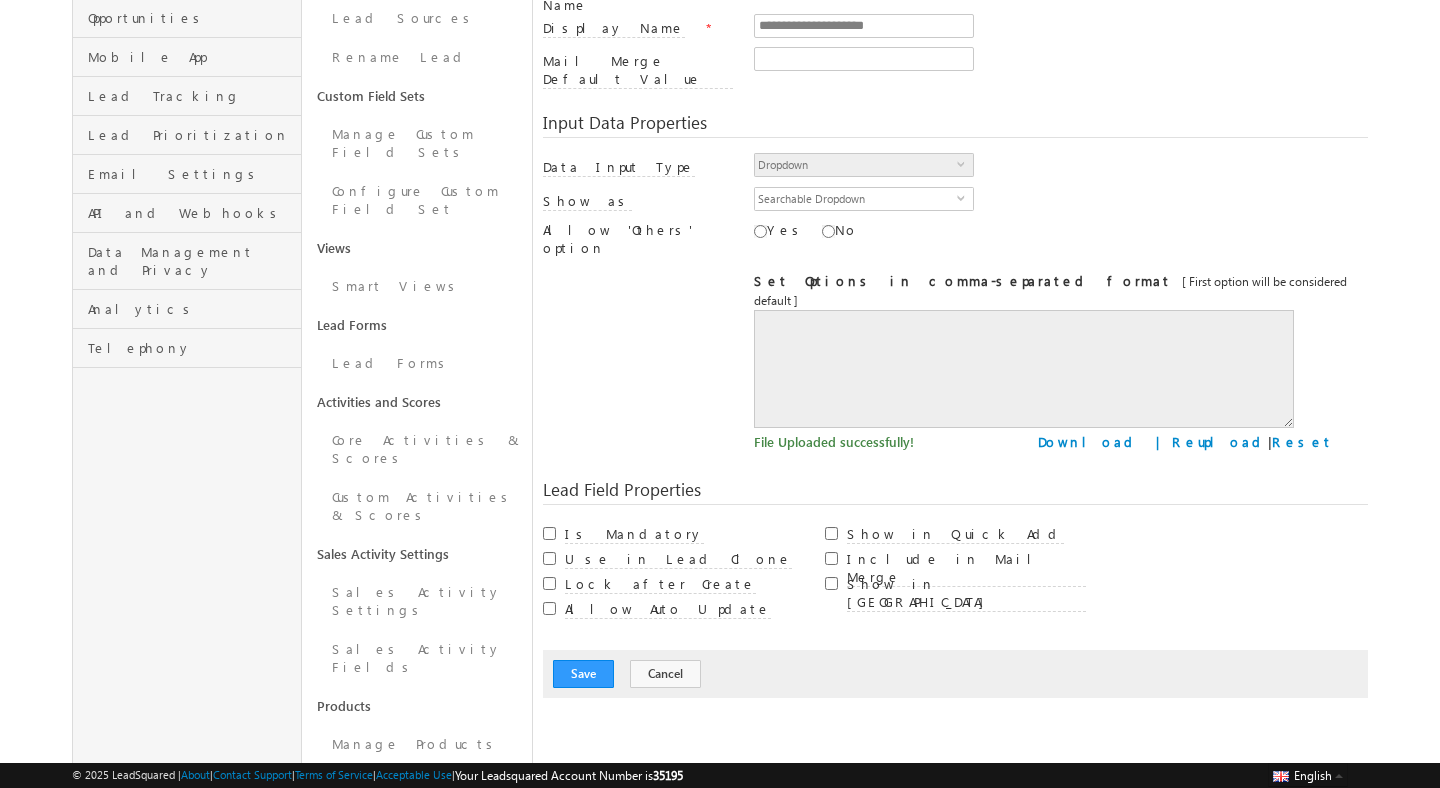 scroll, scrollTop: 149, scrollLeft: 0, axis: vertical 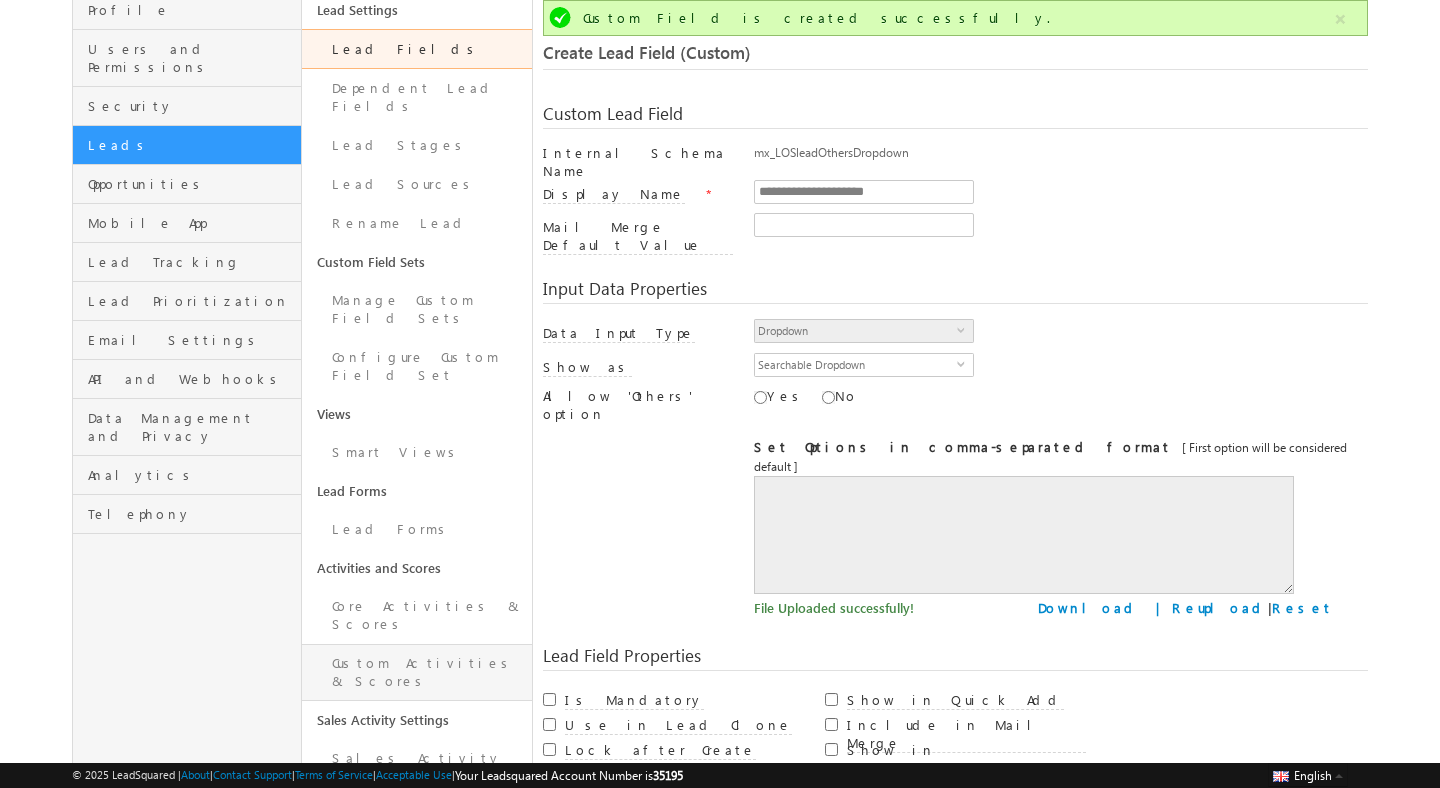 click on "Custom Activities & Scores" at bounding box center [416, 672] 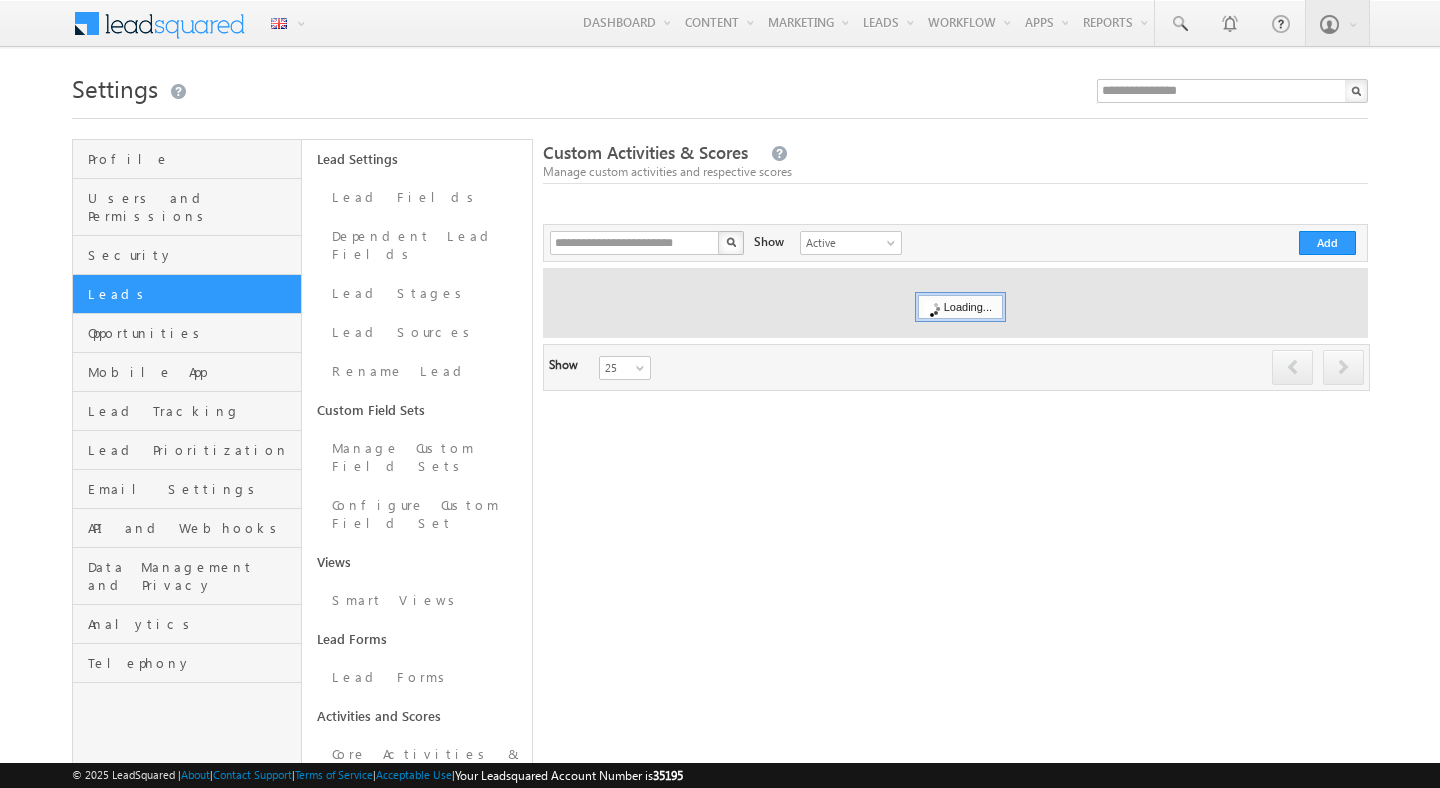 scroll, scrollTop: 0, scrollLeft: 0, axis: both 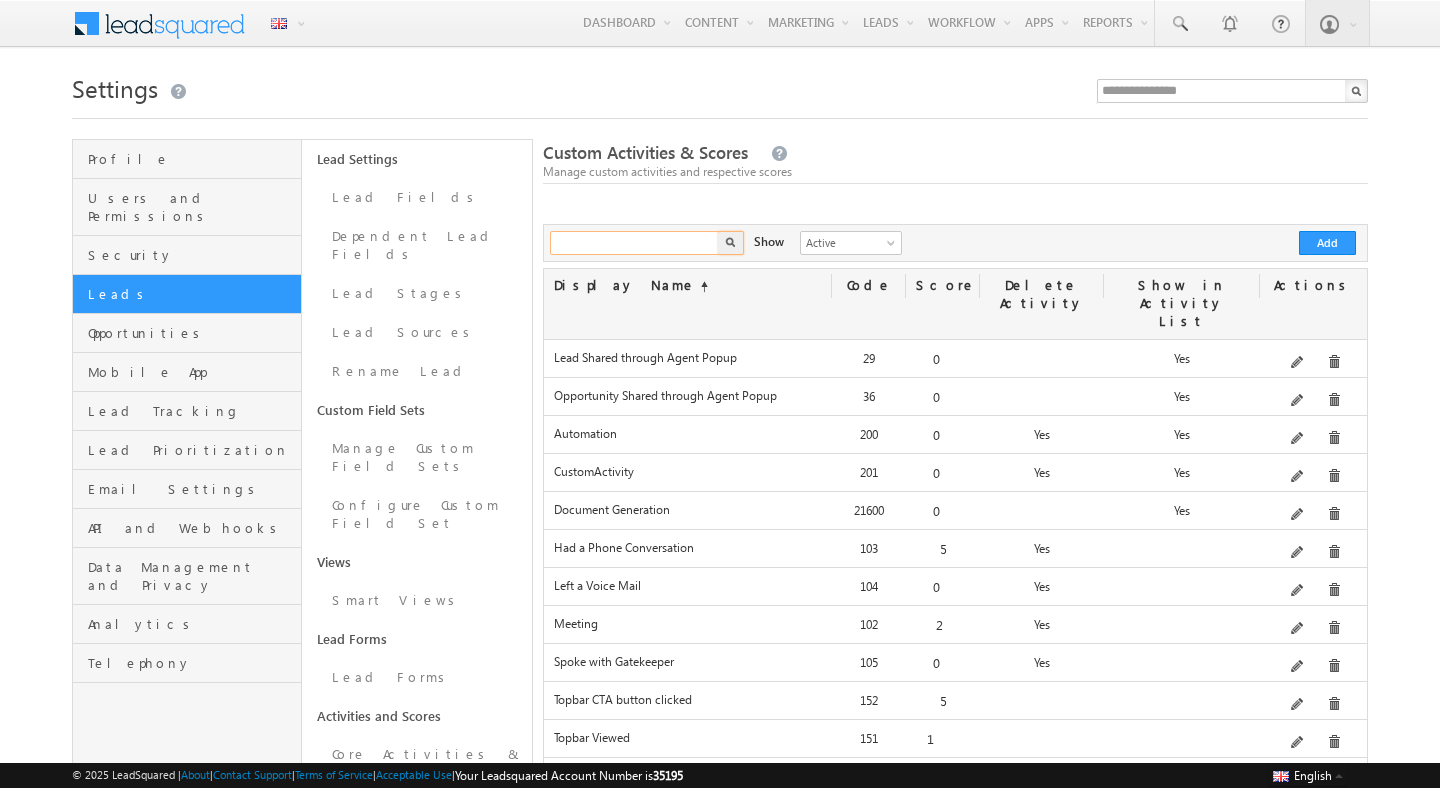 click at bounding box center (635, 243) 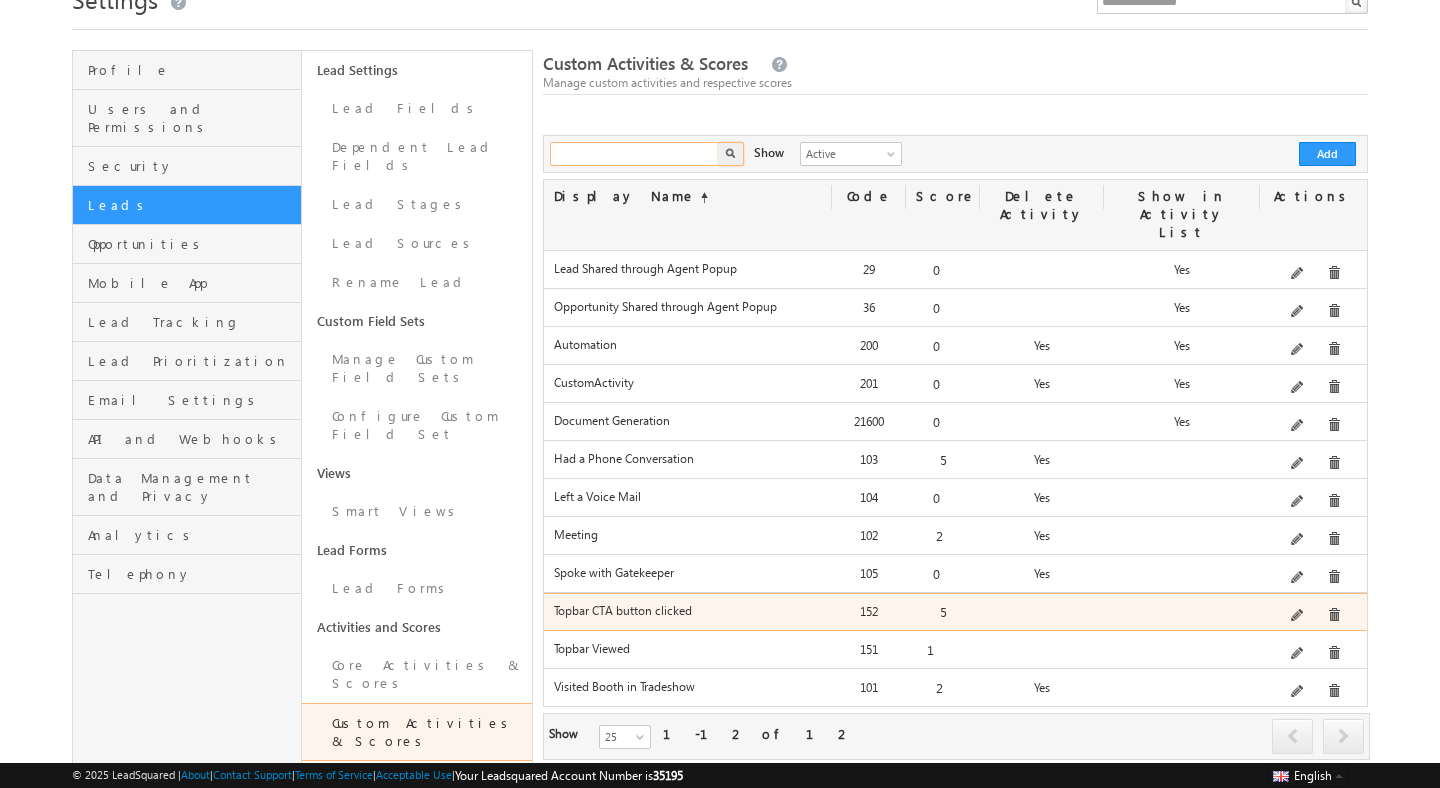 scroll, scrollTop: 91, scrollLeft: 0, axis: vertical 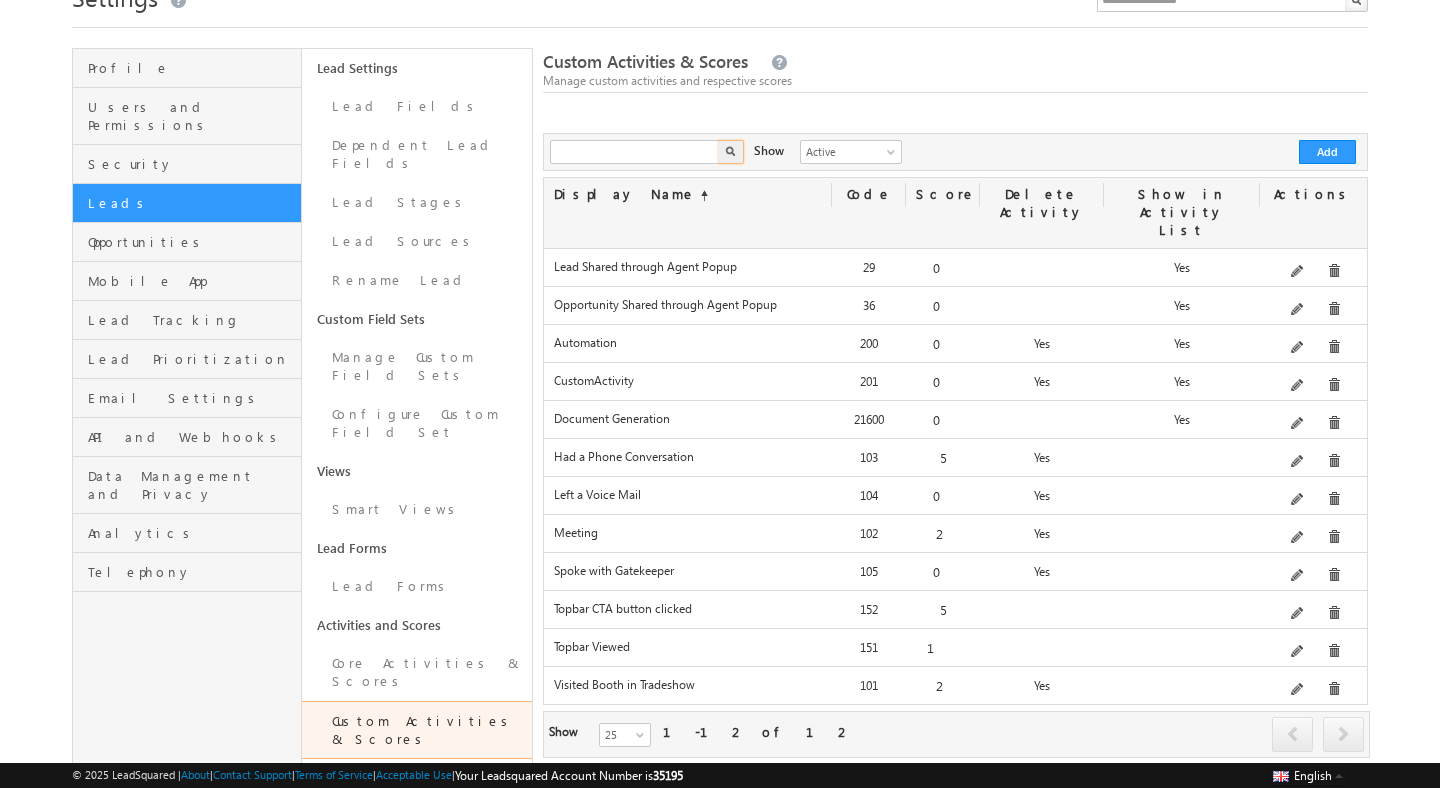 type on "**********" 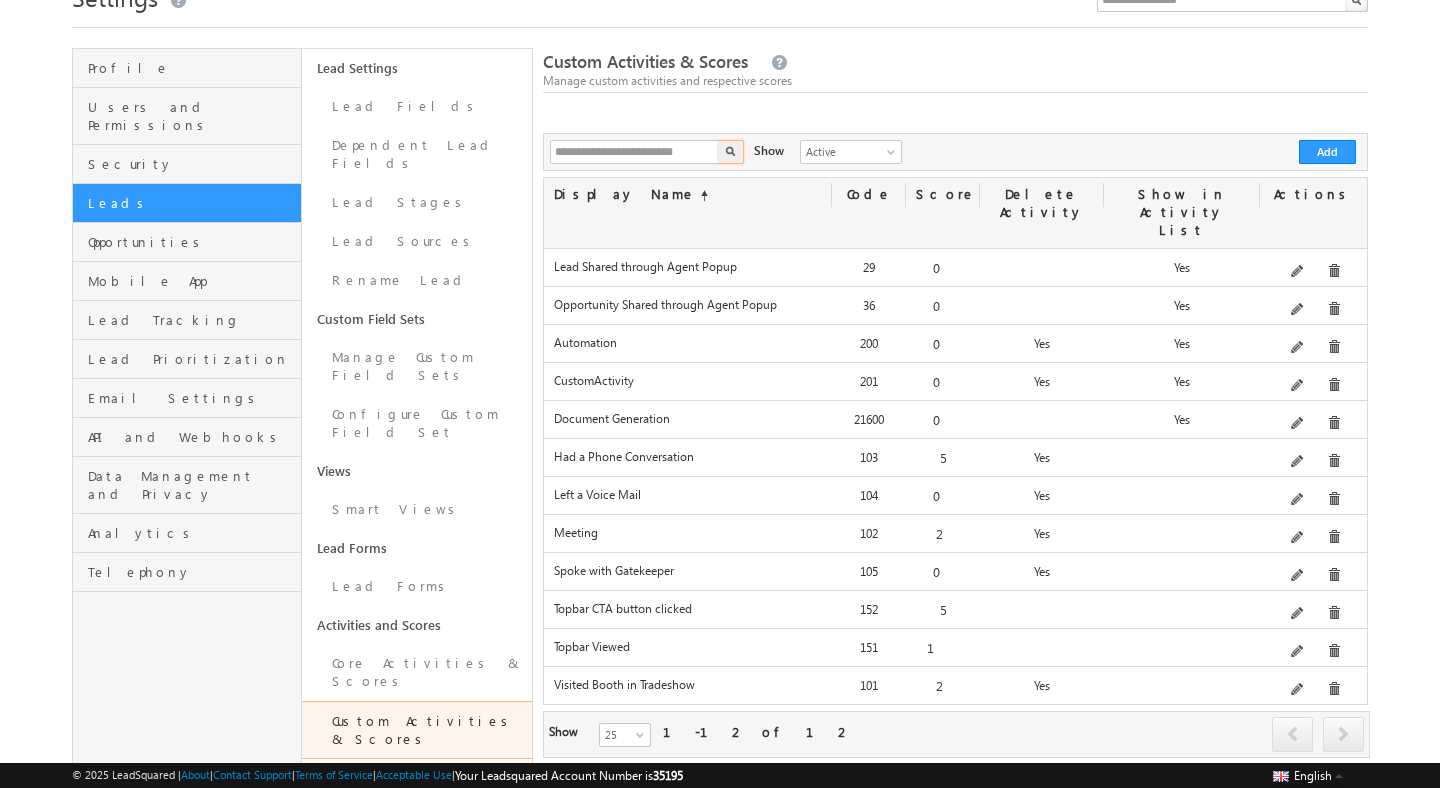 click on "Edit" at bounding box center (1324, 332) 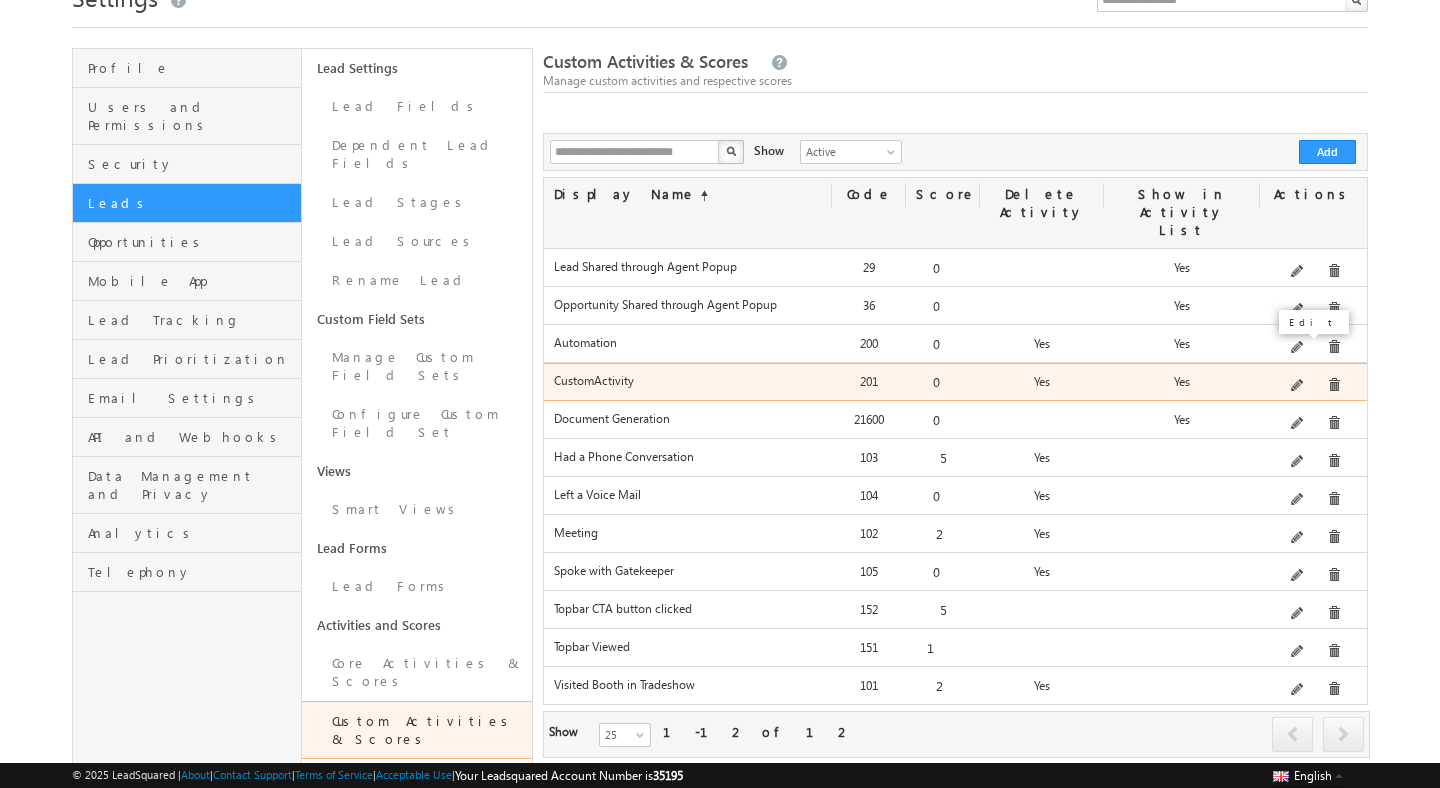 click at bounding box center [1298, 386] 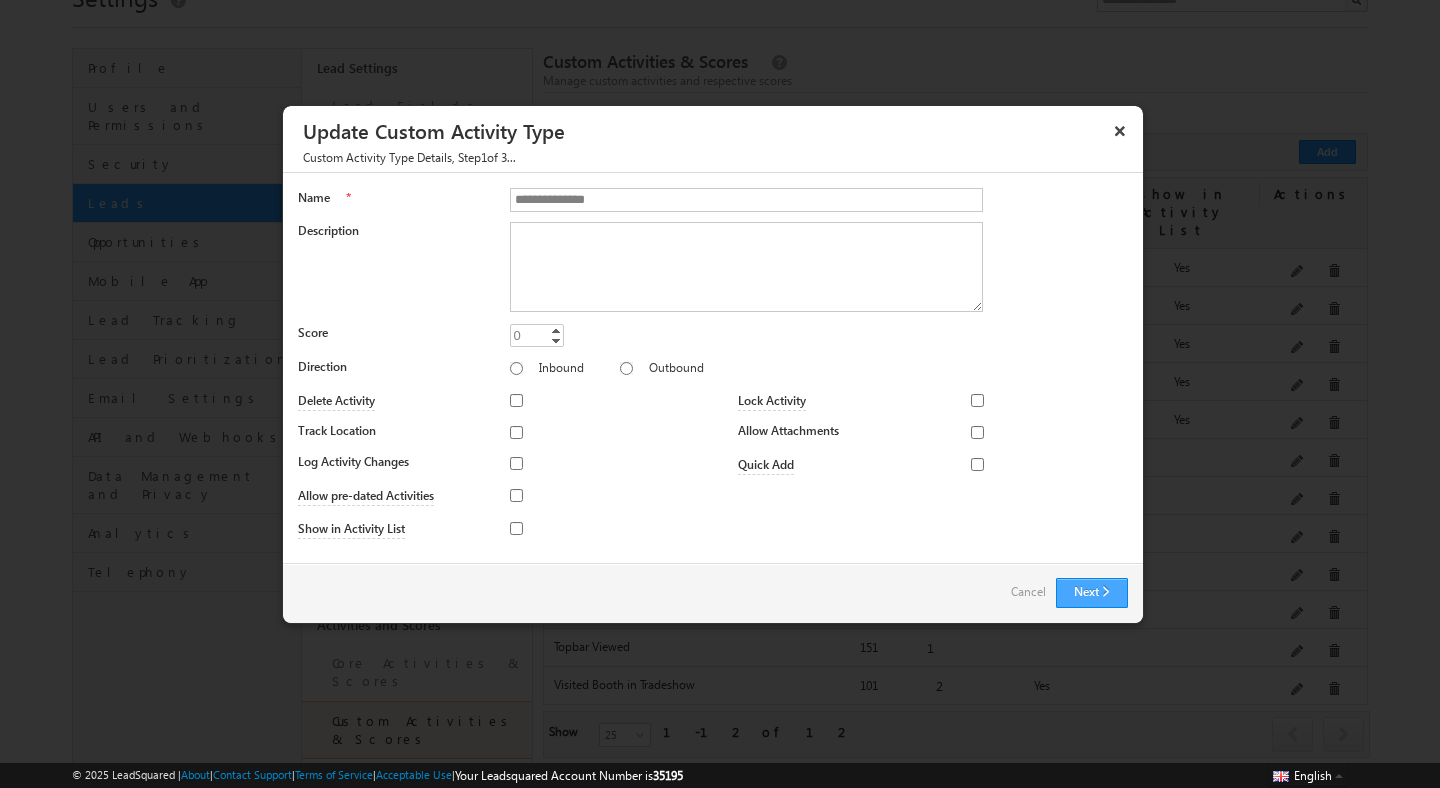 click on "Next" at bounding box center (1092, 593) 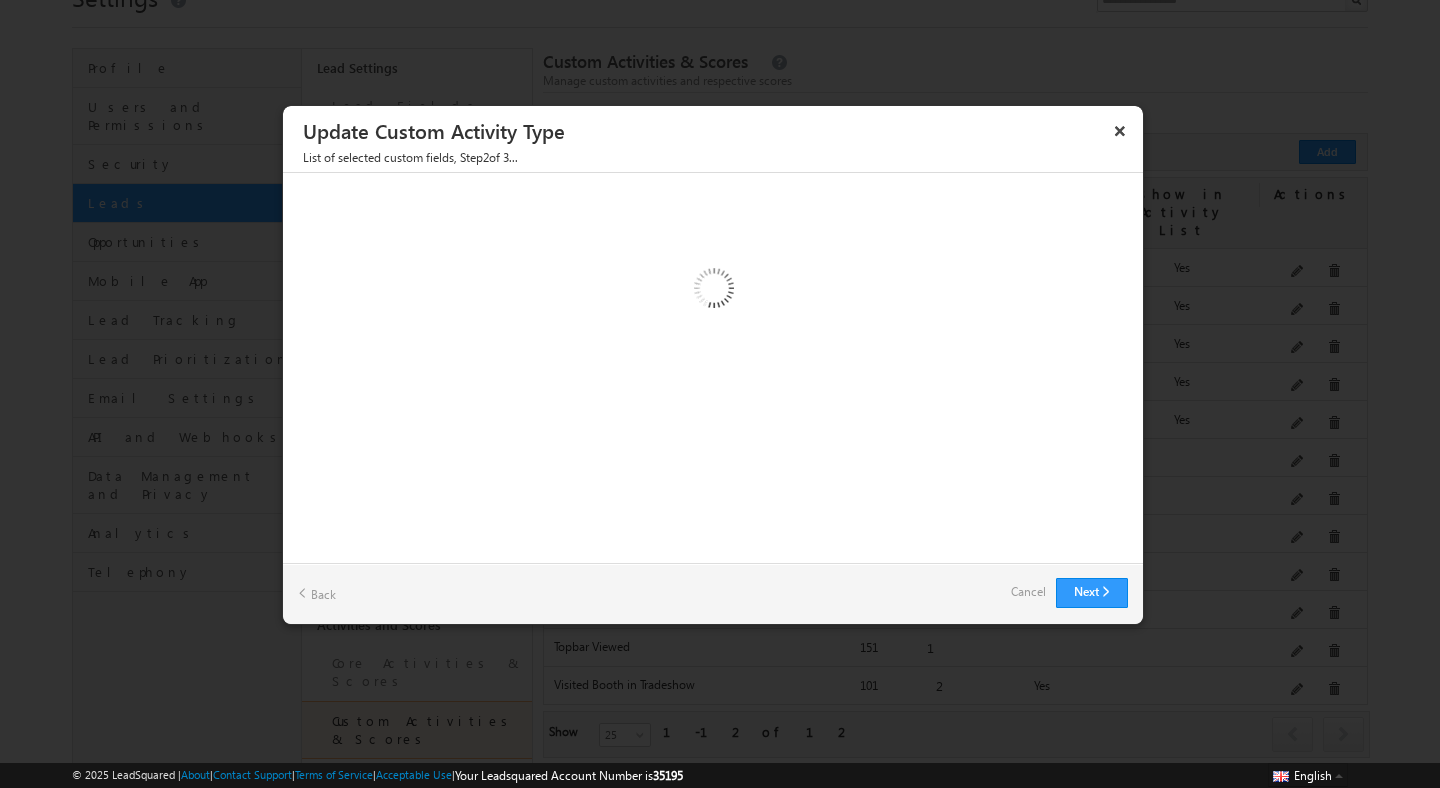 type 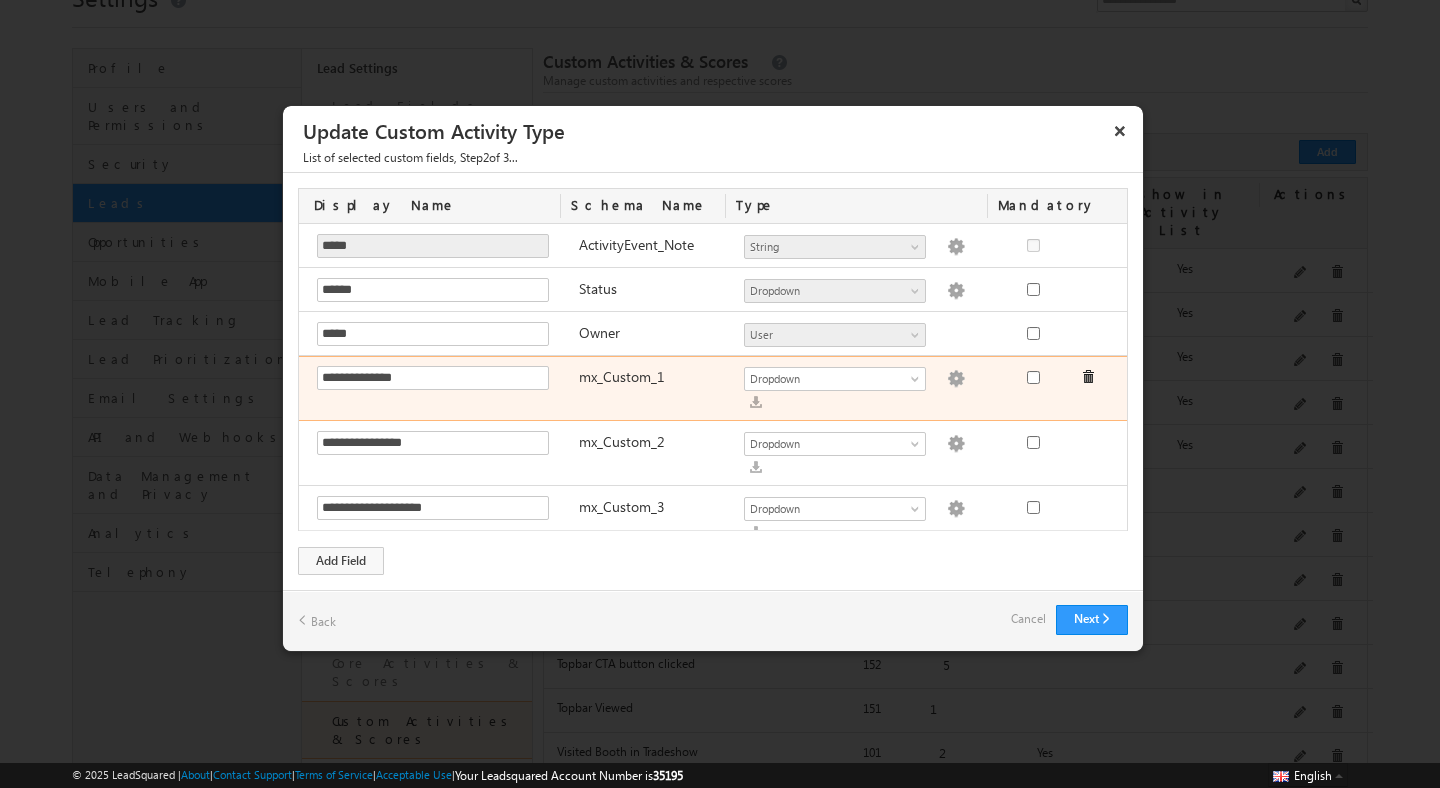 click at bounding box center [756, 405] 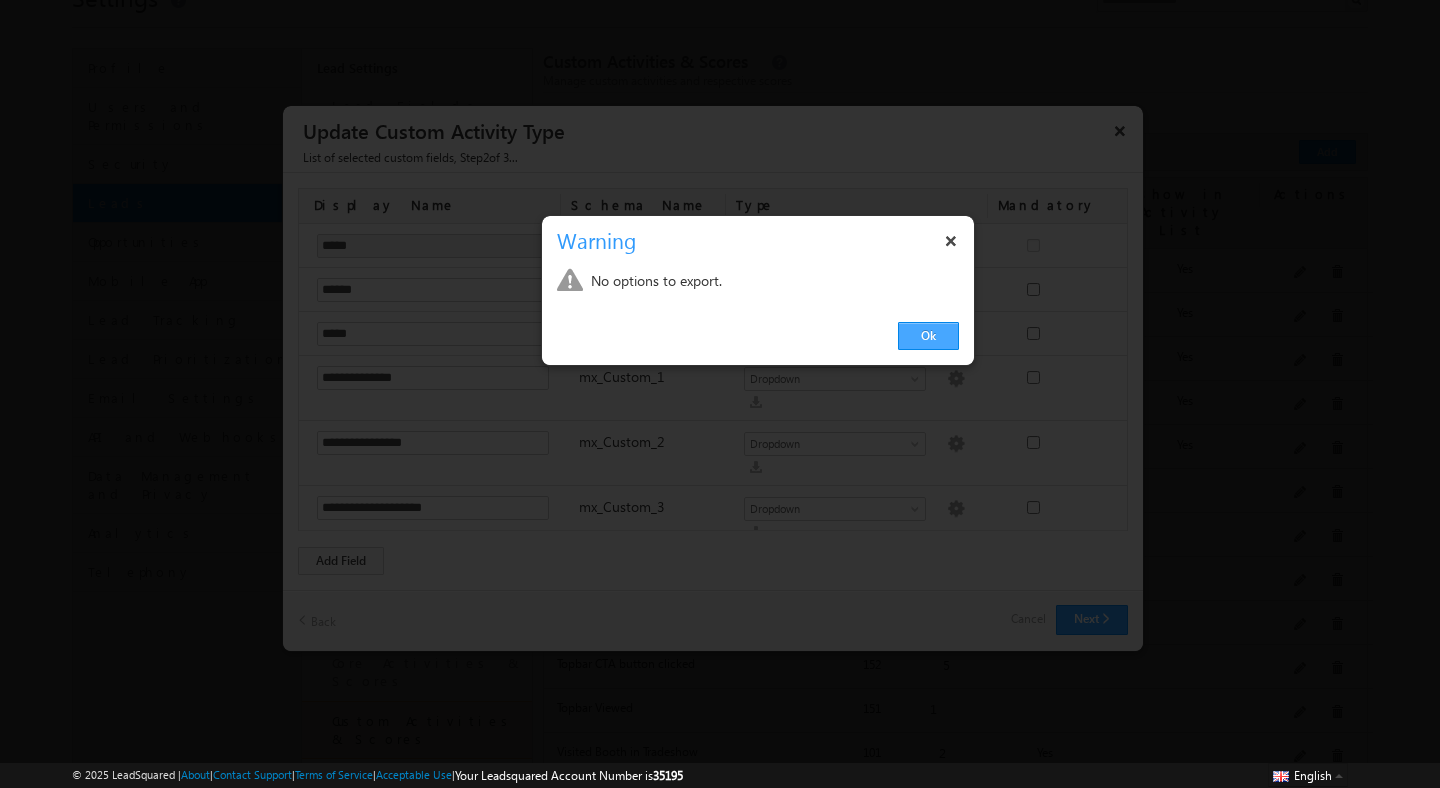 click on "Ok" at bounding box center (928, 336) 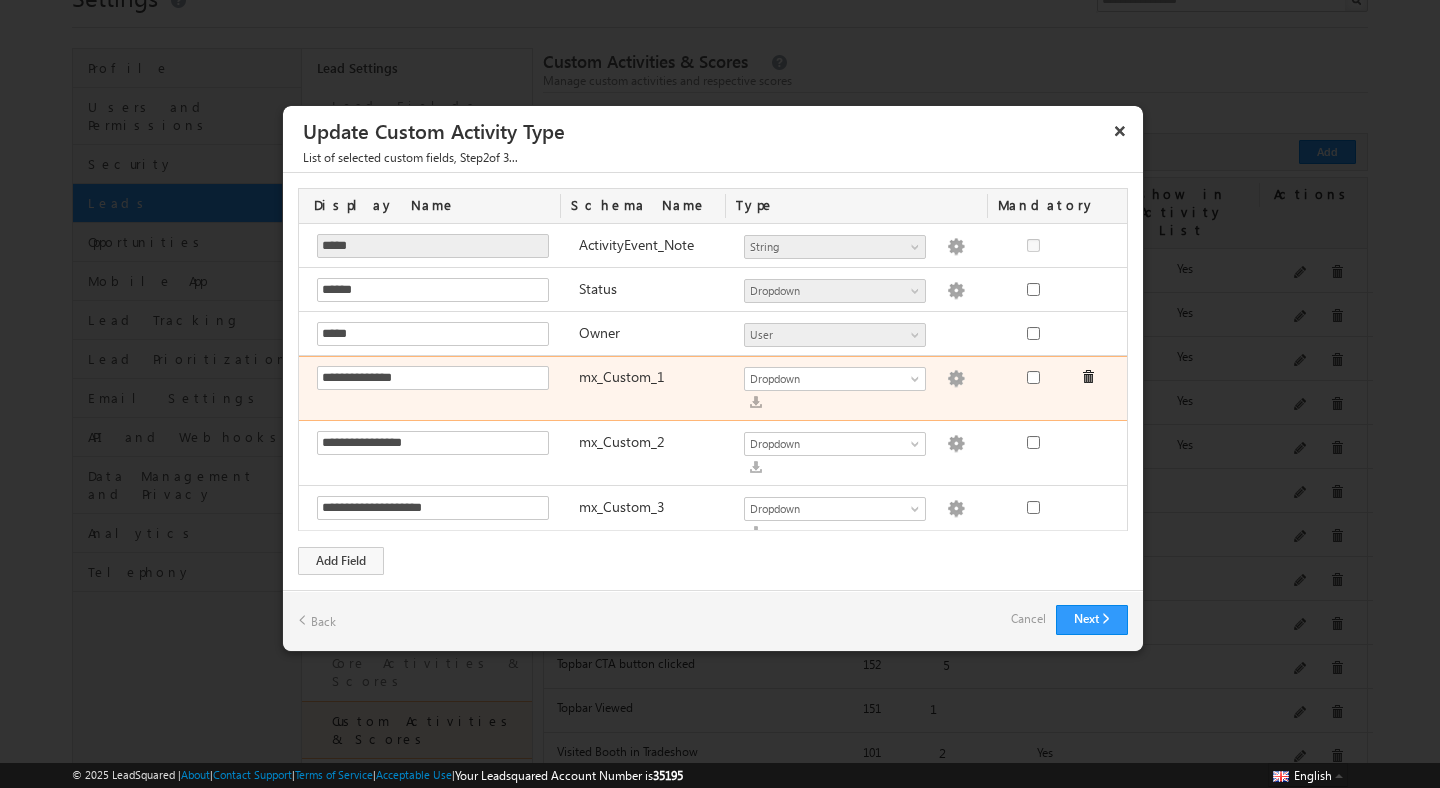 click at bounding box center (956, 379) 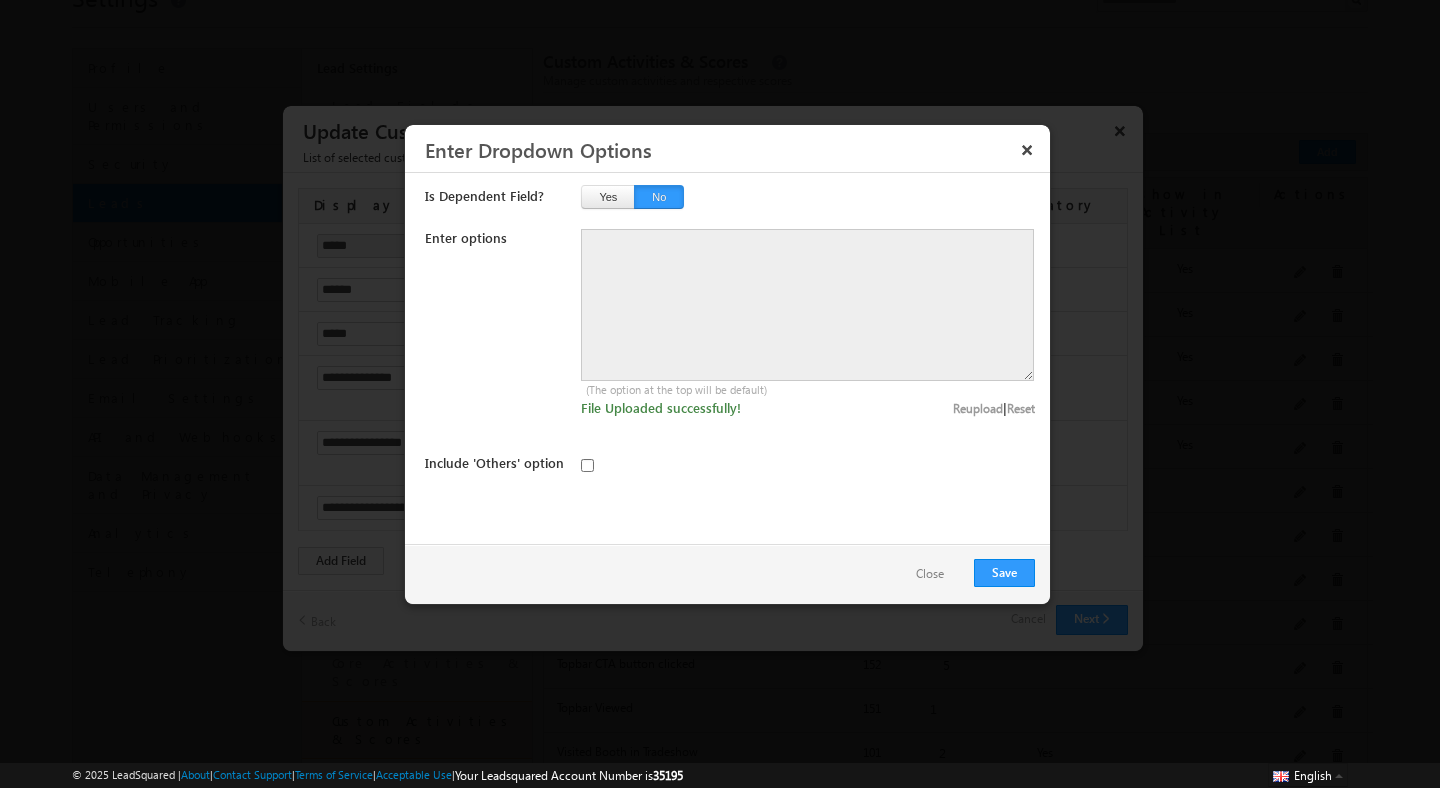 click on "Reset" at bounding box center [1021, 408] 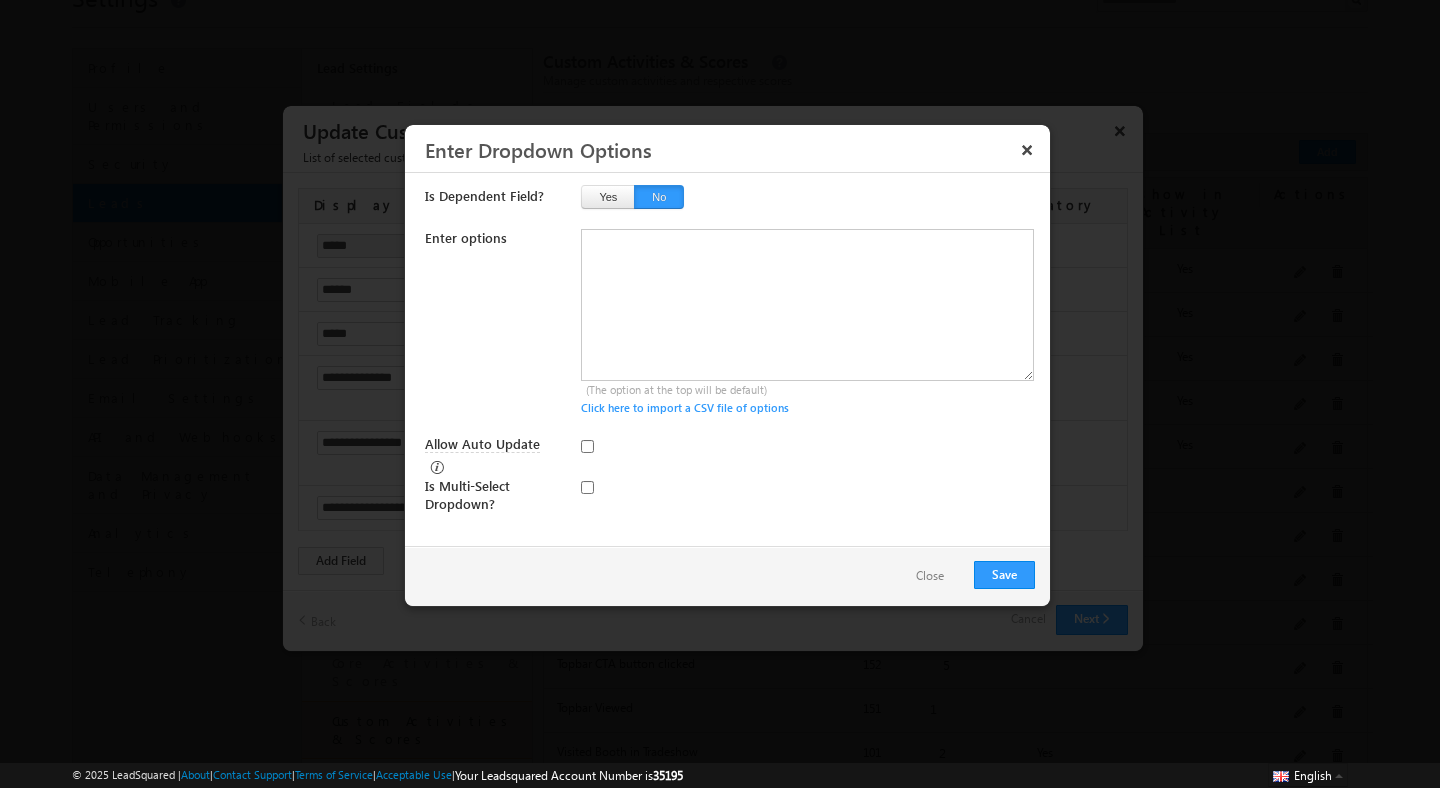 click on "Click here to import a CSV file of options" at bounding box center [808, 408] 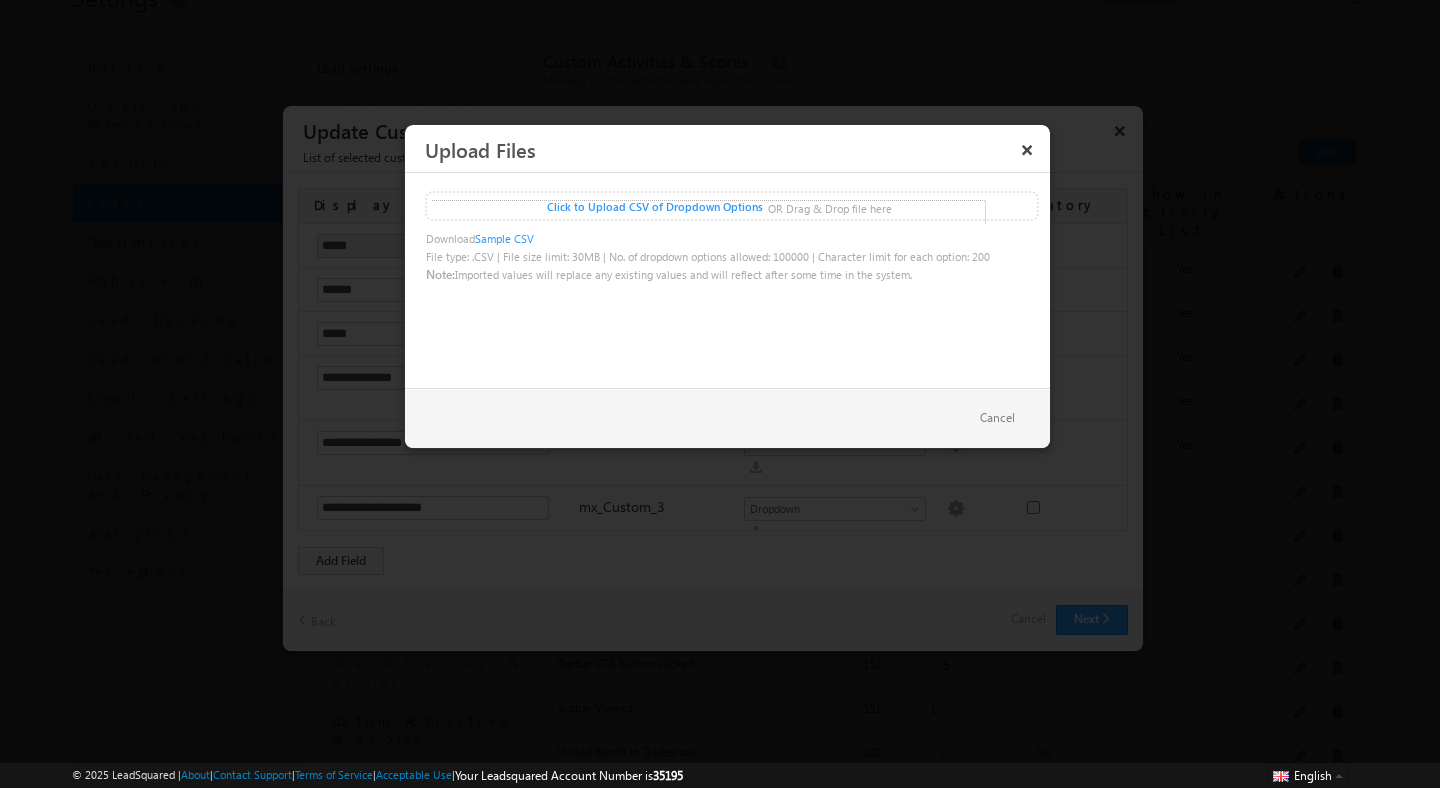 click at bounding box center [-713, 213] 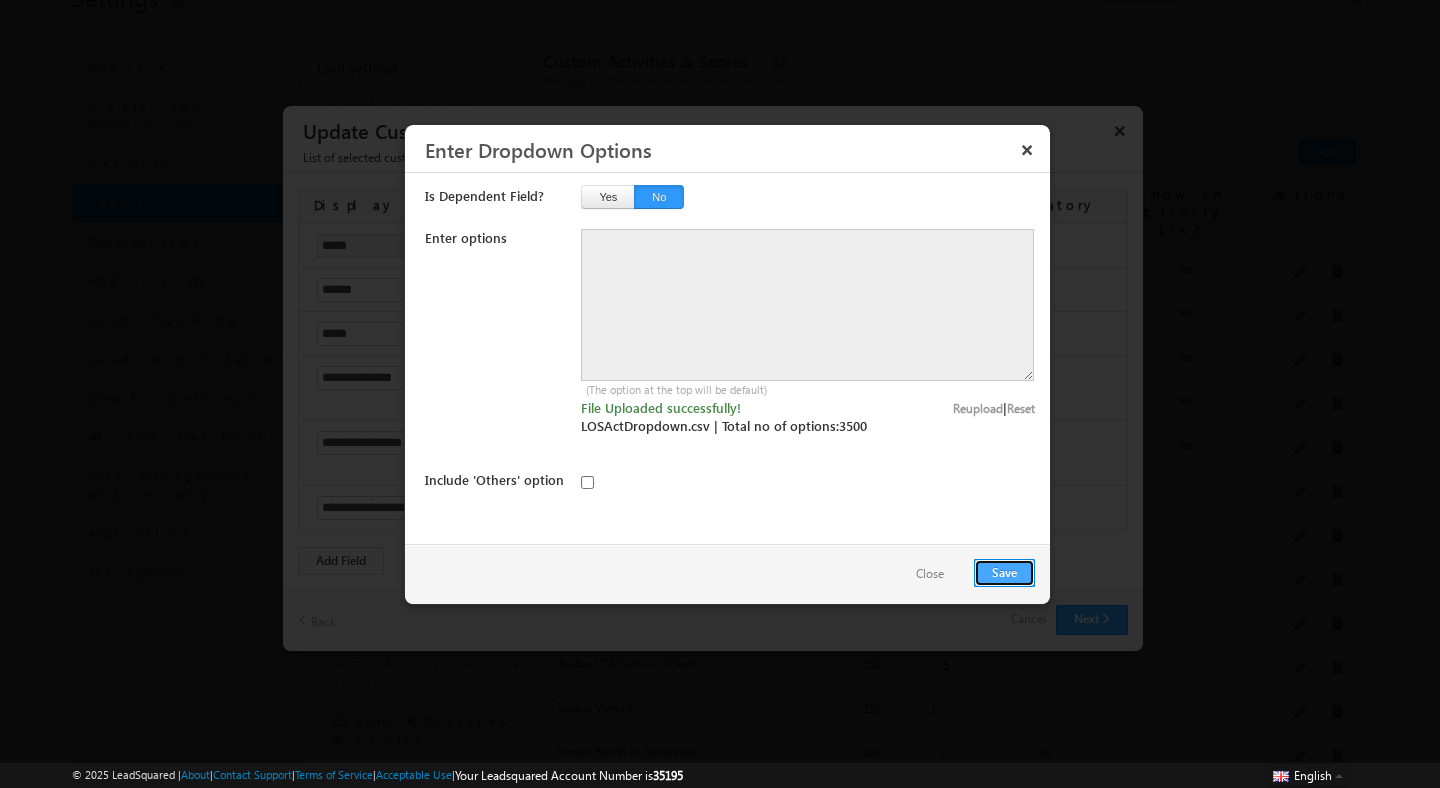 click on "Save" at bounding box center [1004, 573] 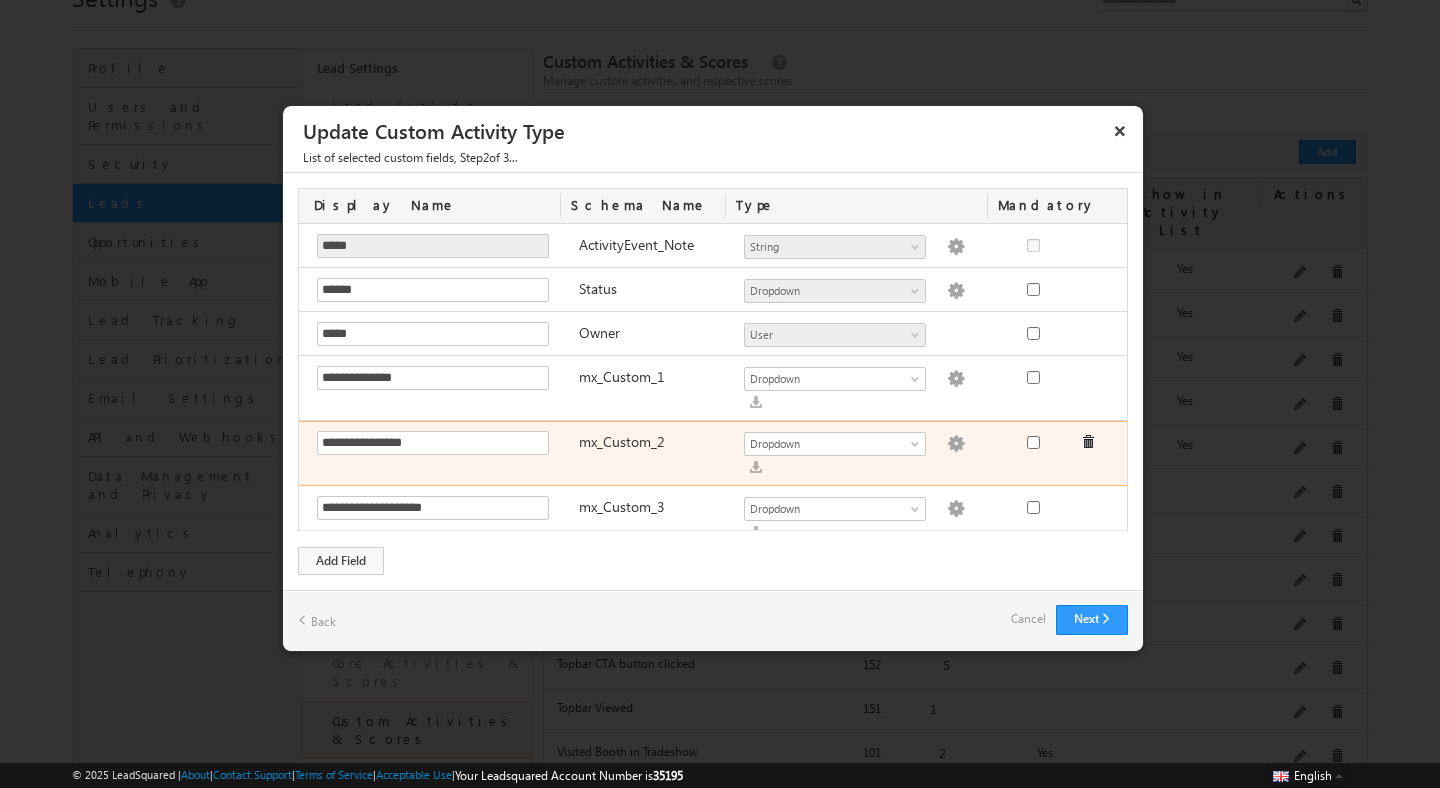 click at bounding box center (956, 444) 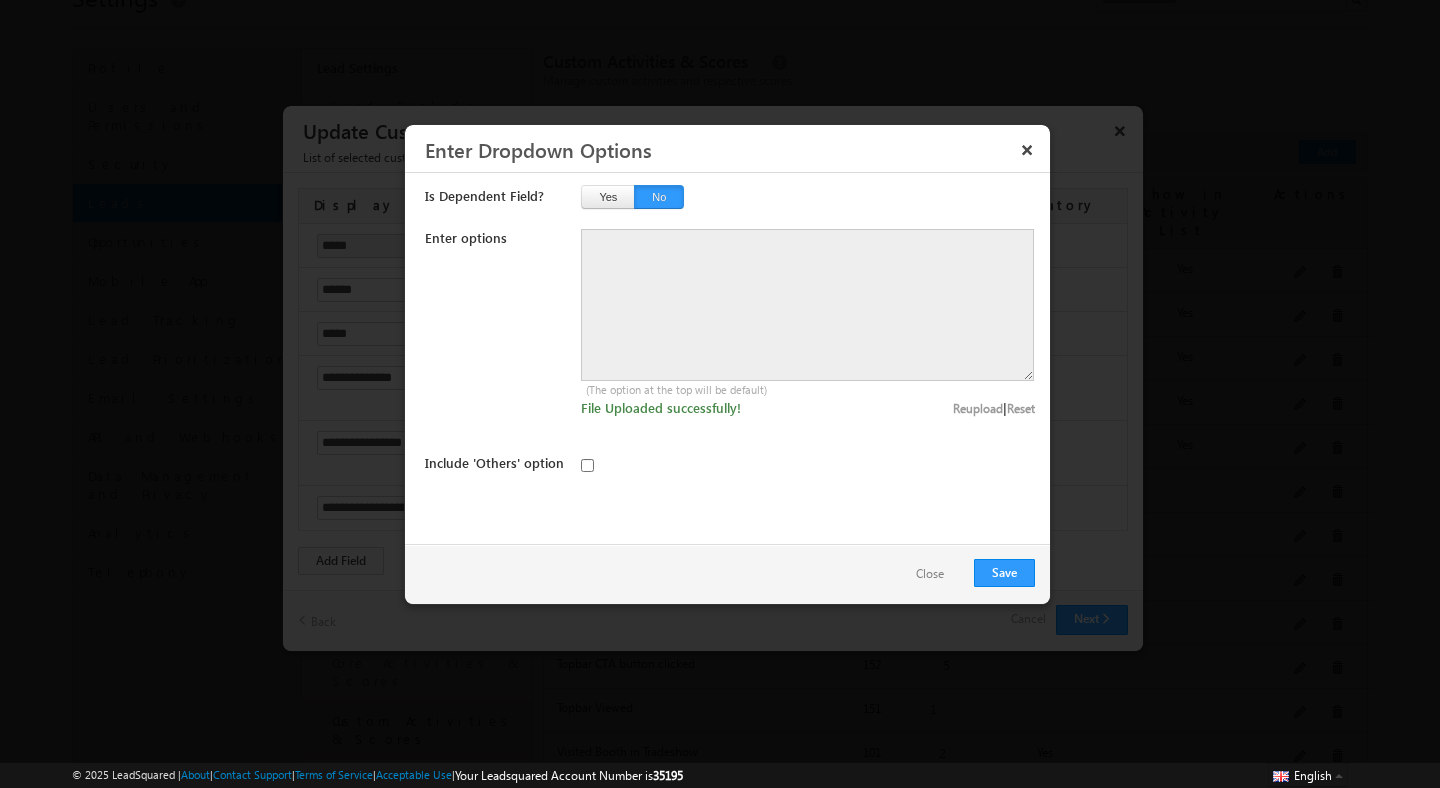 click on "Reset" at bounding box center [1021, 408] 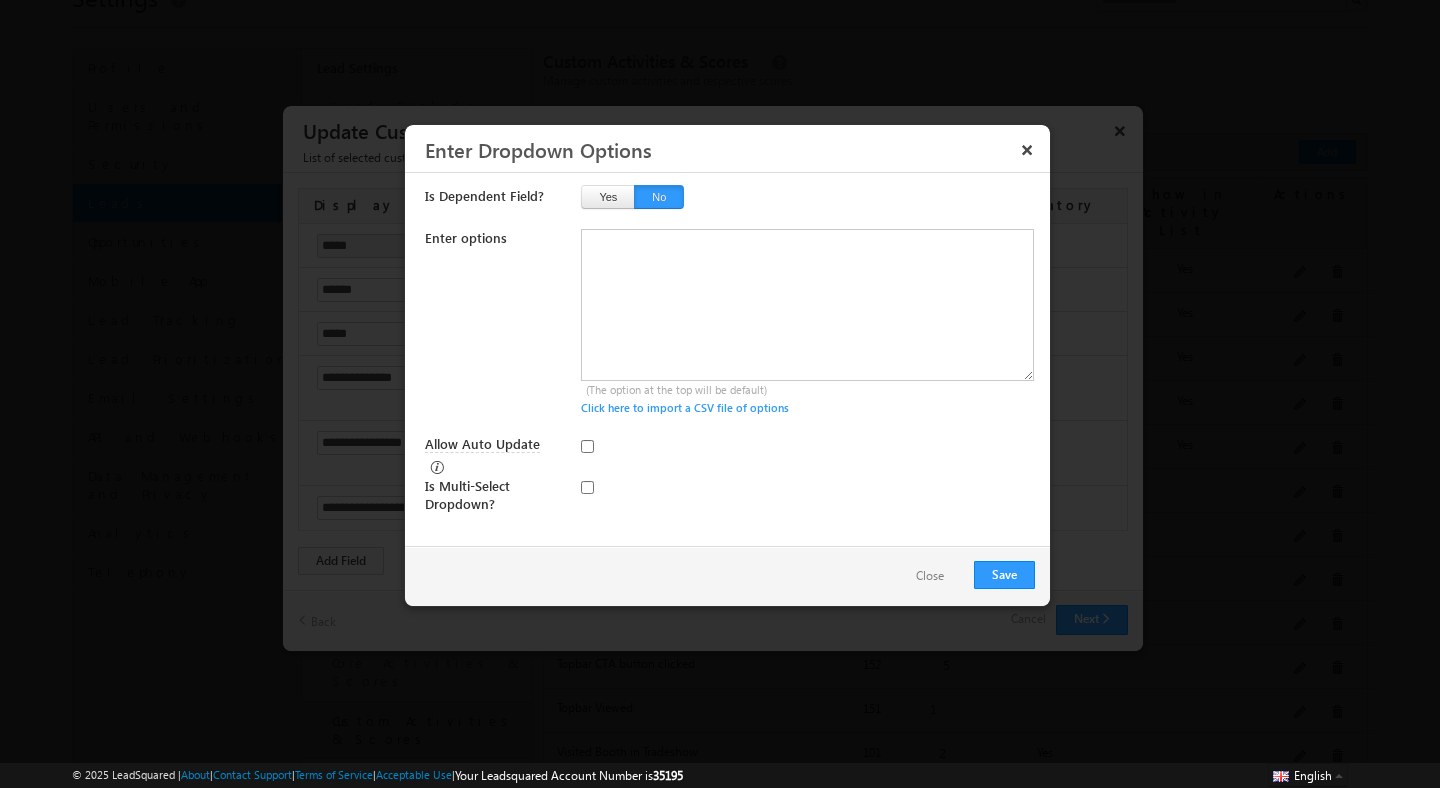 click on "Click here to import a CSV file of options" at bounding box center [808, 408] 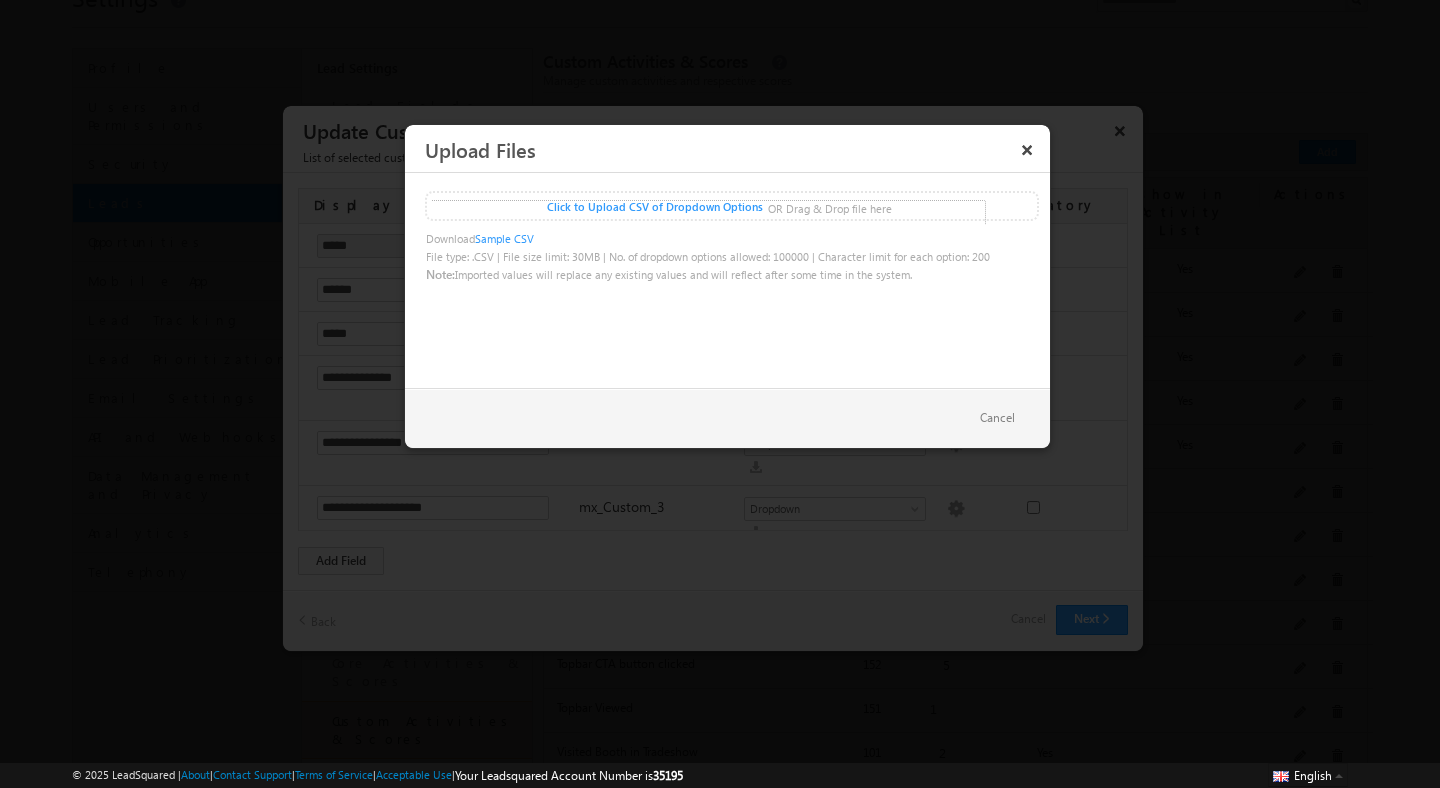 click at bounding box center [-713, 213] 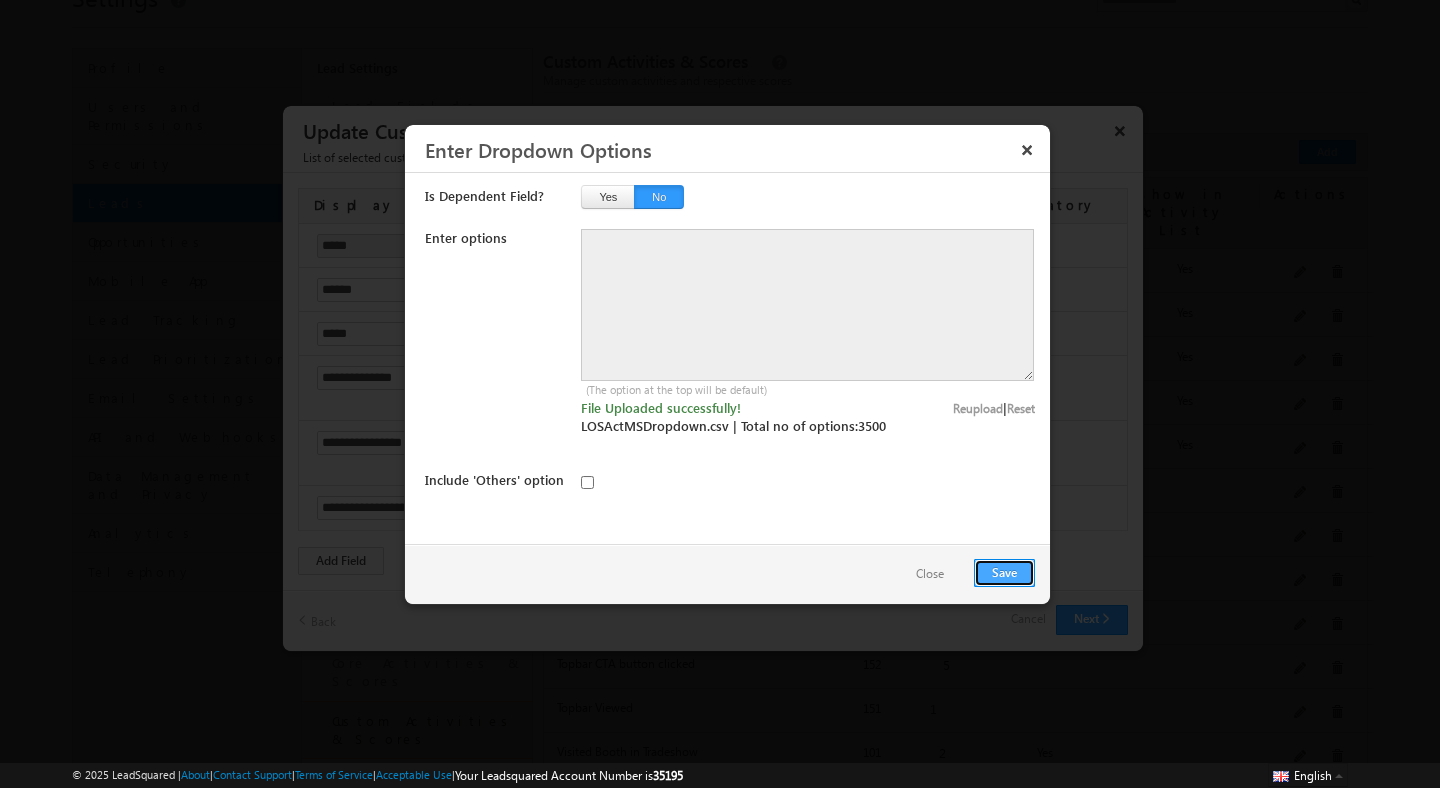 click on "Save" at bounding box center [1004, 573] 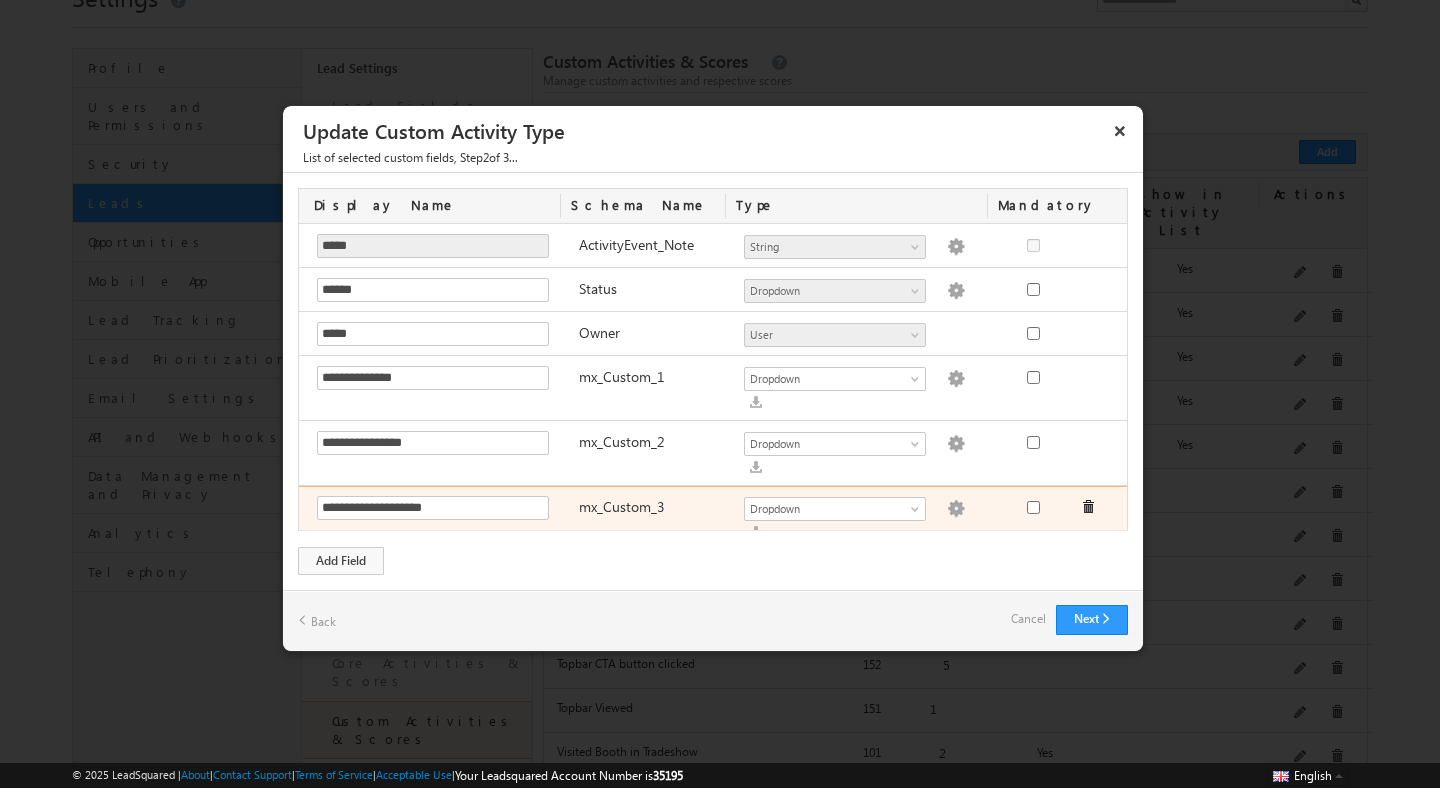 click at bounding box center [956, 509] 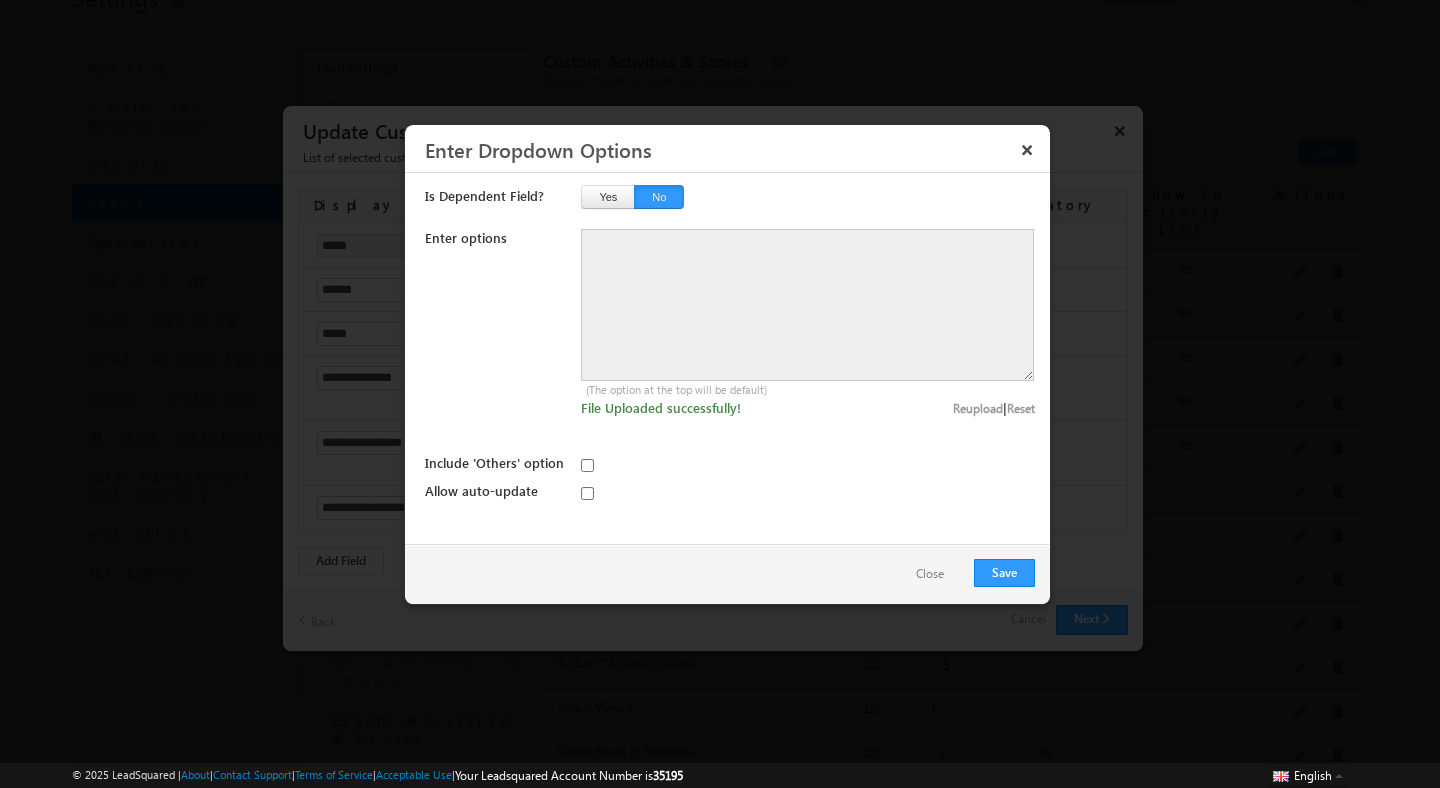 click on "Reset" at bounding box center (1021, 408) 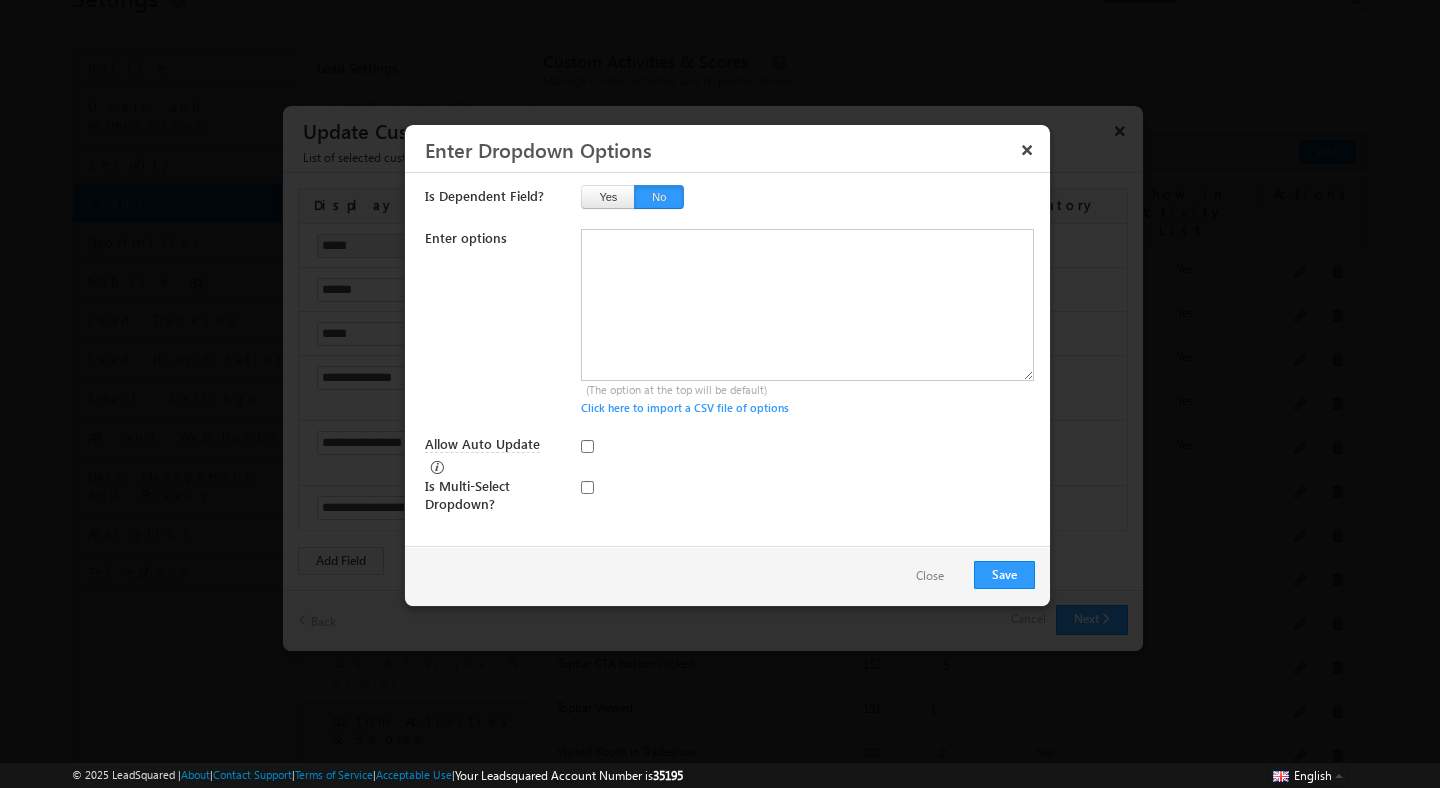 click on "Click here to import a CSV file of options" at bounding box center (808, 408) 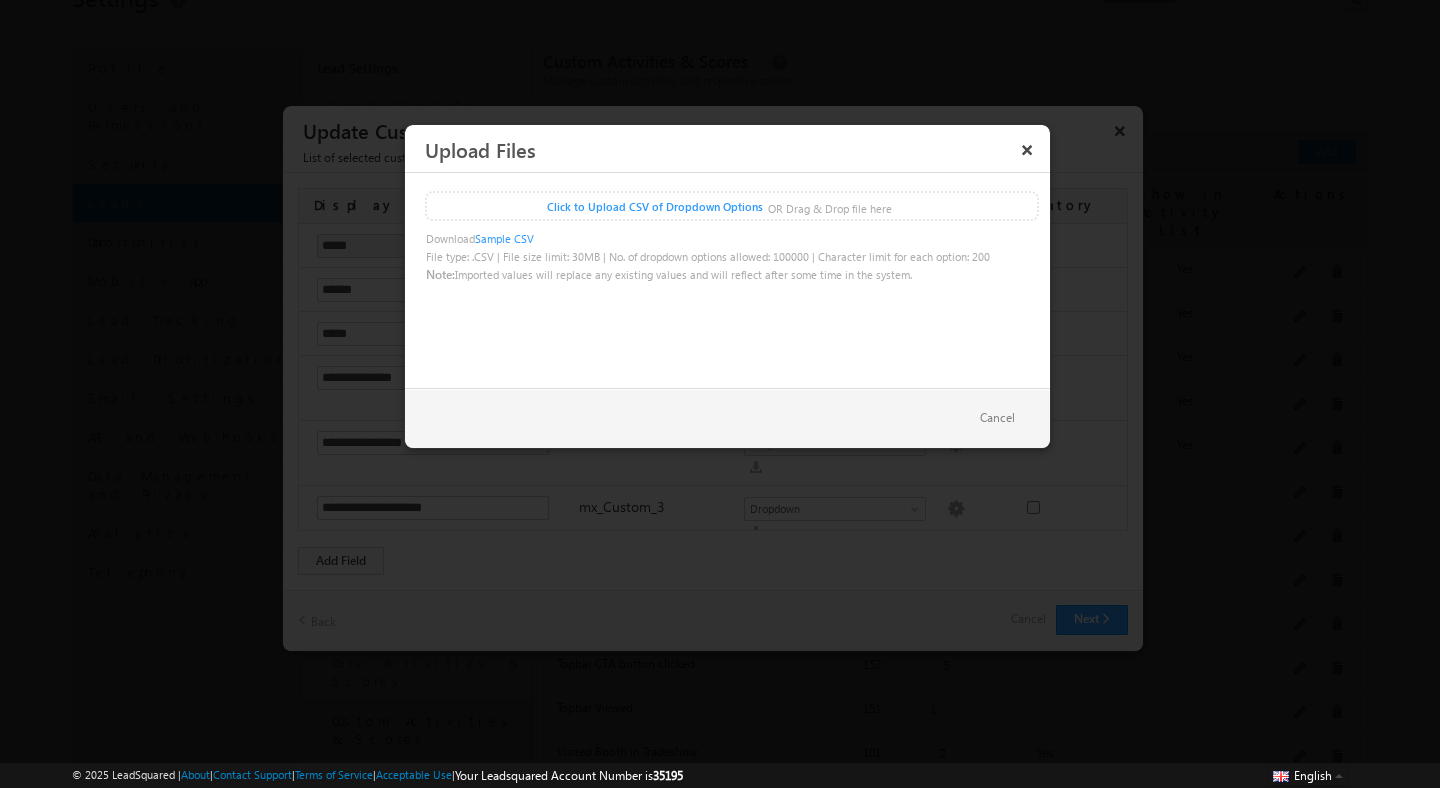 click on "×" at bounding box center (1027, 149) 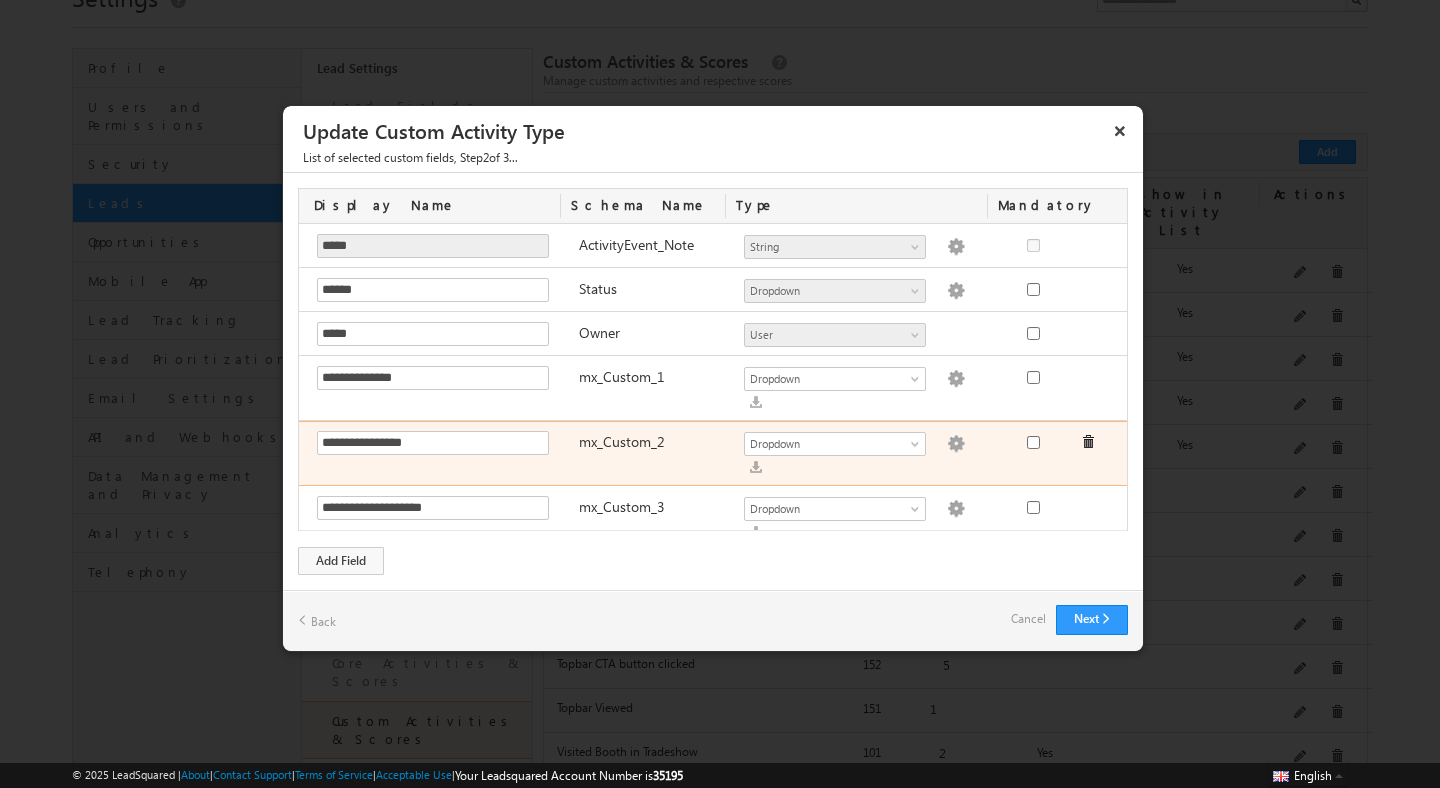 click at bounding box center [956, 444] 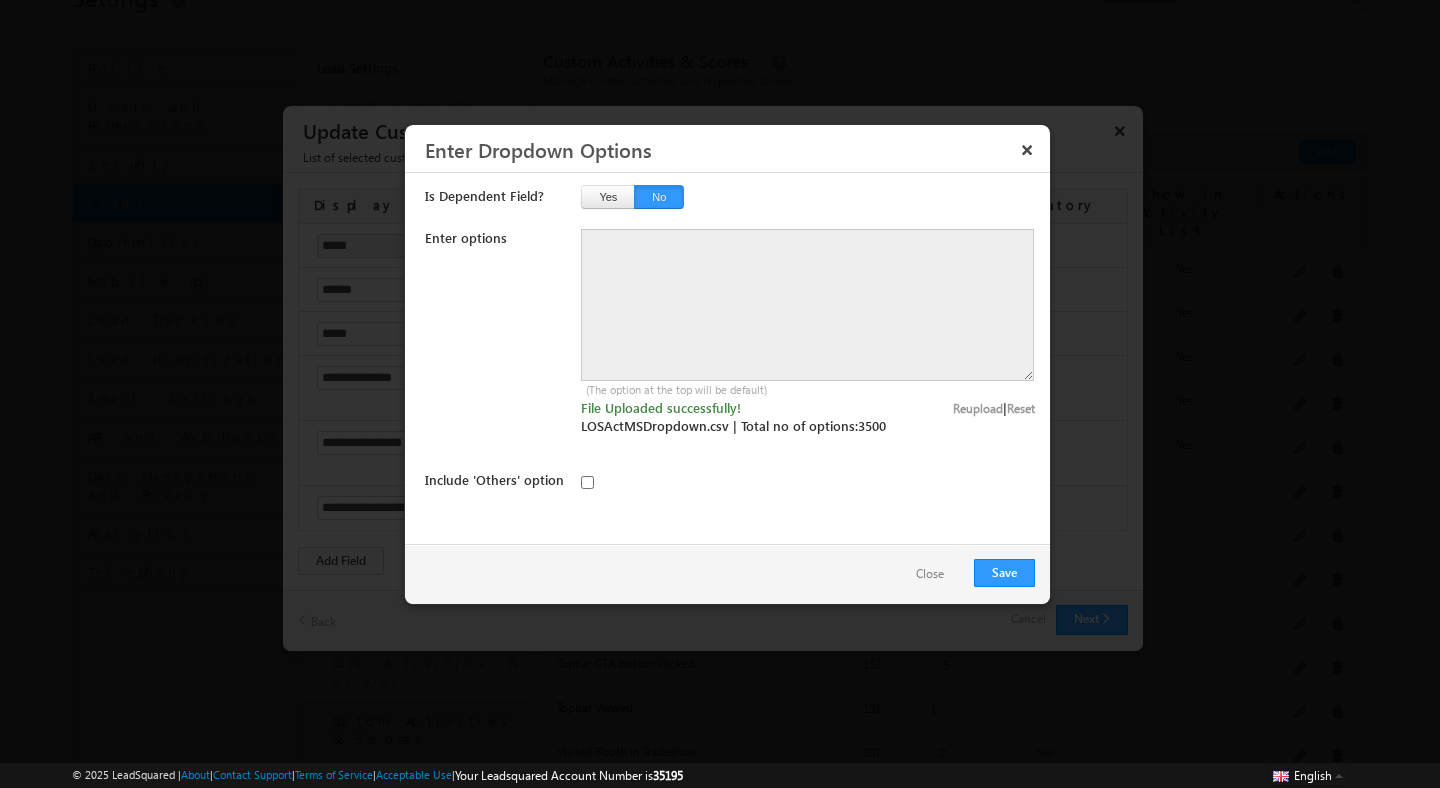 click on "Reset" at bounding box center (1021, 408) 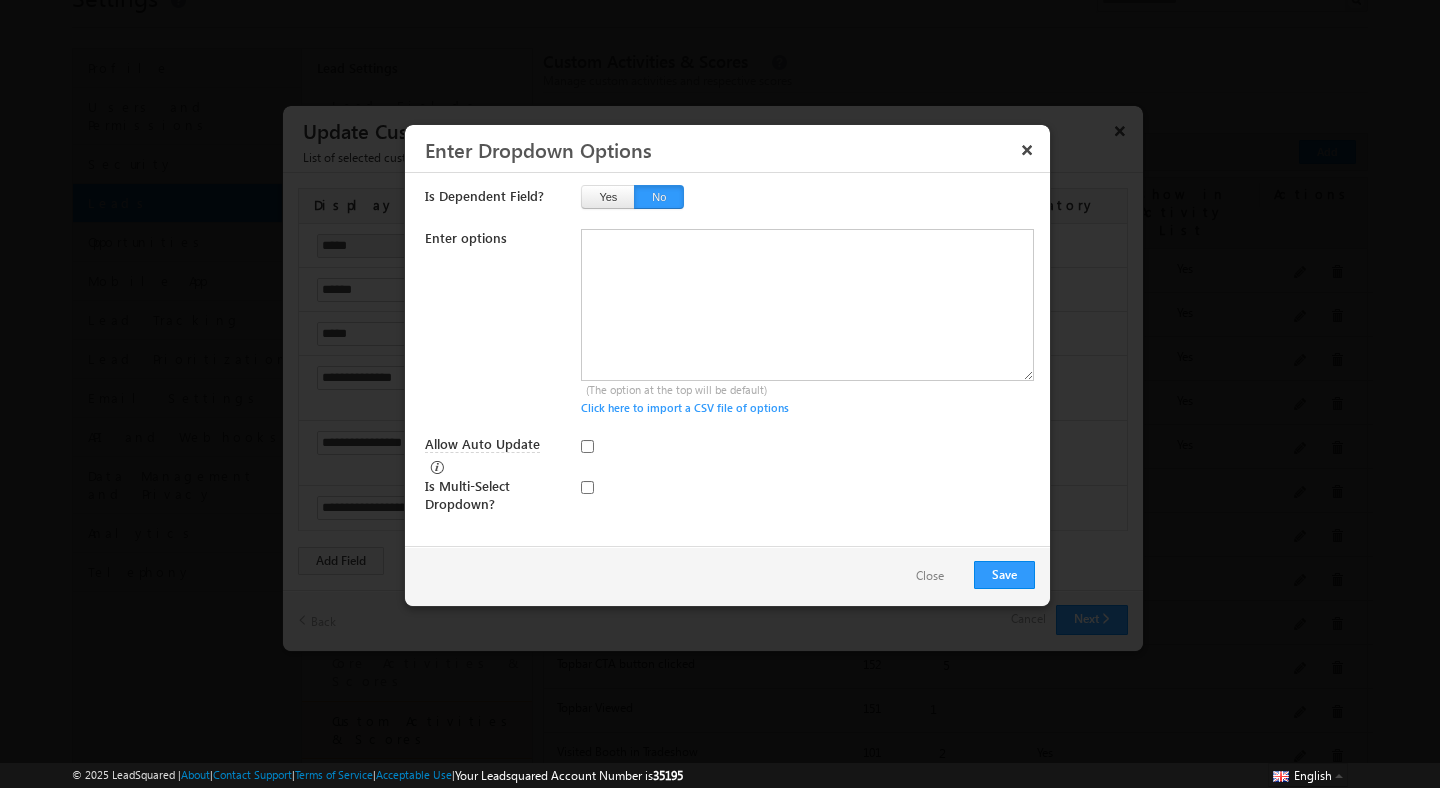 click on "Click here to import a CSV file of options" at bounding box center [808, 408] 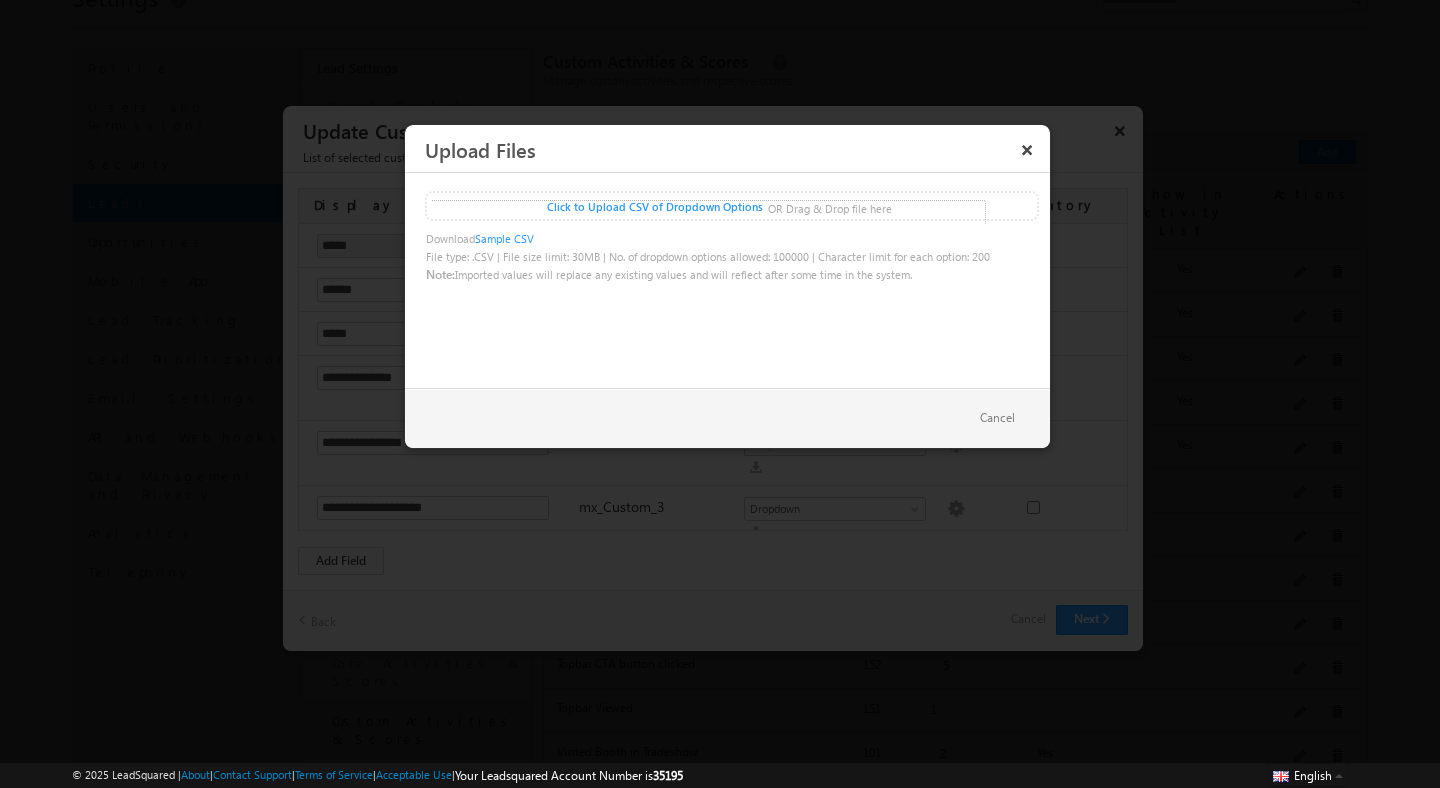 click at bounding box center (-713, 213) 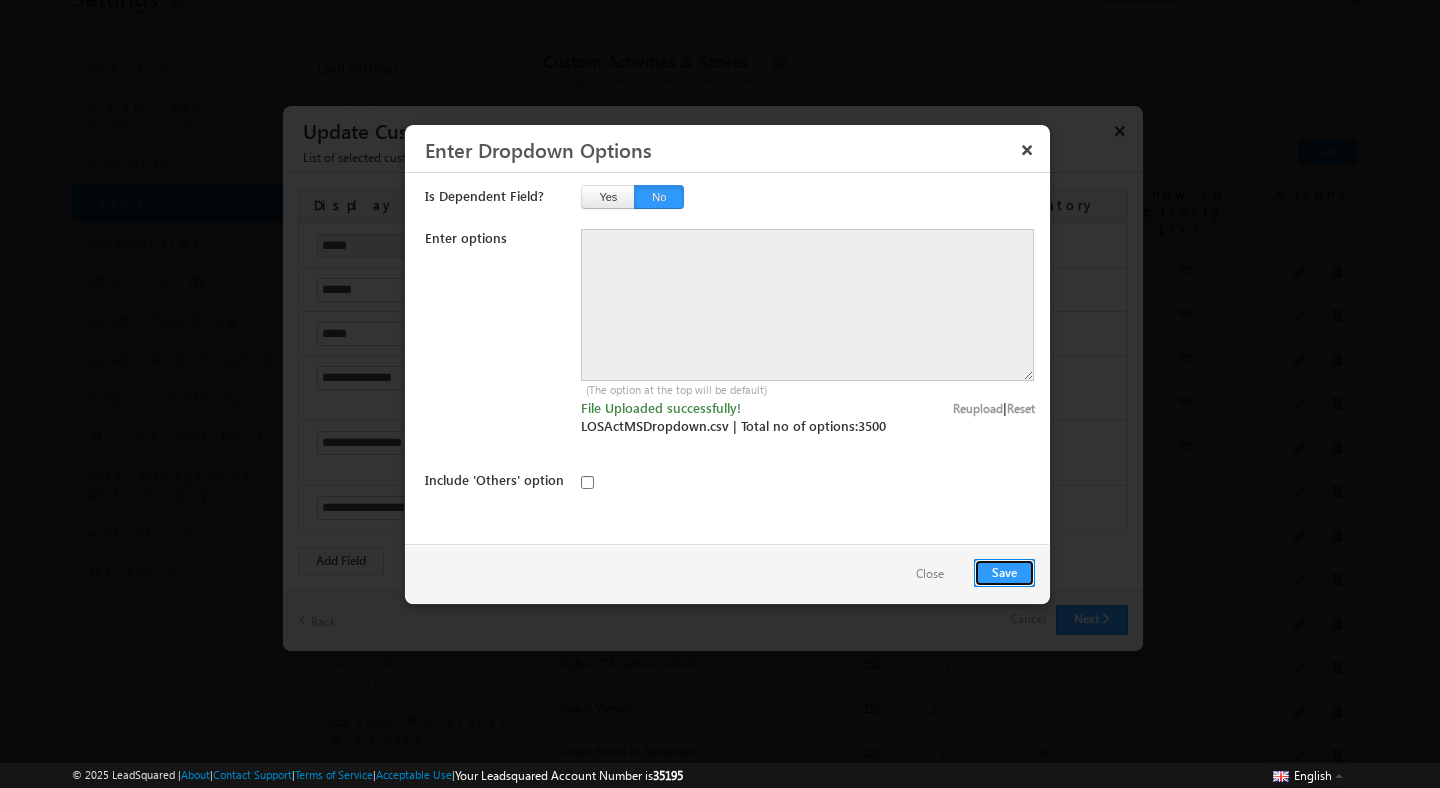 click on "Save" at bounding box center [1004, 573] 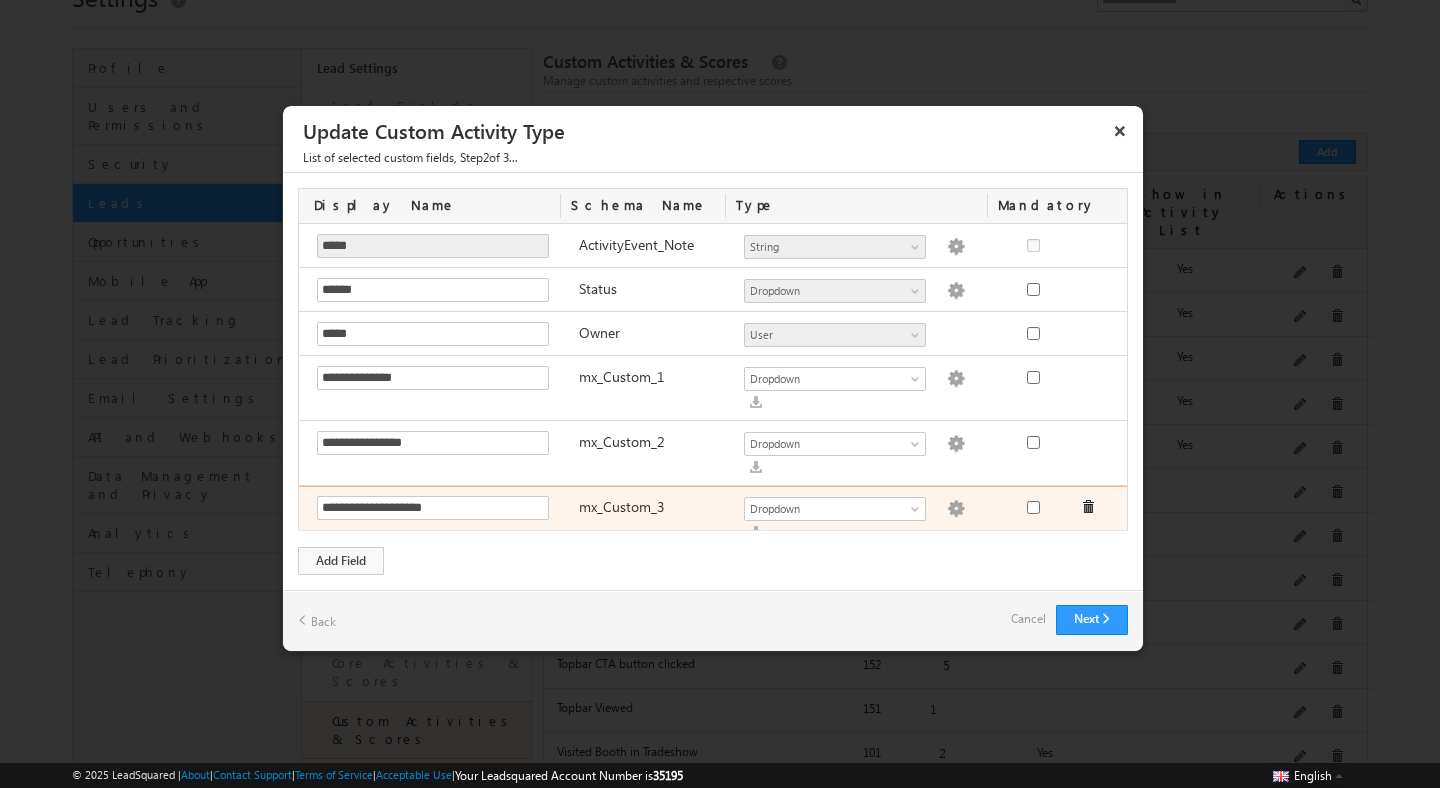 click at bounding box center [956, 509] 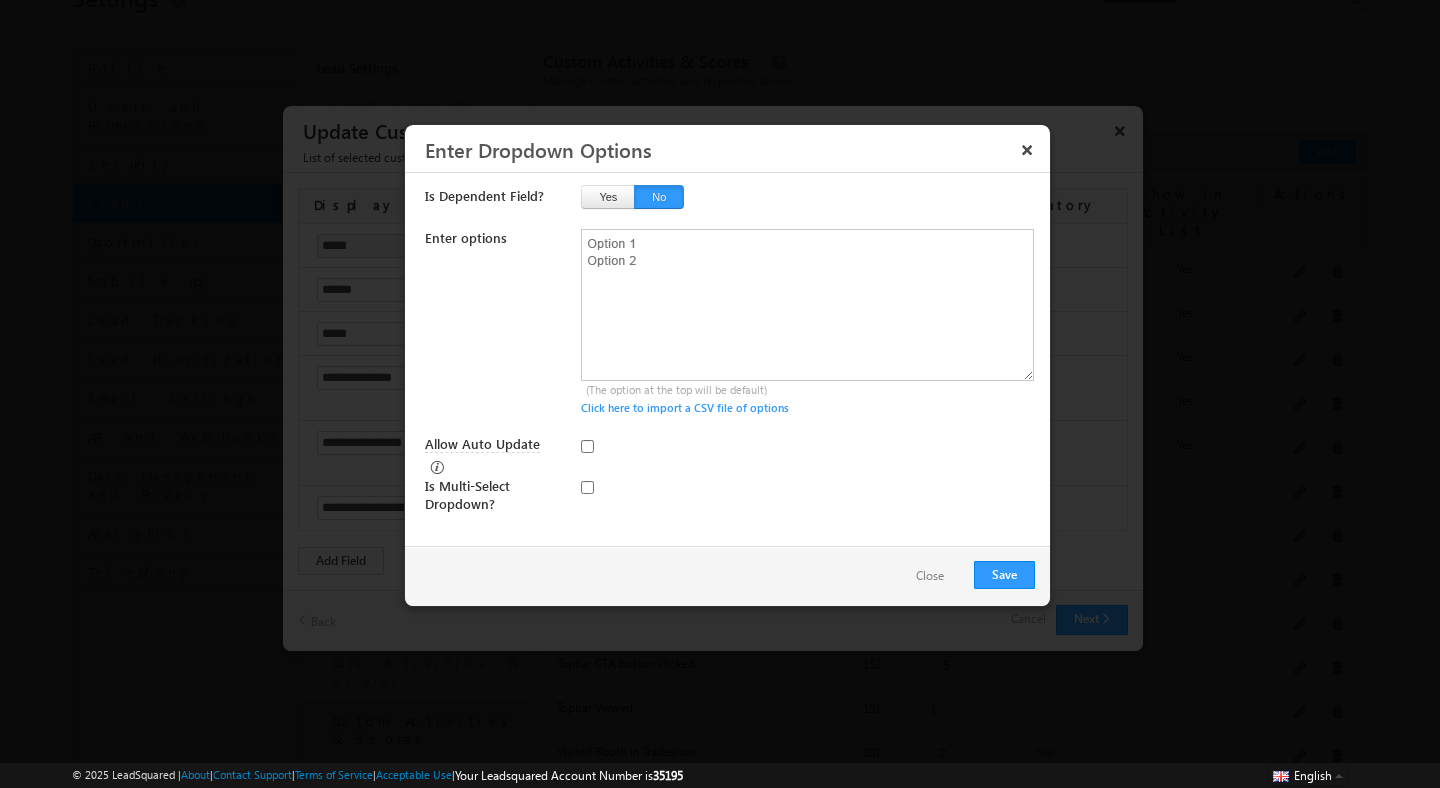 click on "Click here to import a CSV file of options" at bounding box center [808, 408] 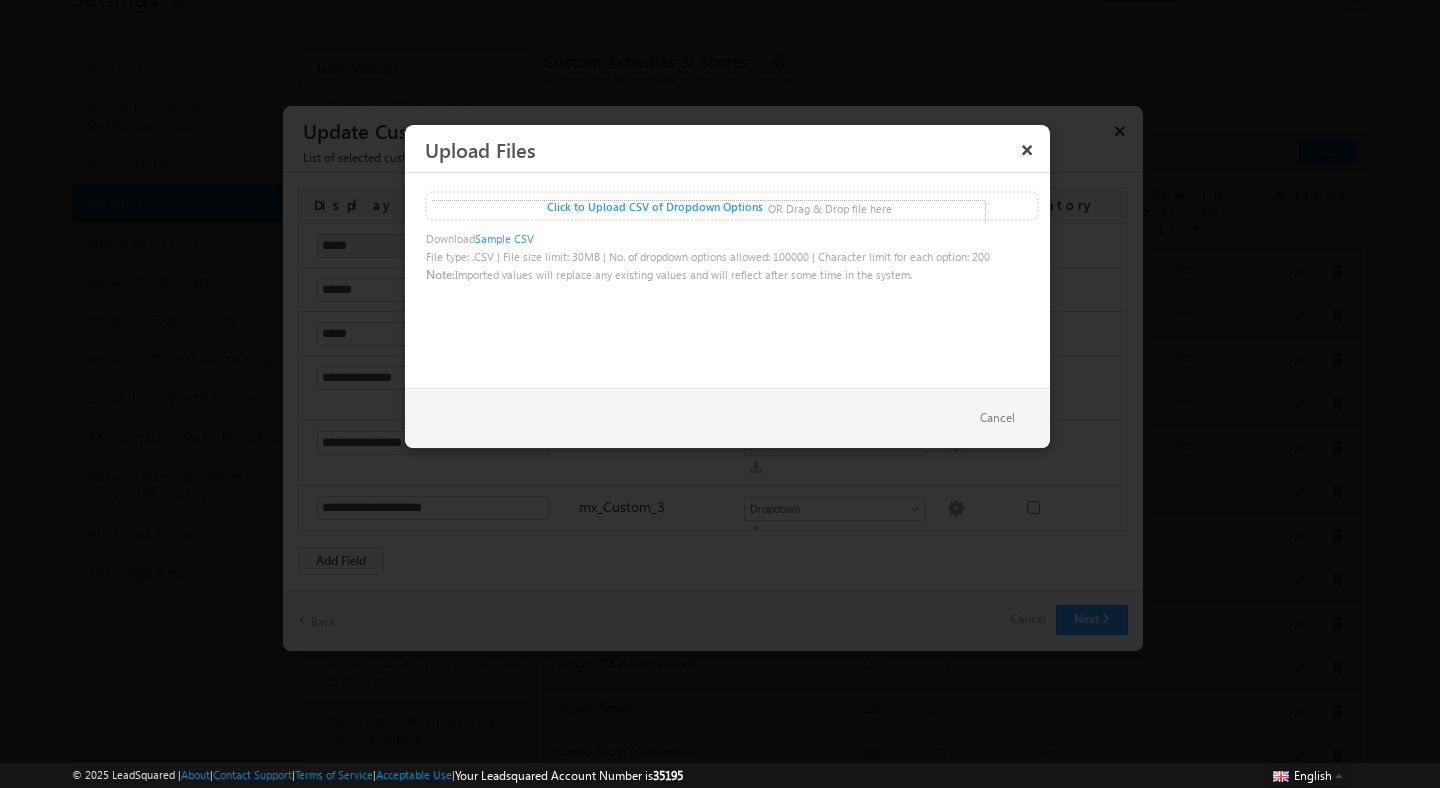 click at bounding box center (-713, 213) 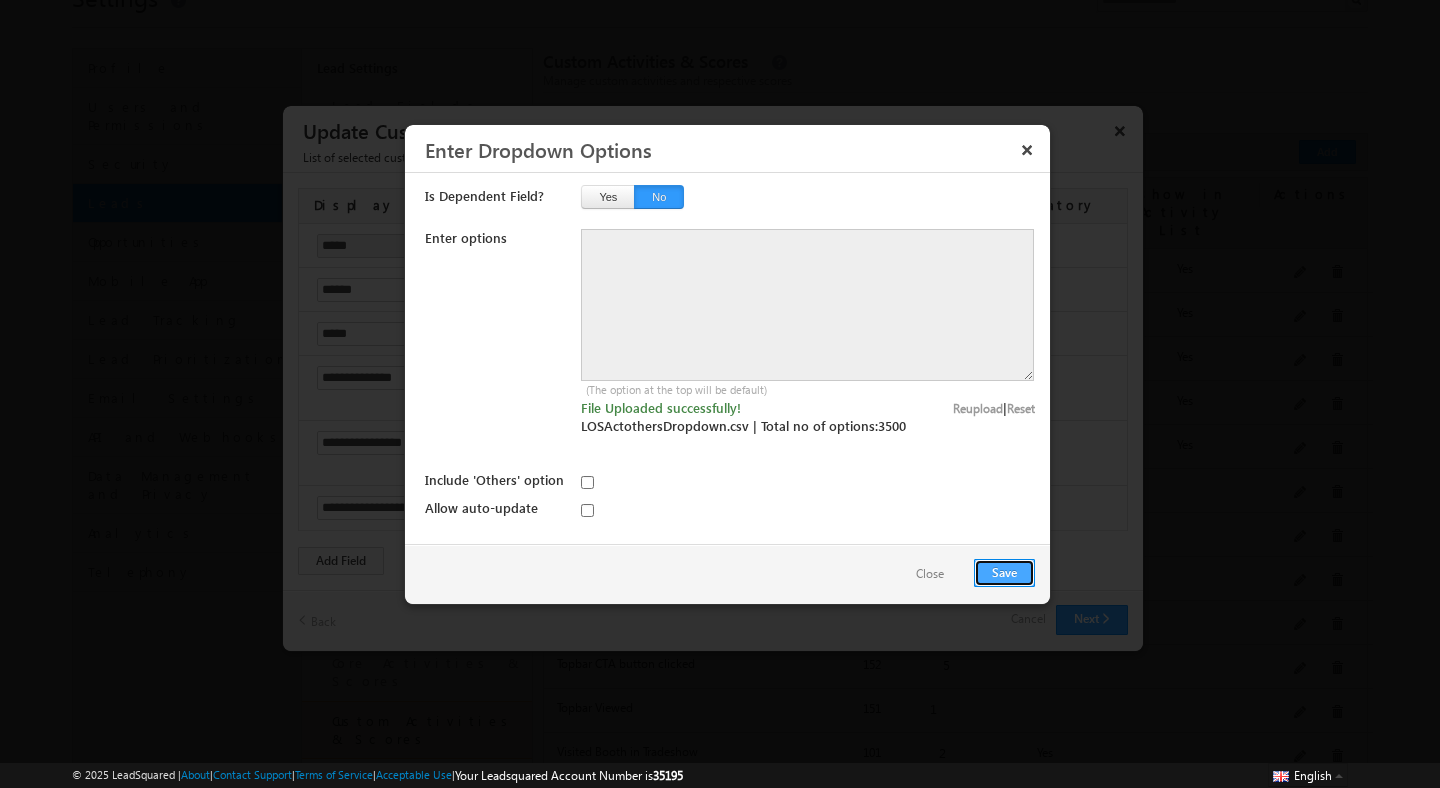 click on "Save" at bounding box center [1004, 573] 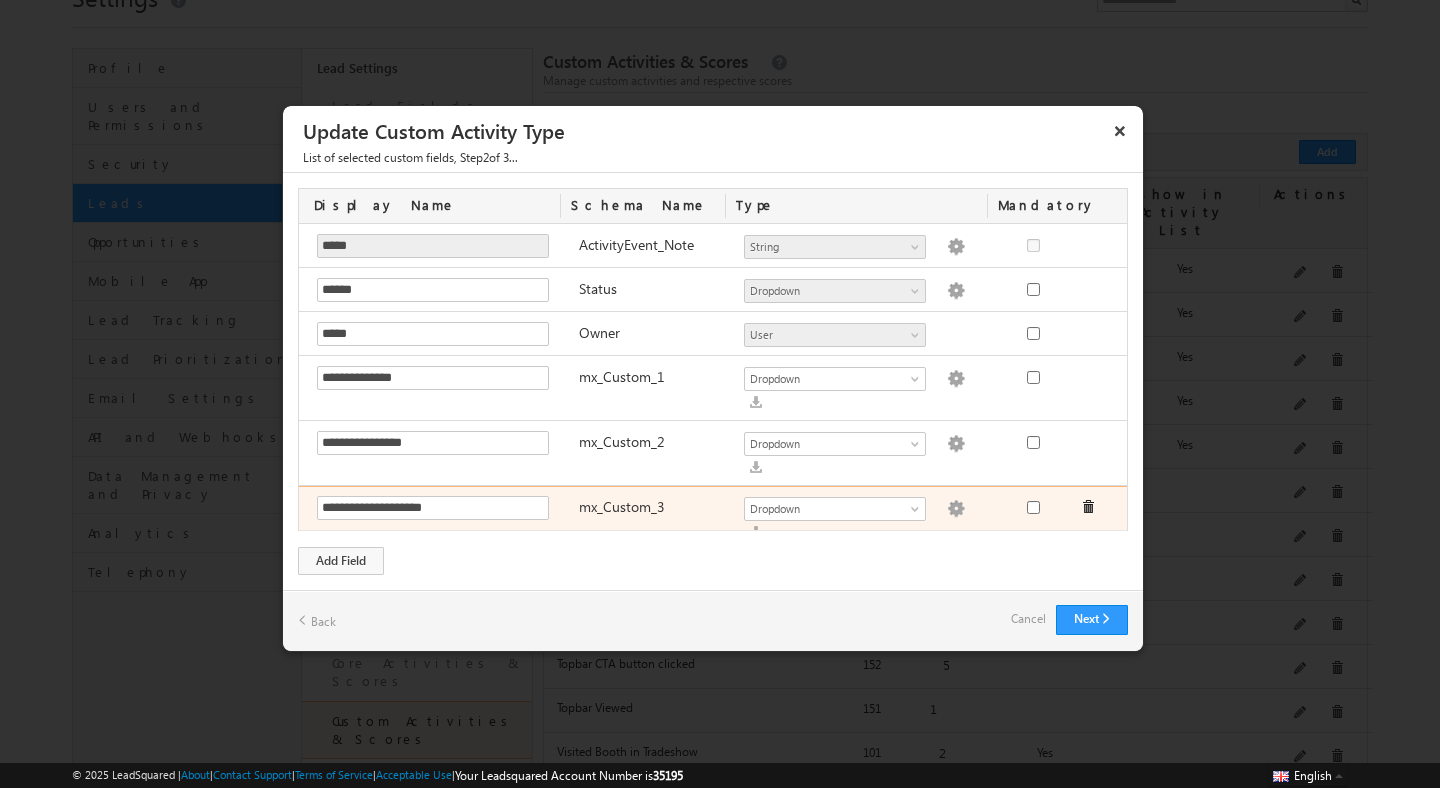 scroll, scrollTop: 1, scrollLeft: 0, axis: vertical 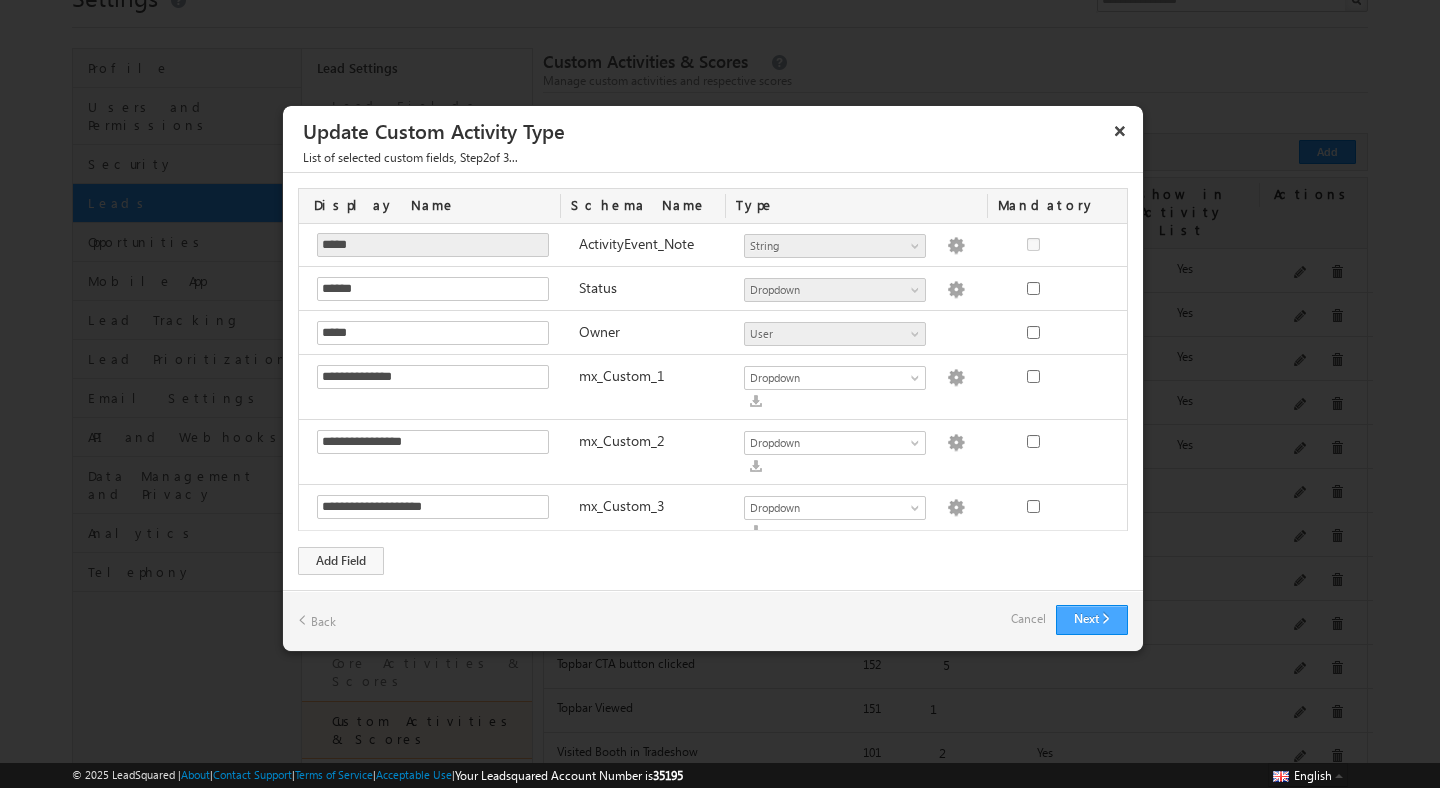 click on "Next" at bounding box center [1092, 620] 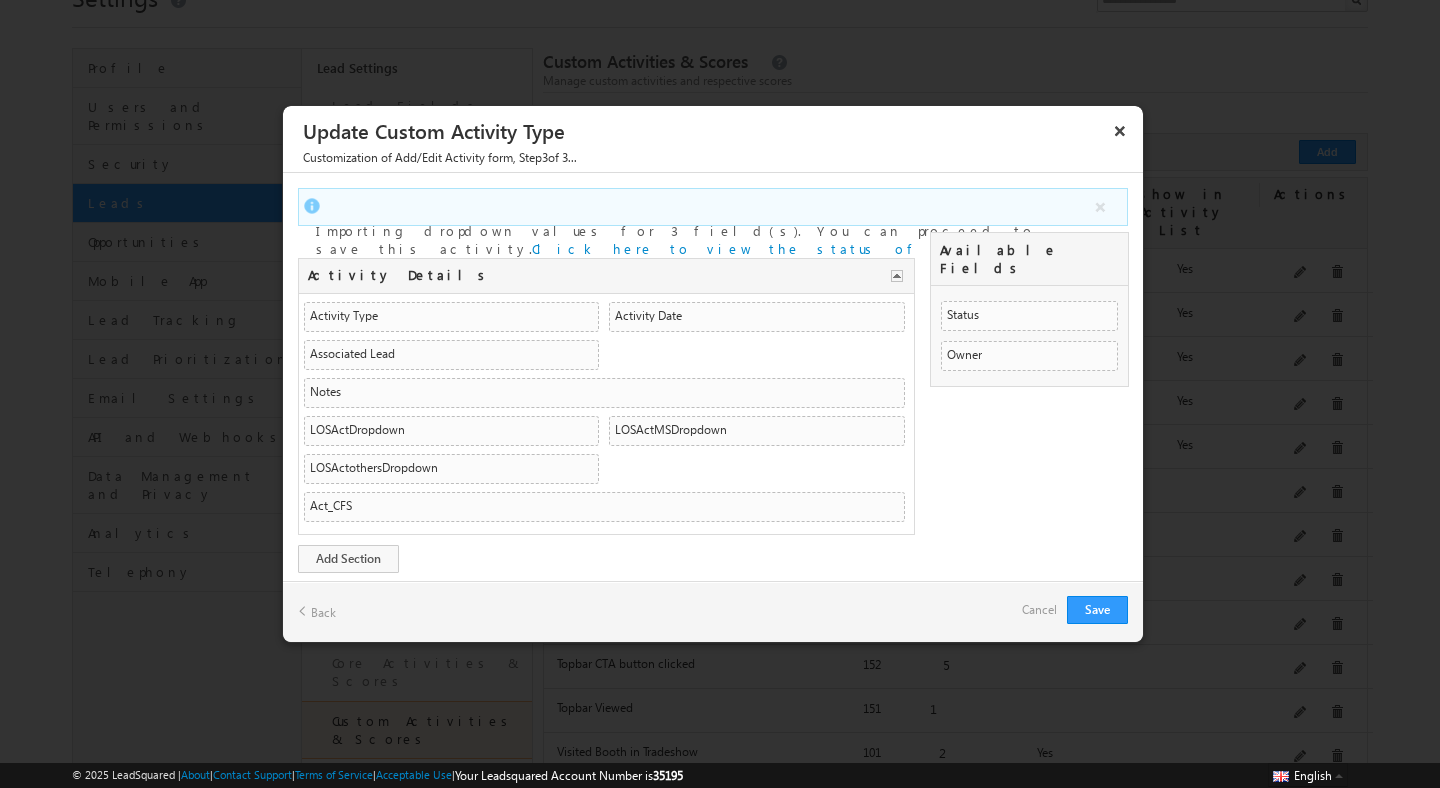 click on "Save
Back
Cancel" at bounding box center [713, 611] 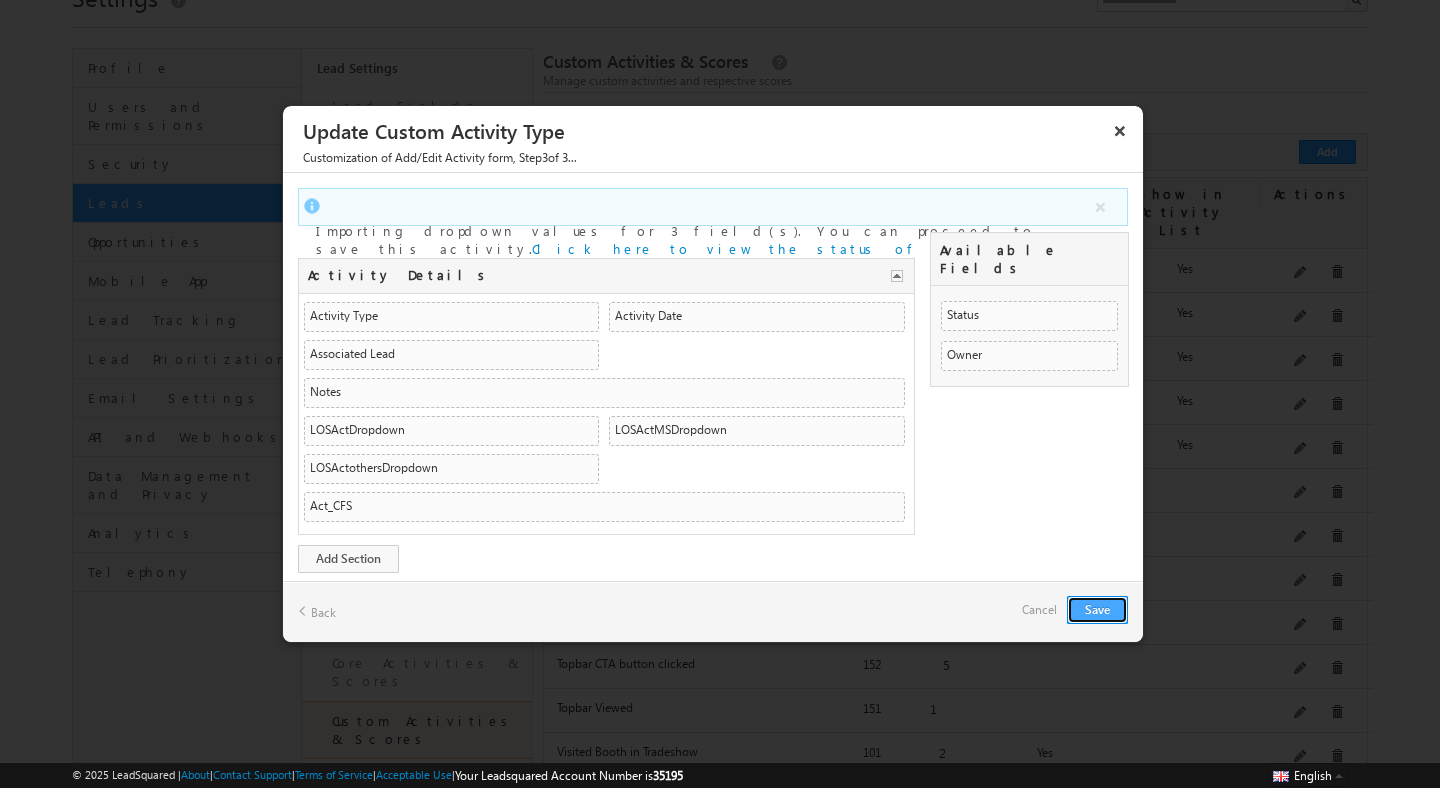 click on "Save" at bounding box center (1097, 610) 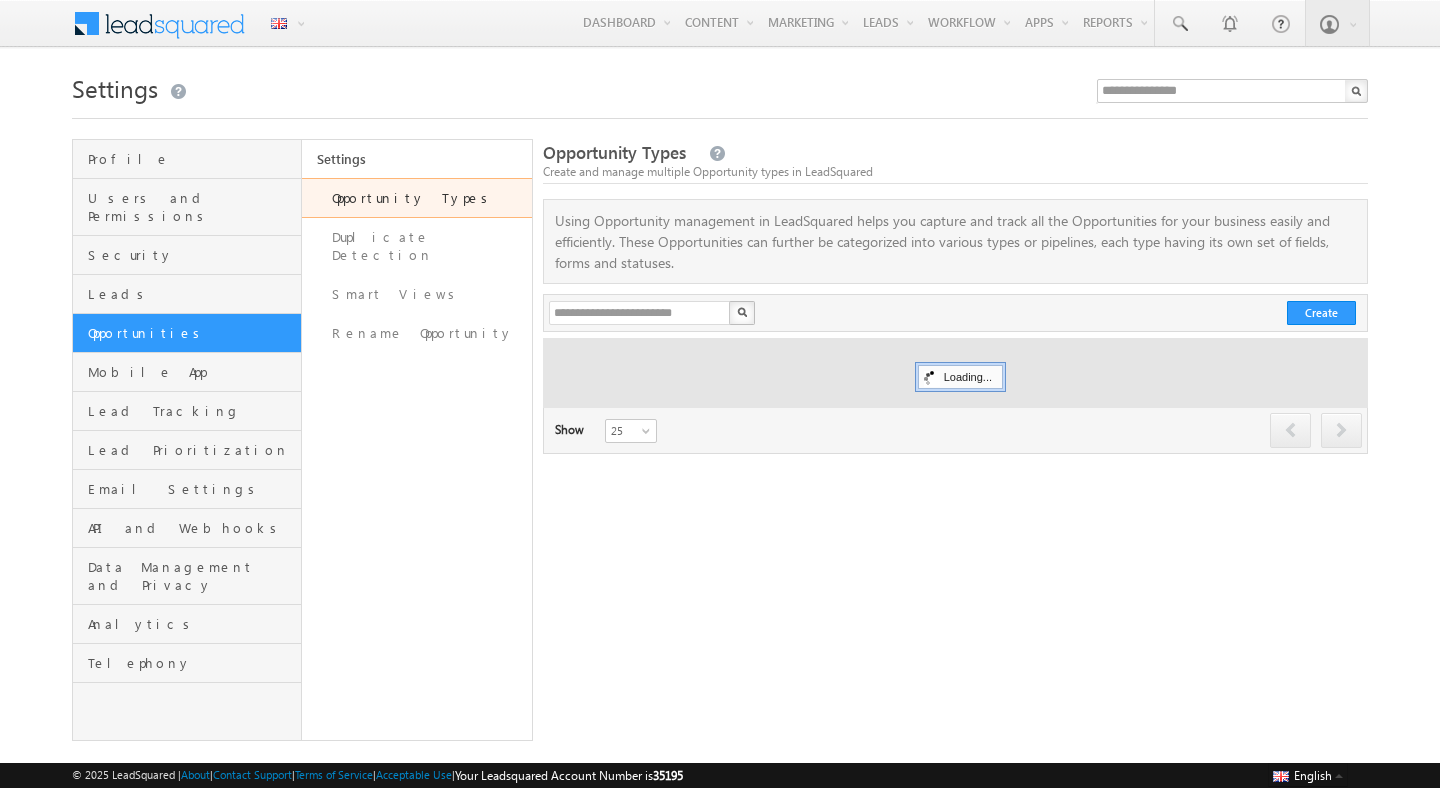 scroll, scrollTop: 0, scrollLeft: 0, axis: both 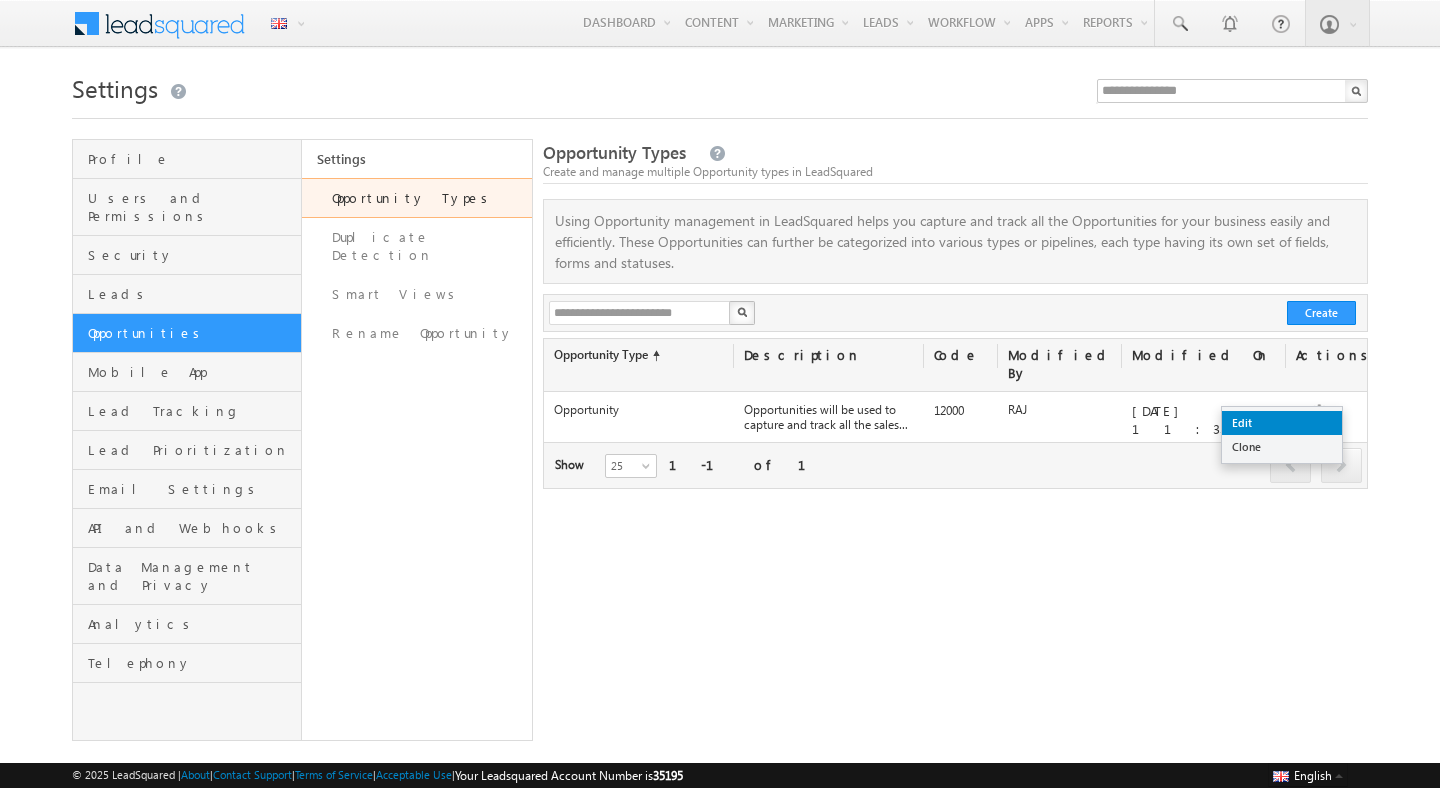 click on "Edit" at bounding box center (1282, 423) 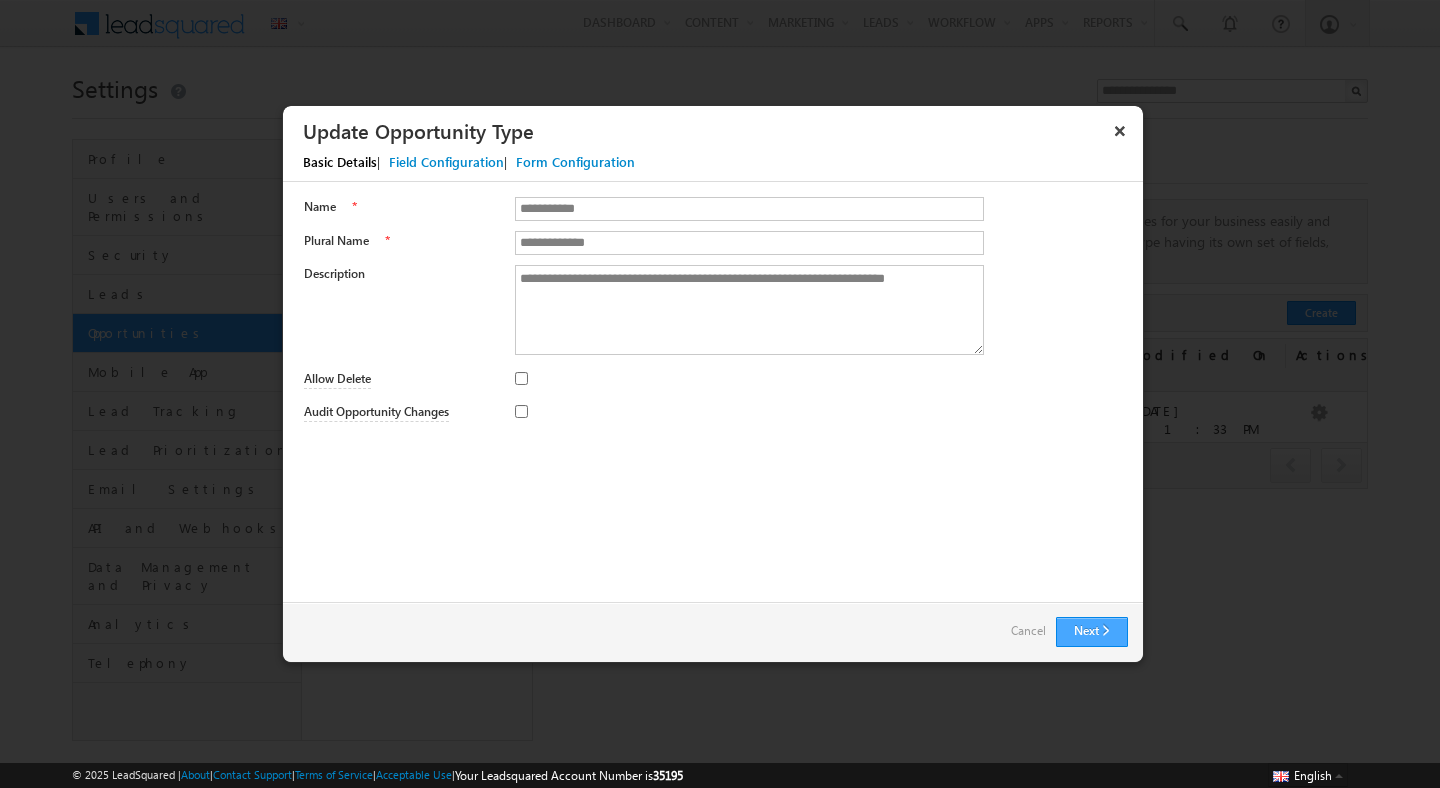 click on "Next" at bounding box center (1092, 632) 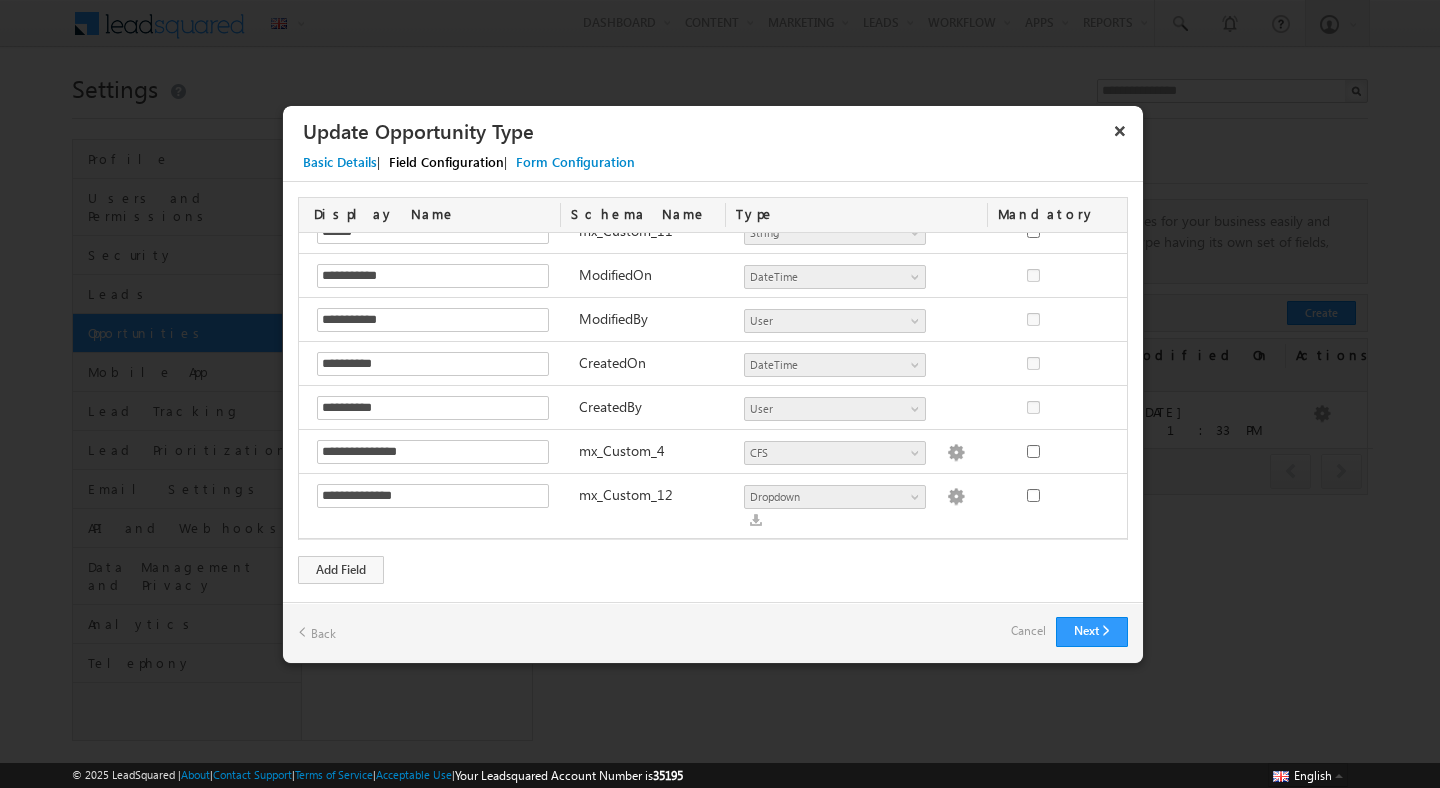 scroll, scrollTop: 573, scrollLeft: 0, axis: vertical 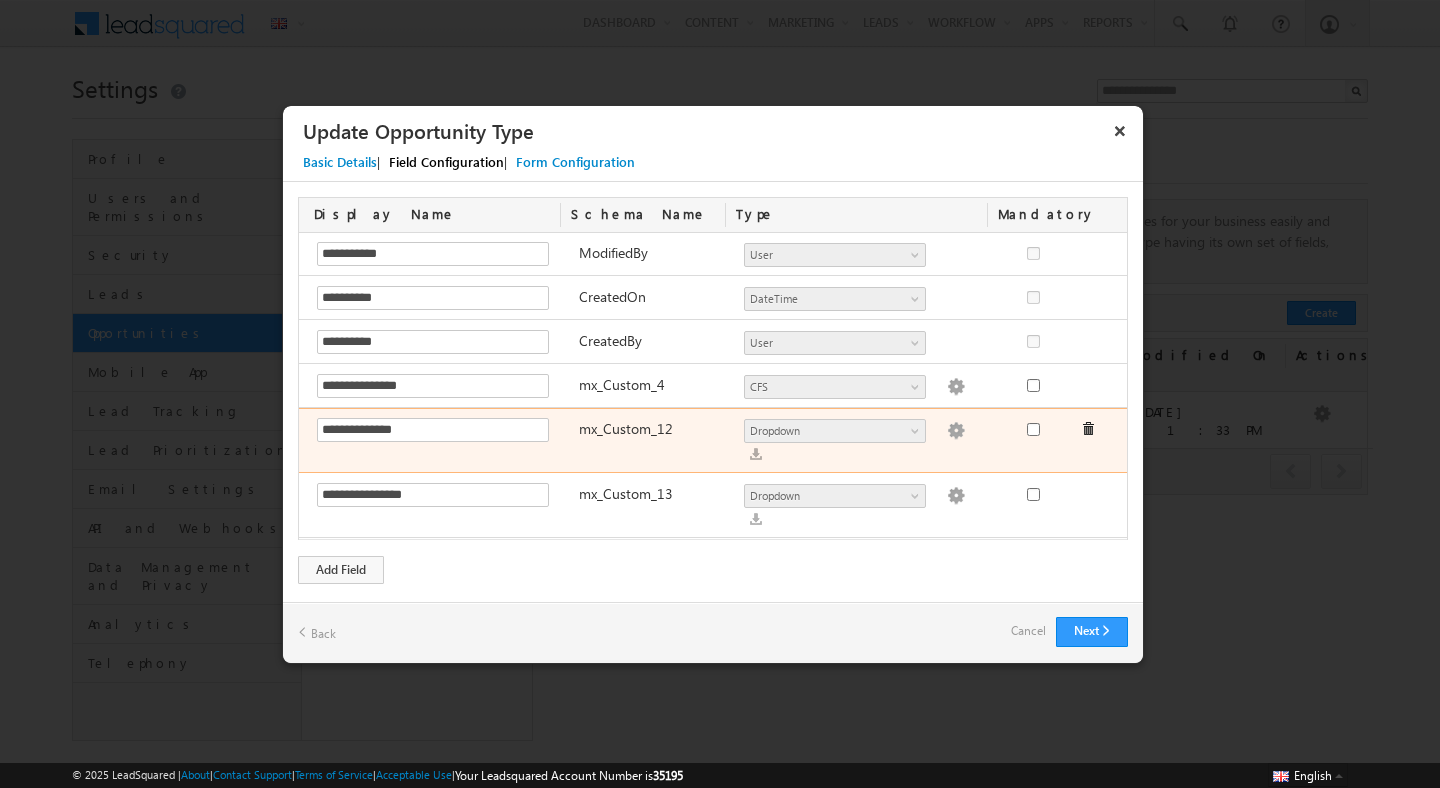 click at bounding box center (956, 431) 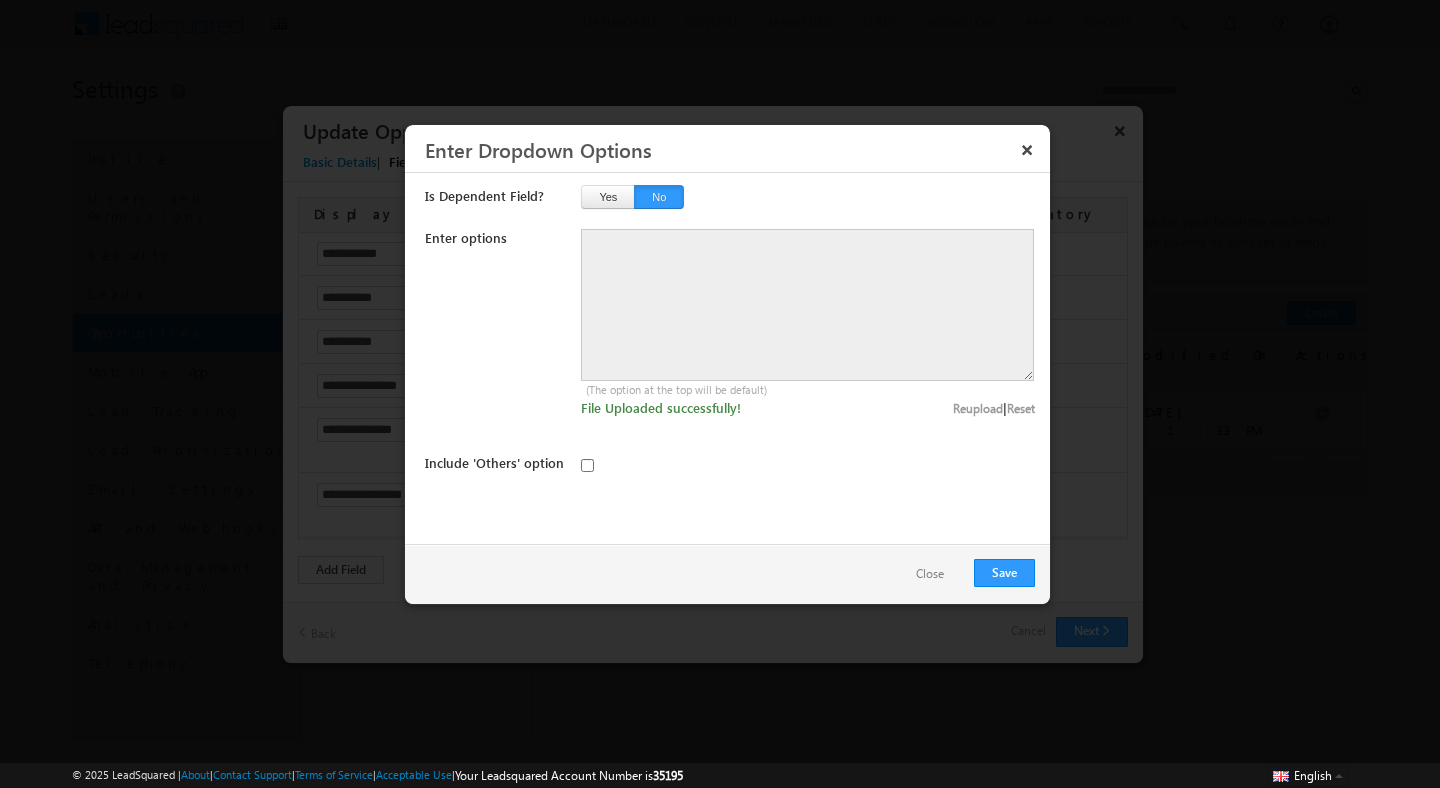 click on "Reset" at bounding box center [1021, 408] 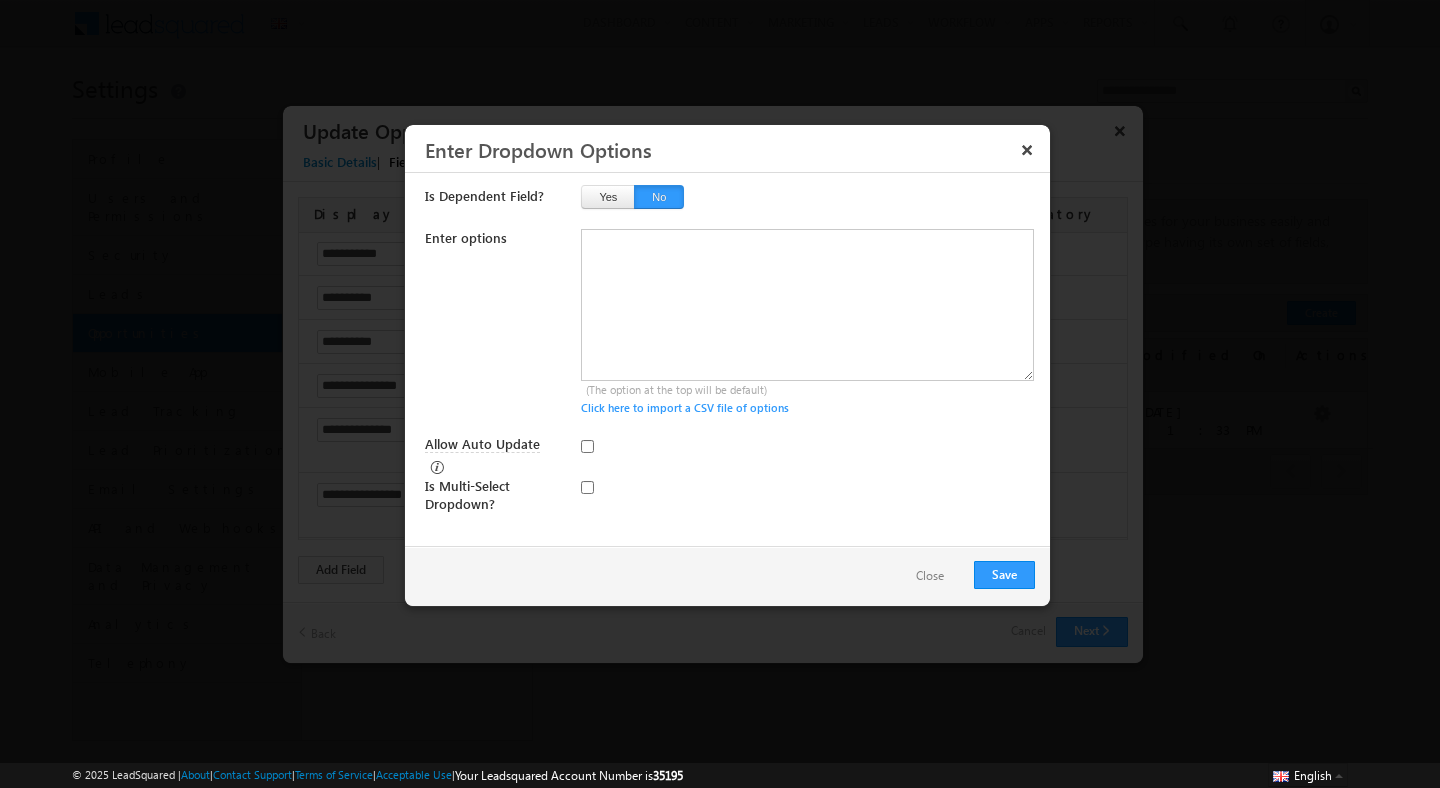 click on "Click here to import a CSV file of options" at bounding box center (808, 408) 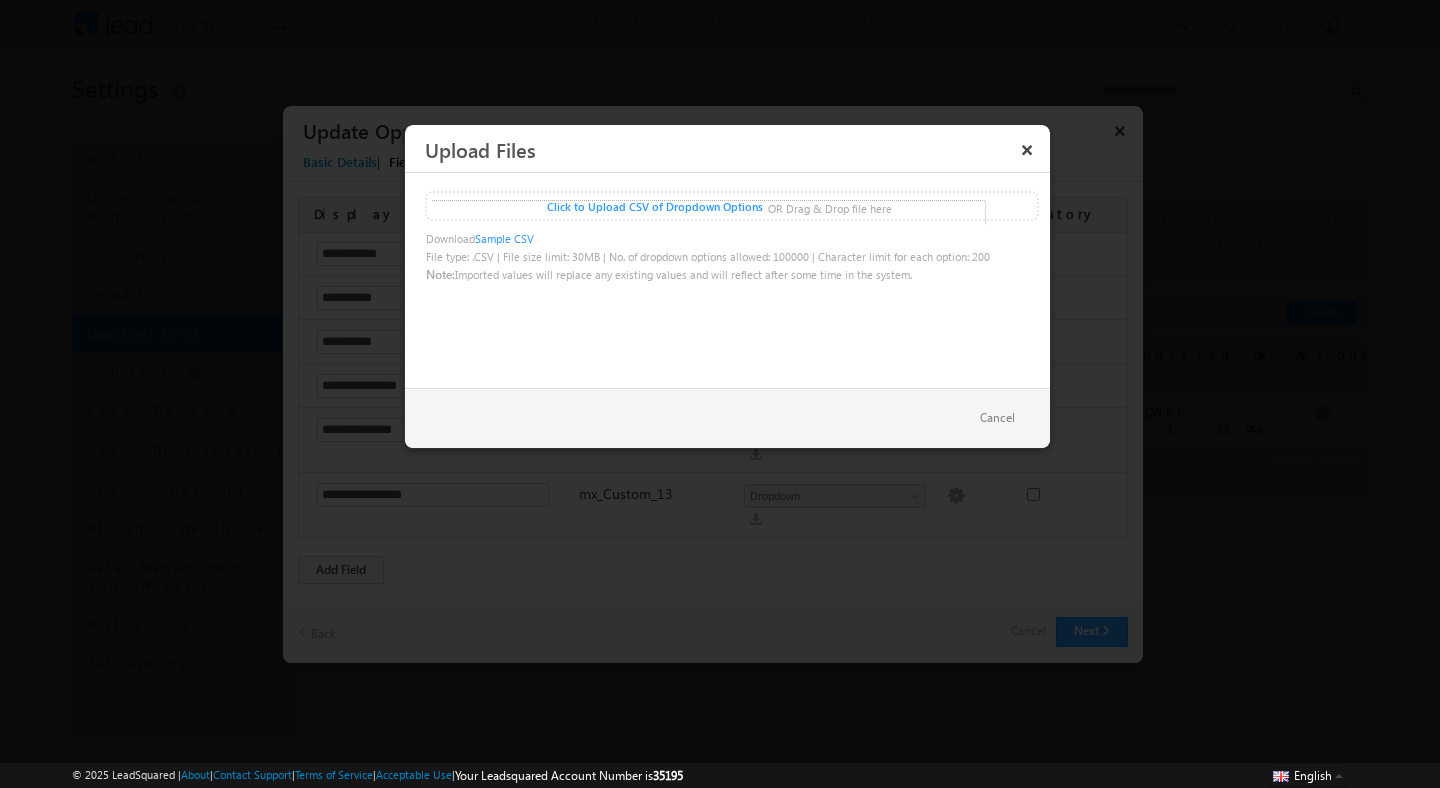 click at bounding box center (-713, 213) 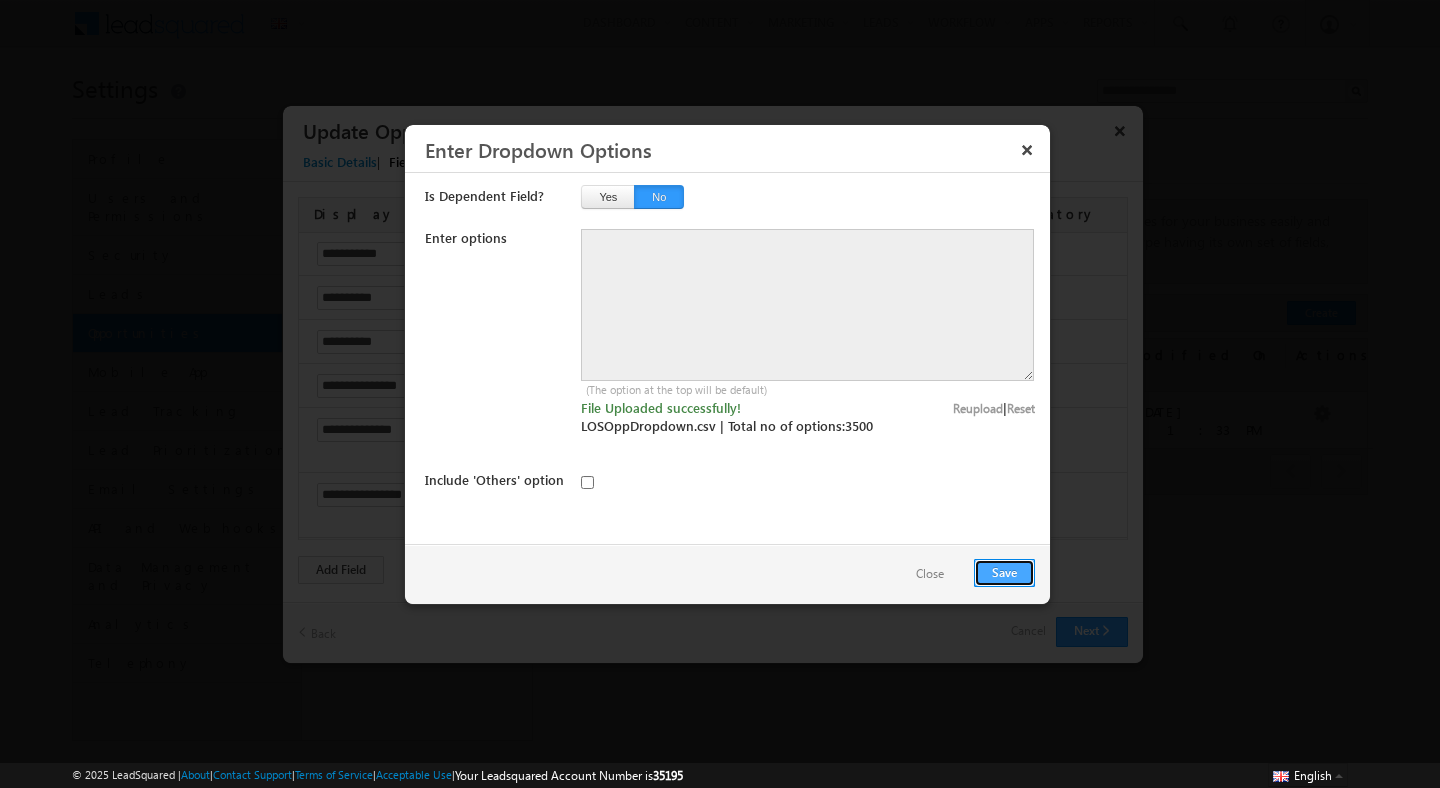 click on "Save" at bounding box center (1004, 573) 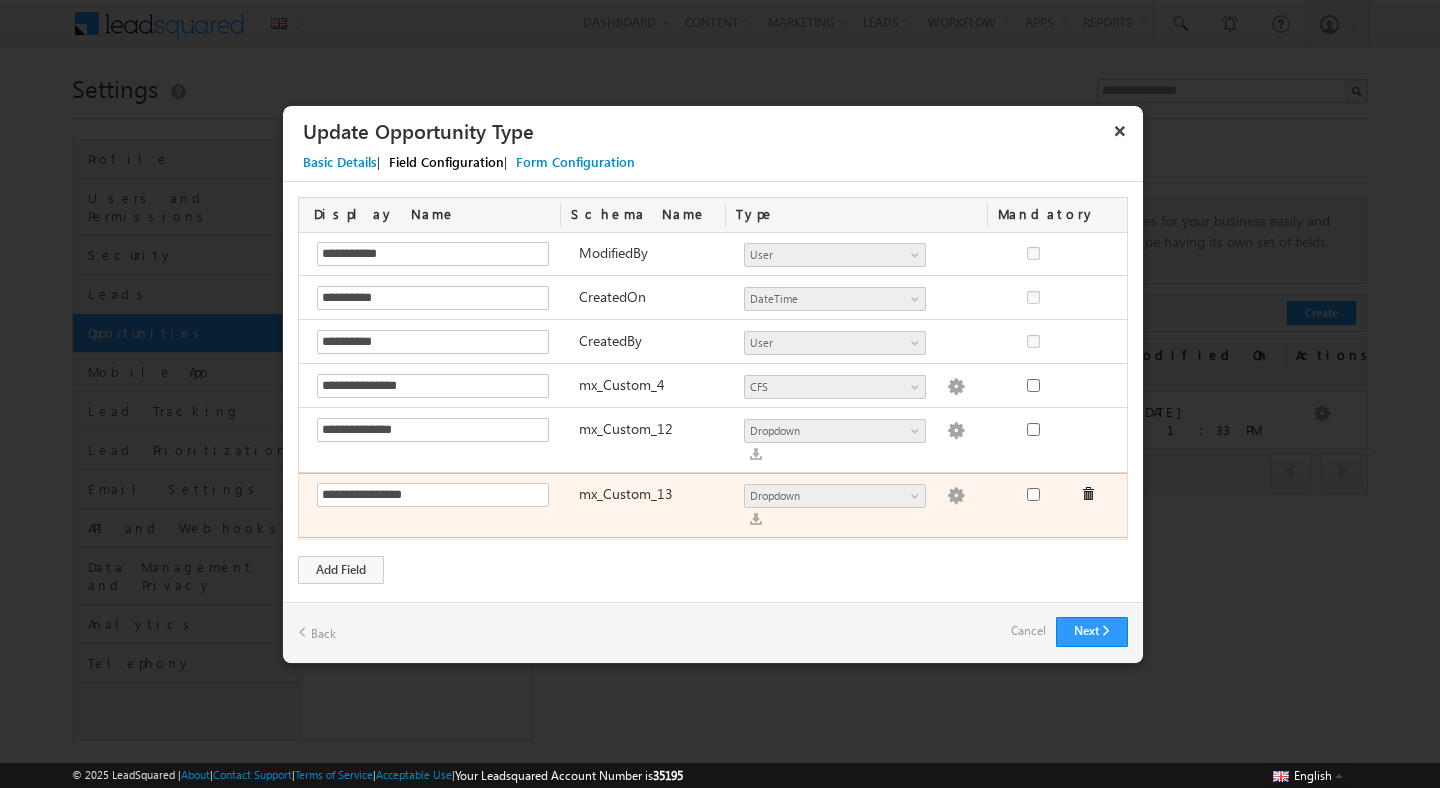 click at bounding box center [956, 496] 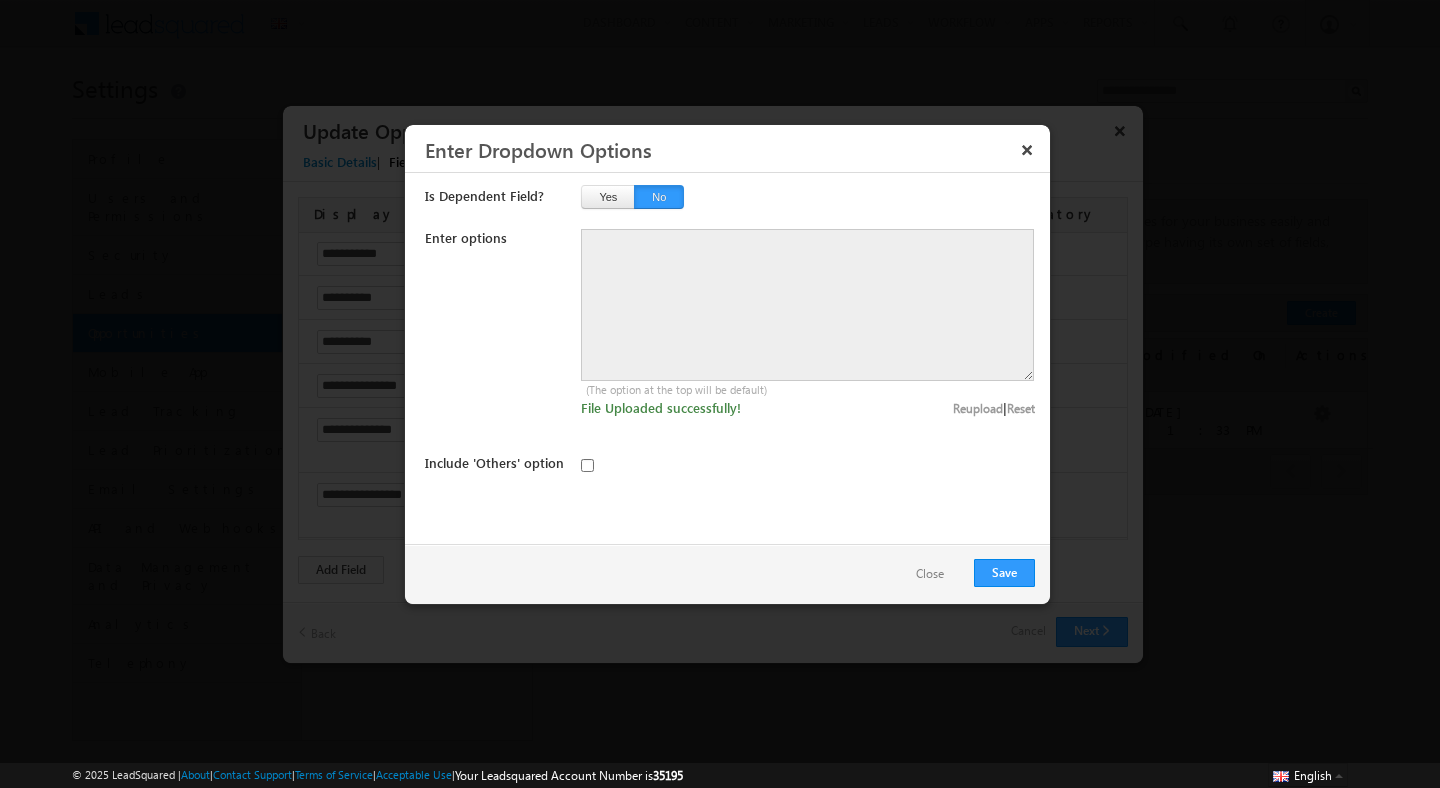 click on "Reset" at bounding box center (1021, 408) 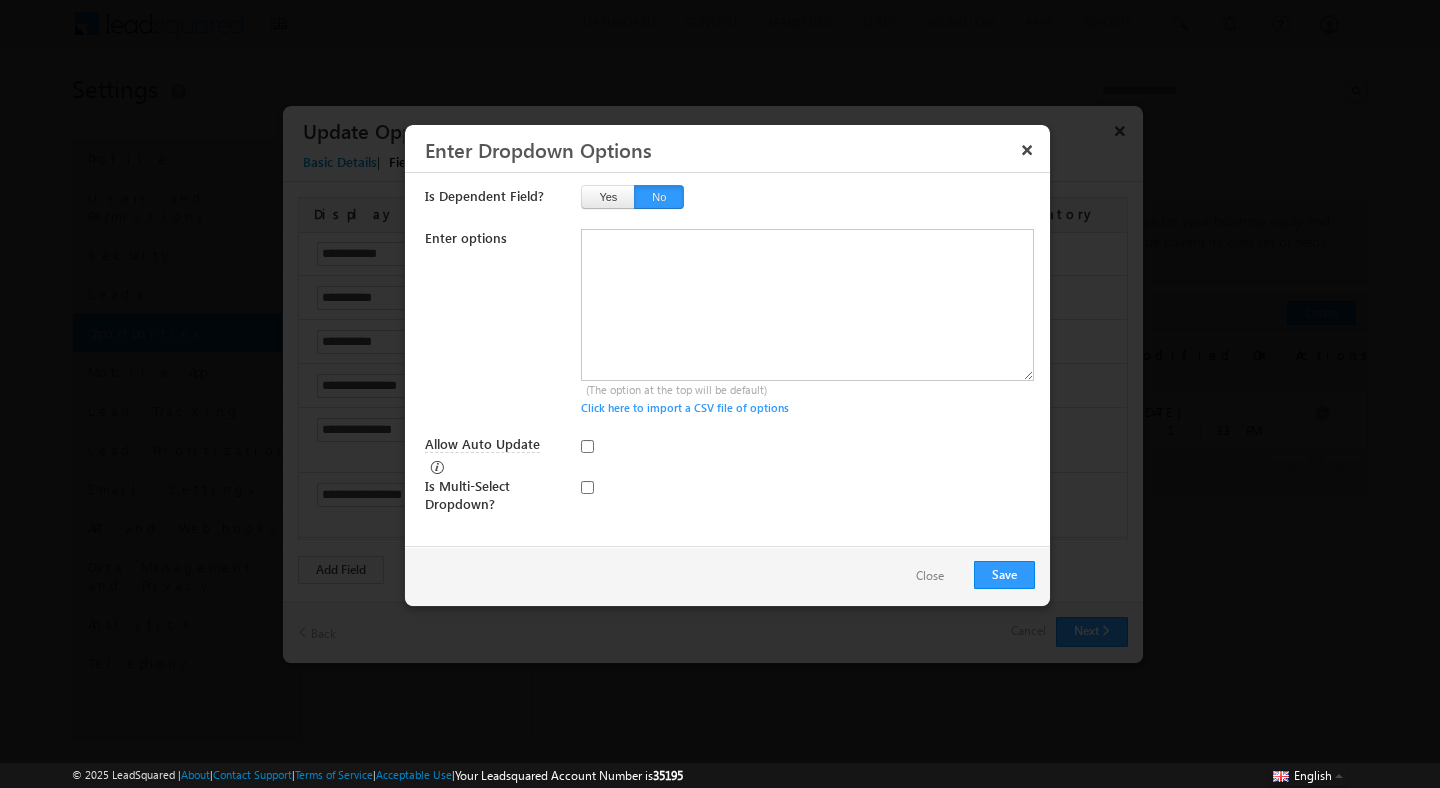 click on "Click here to import a CSV file of options" at bounding box center [808, 408] 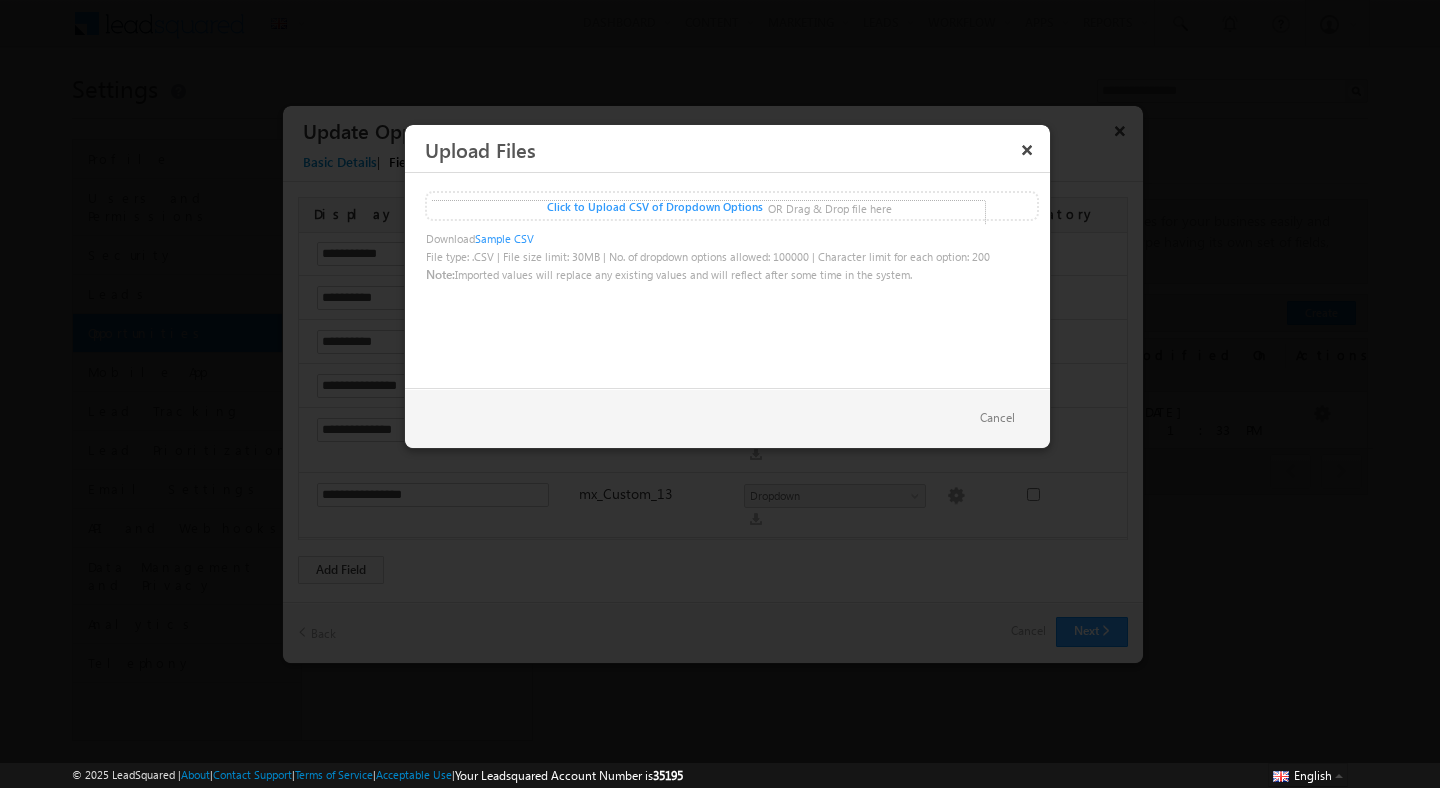 click at bounding box center (-713, 213) 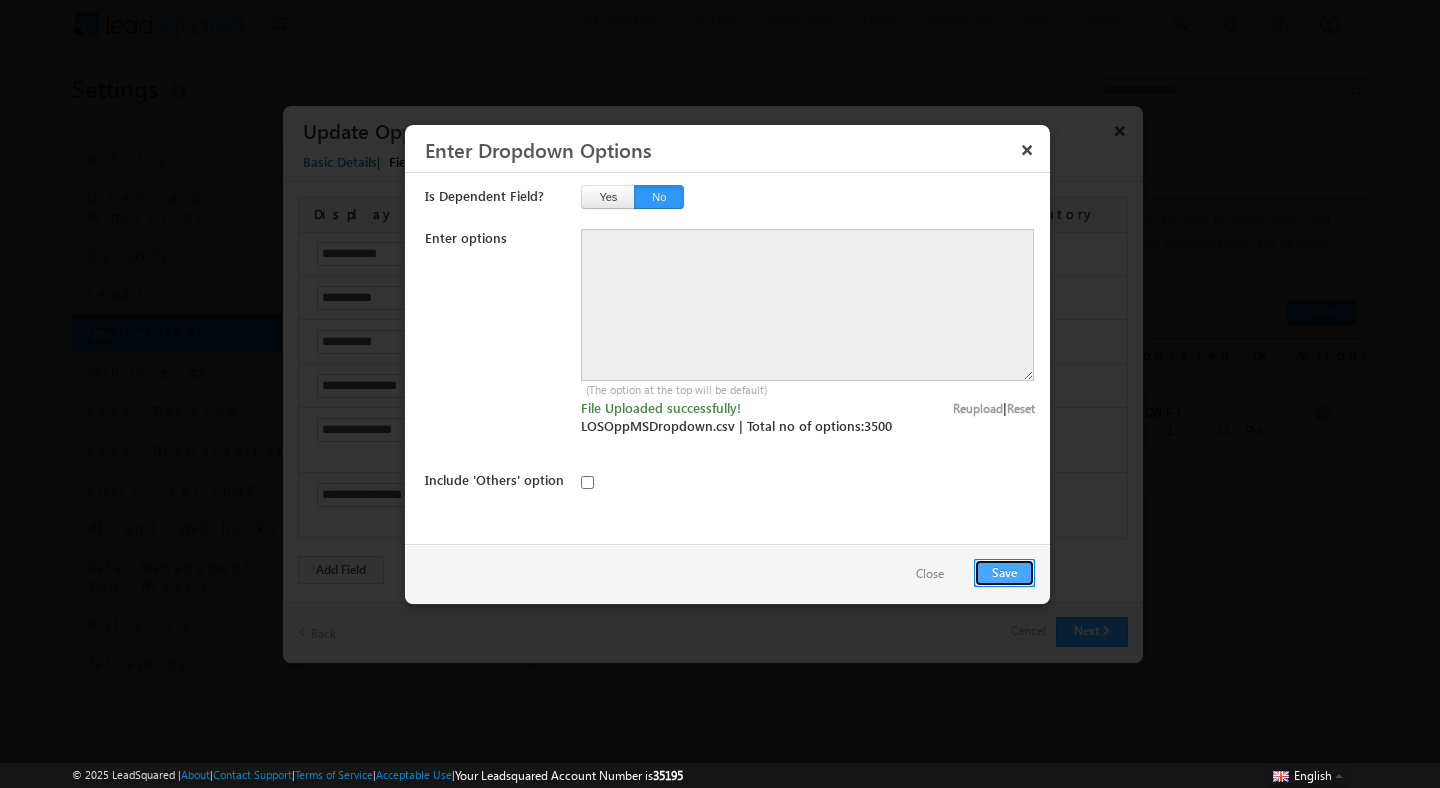 click on "Save" at bounding box center [1004, 573] 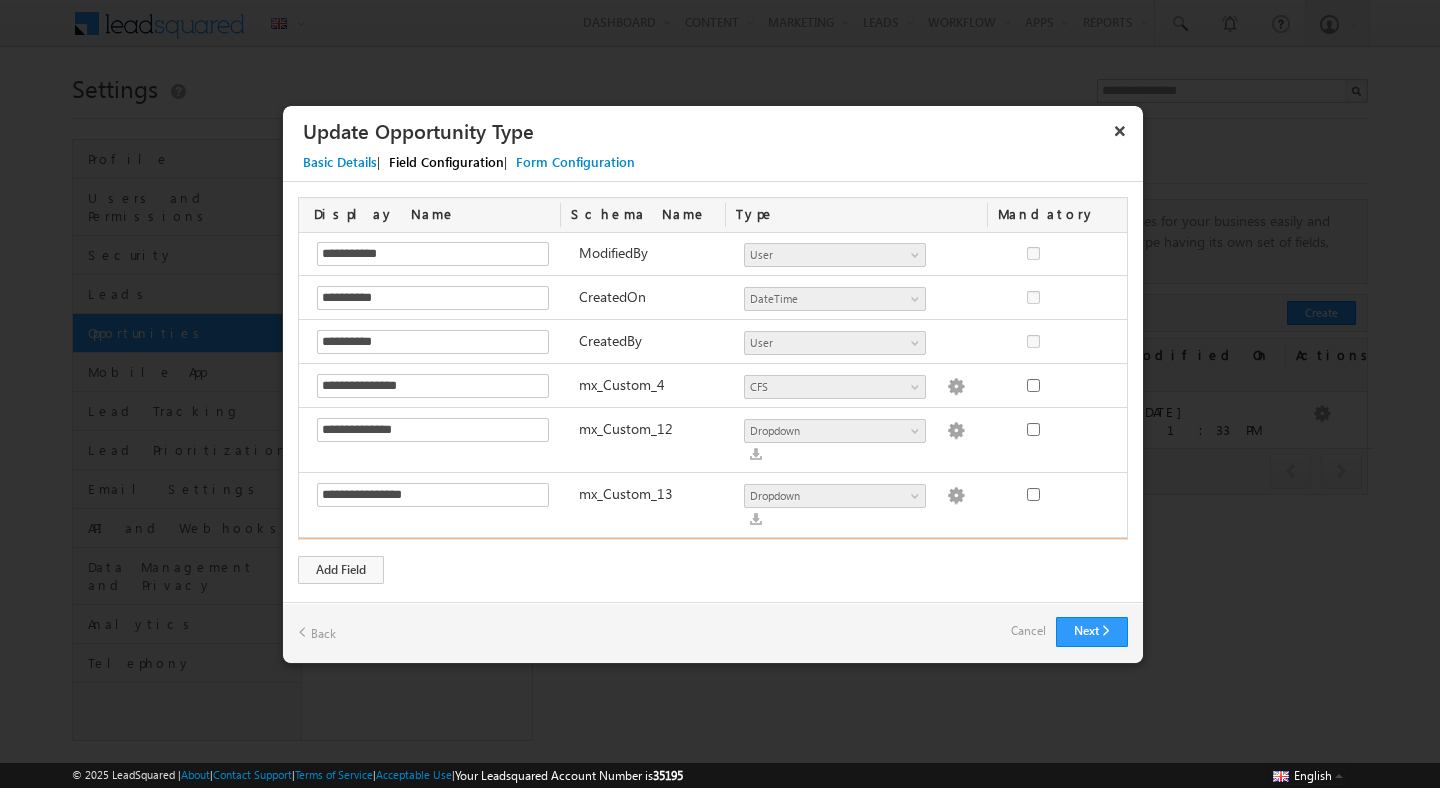 click at bounding box center [956, 561] 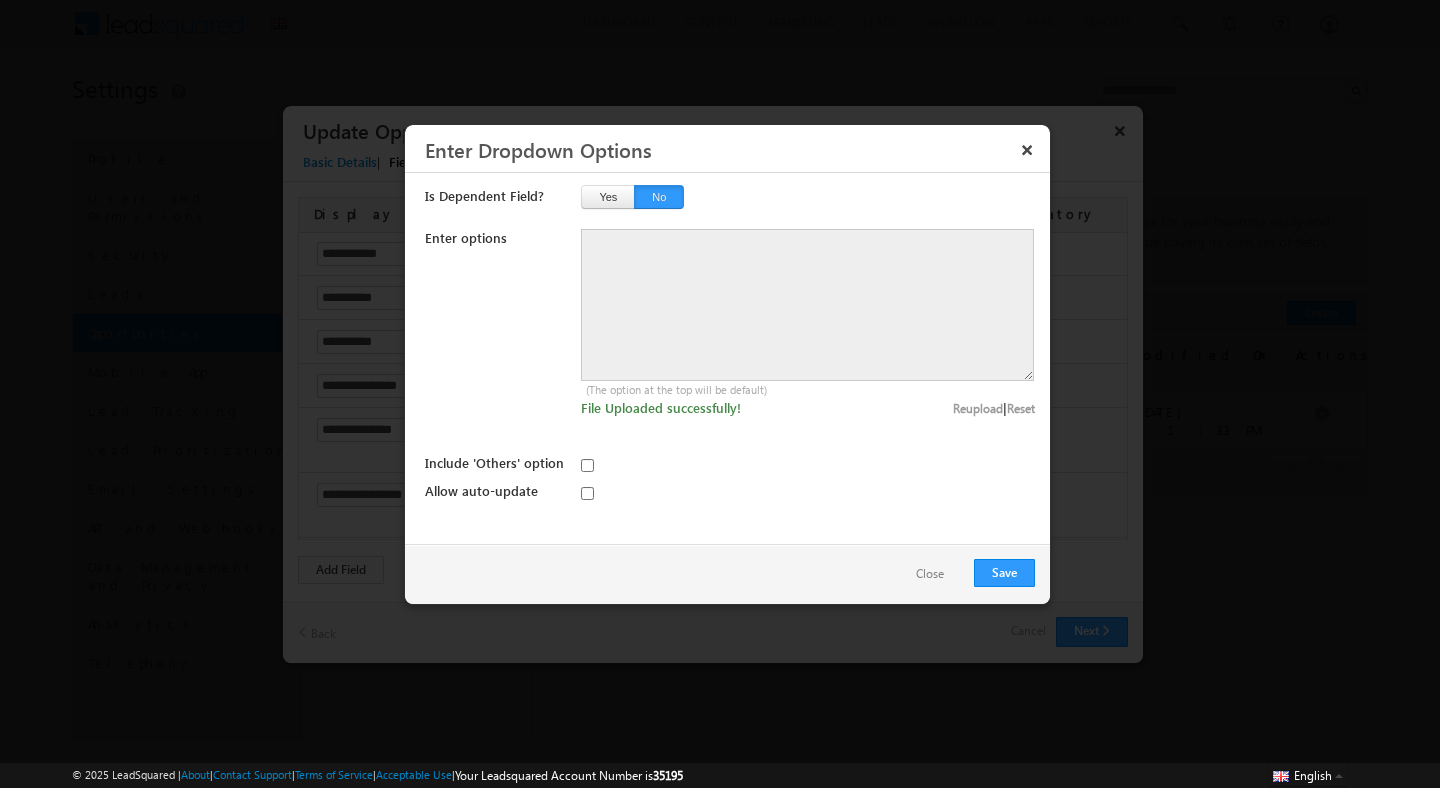 click on "Reset" at bounding box center (1021, 408) 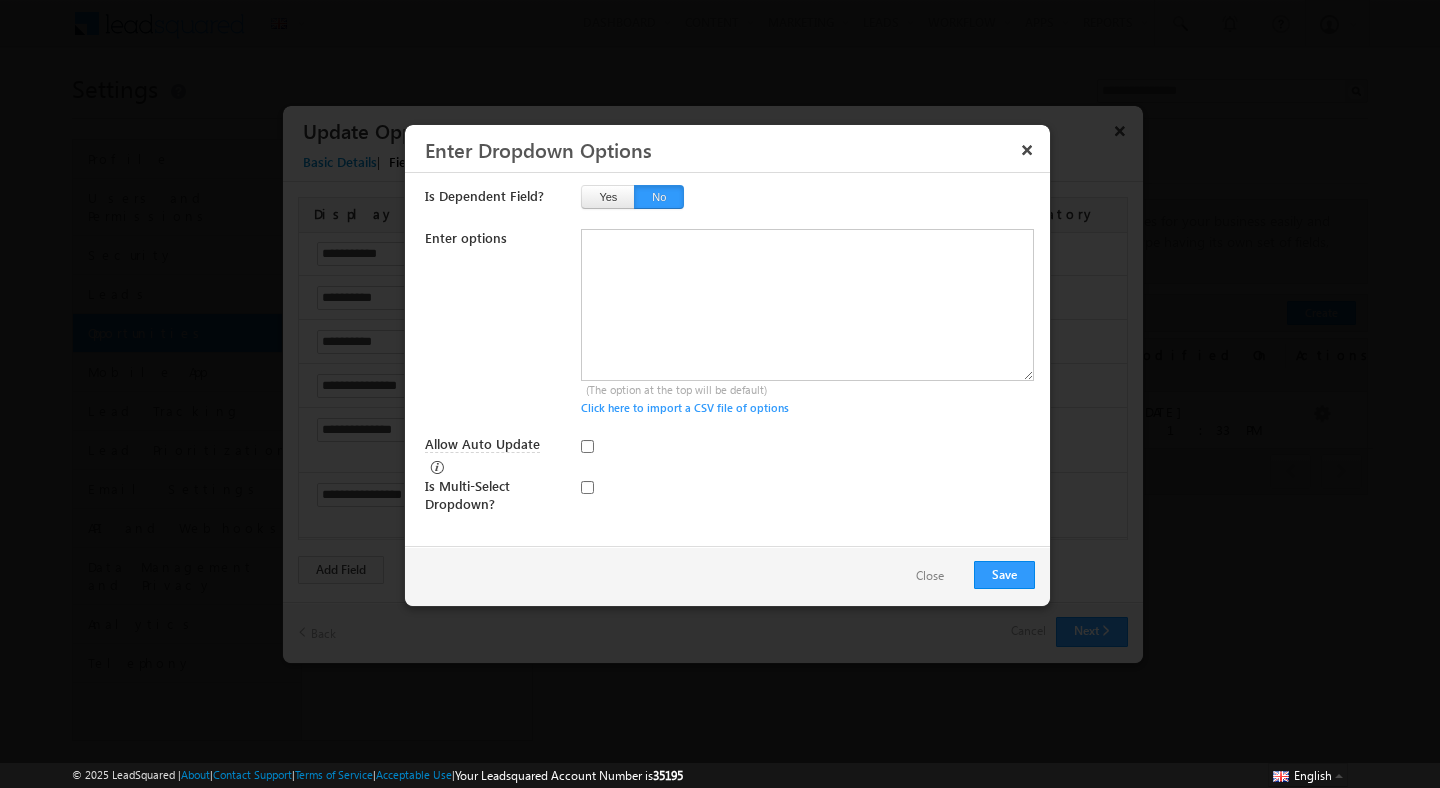 click on "Click here to import a CSV file of options" at bounding box center [808, 408] 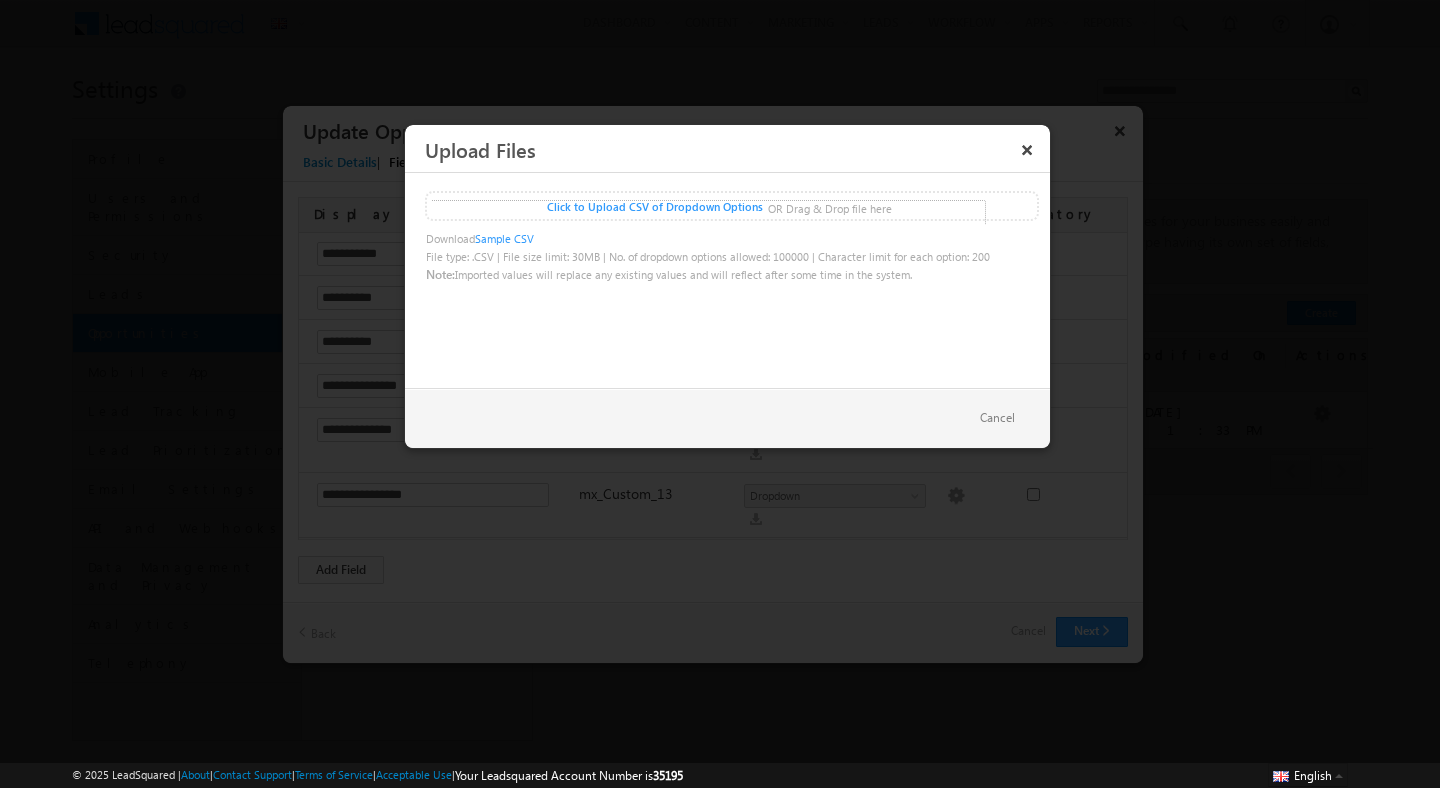 click at bounding box center [-713, 213] 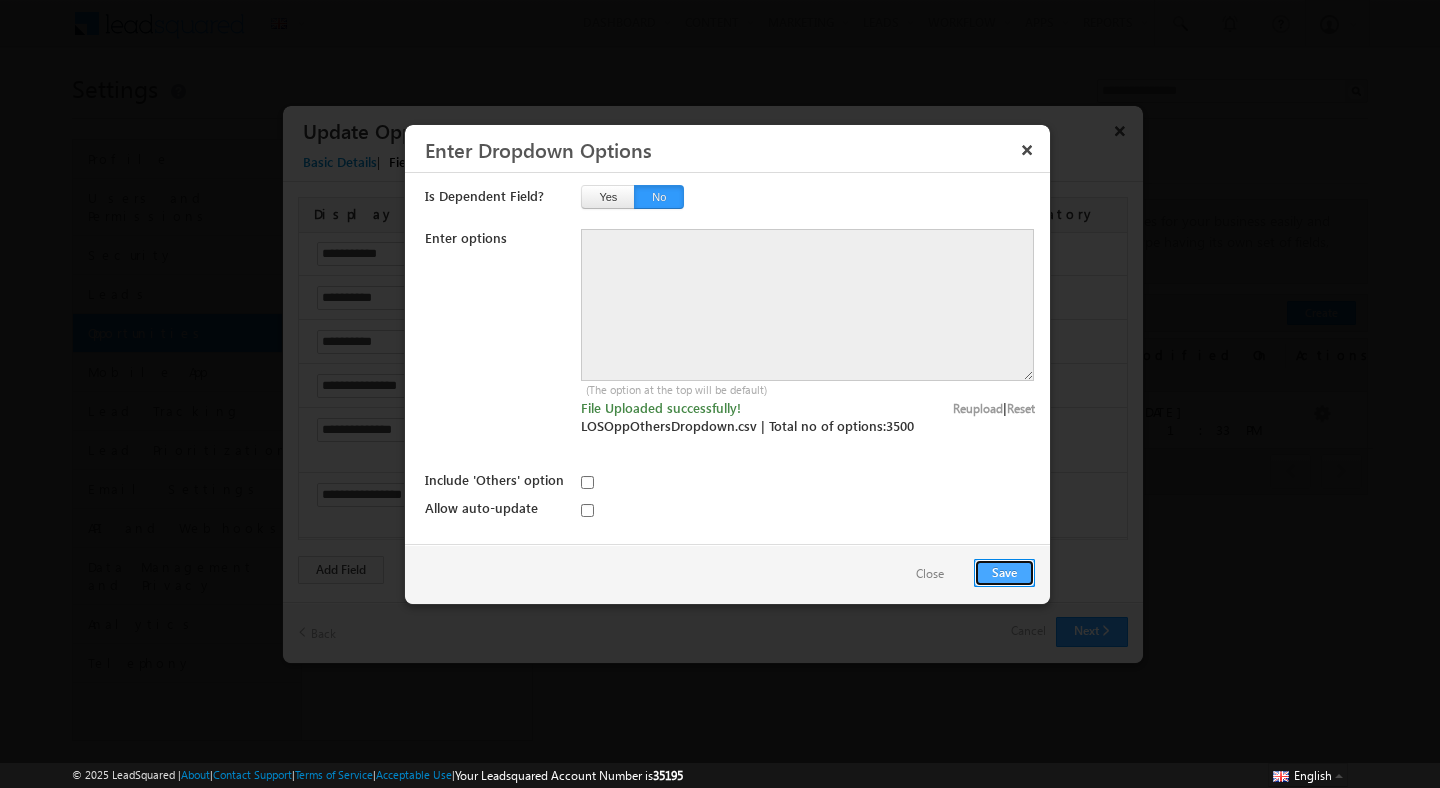 click on "Save" at bounding box center (1004, 573) 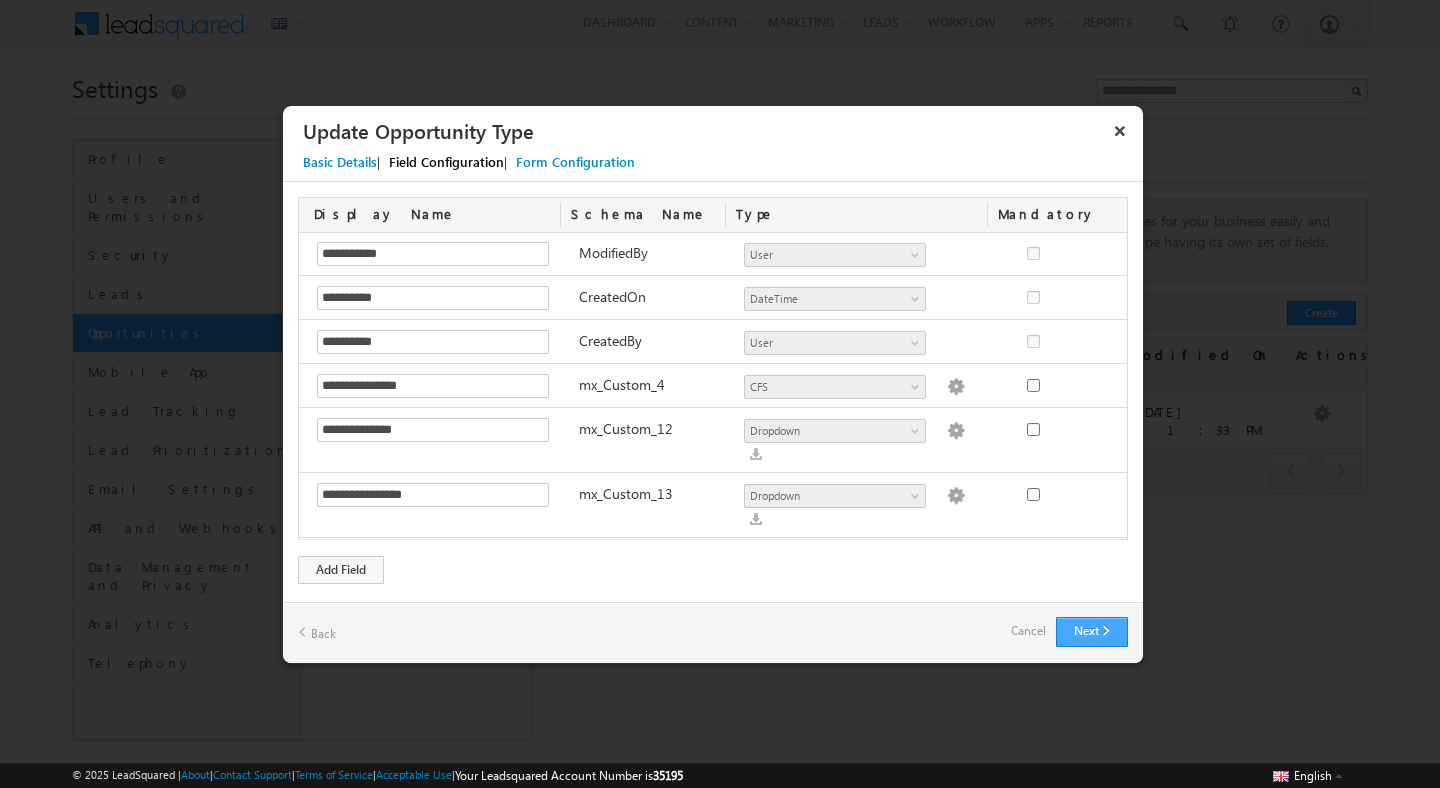 click on "Next" at bounding box center (1092, 632) 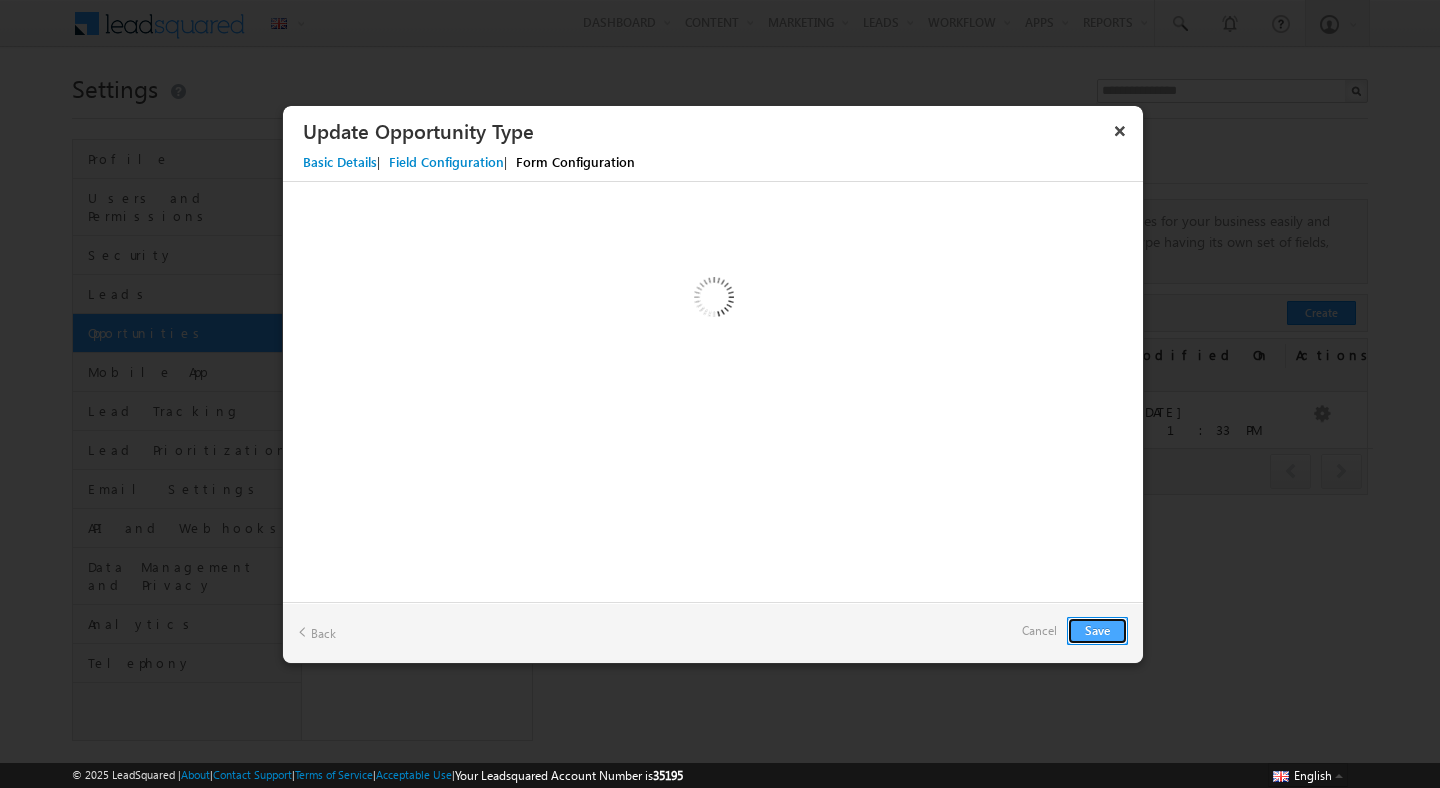 click on "Save" at bounding box center (1097, 631) 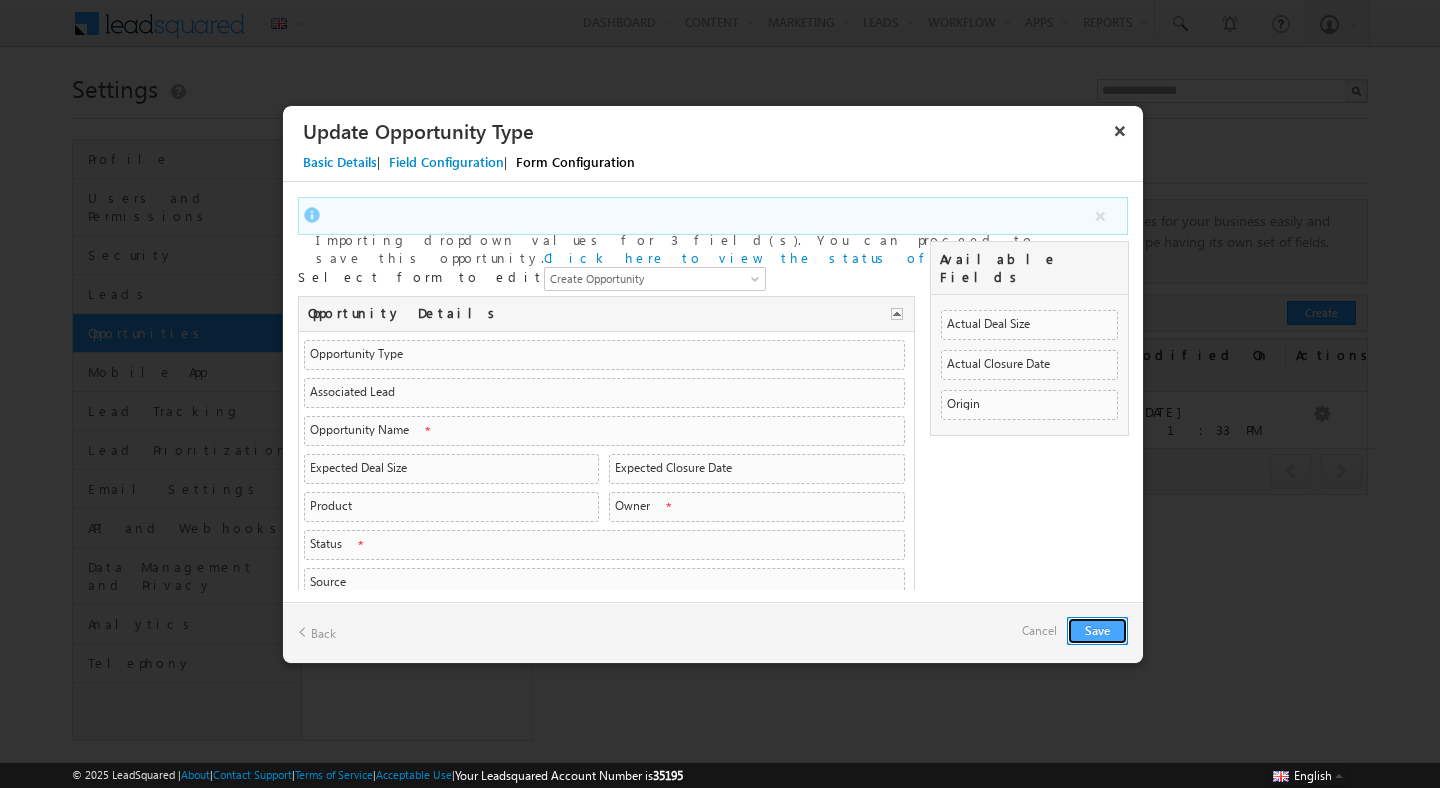 click on "Save" at bounding box center [1097, 631] 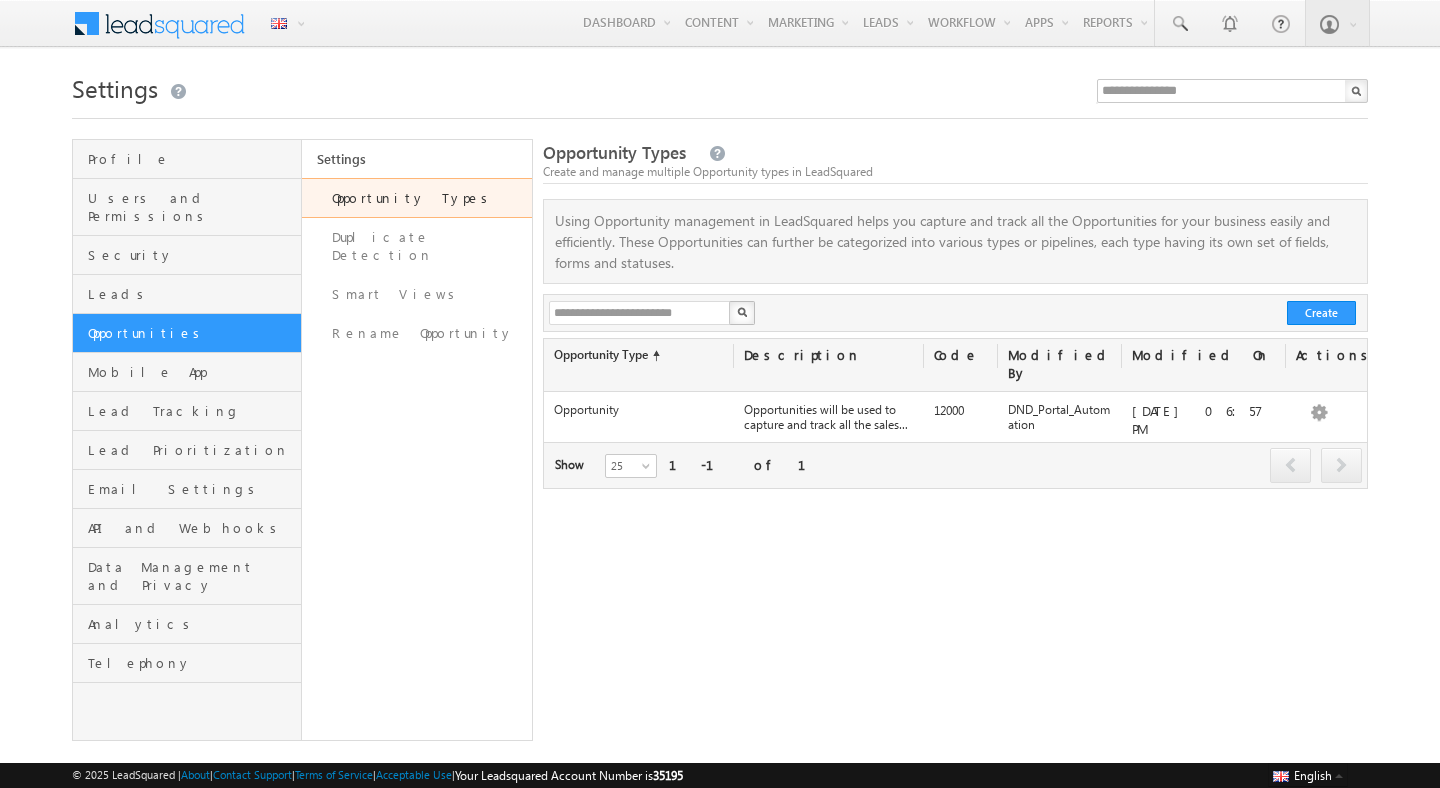scroll, scrollTop: 0, scrollLeft: 0, axis: both 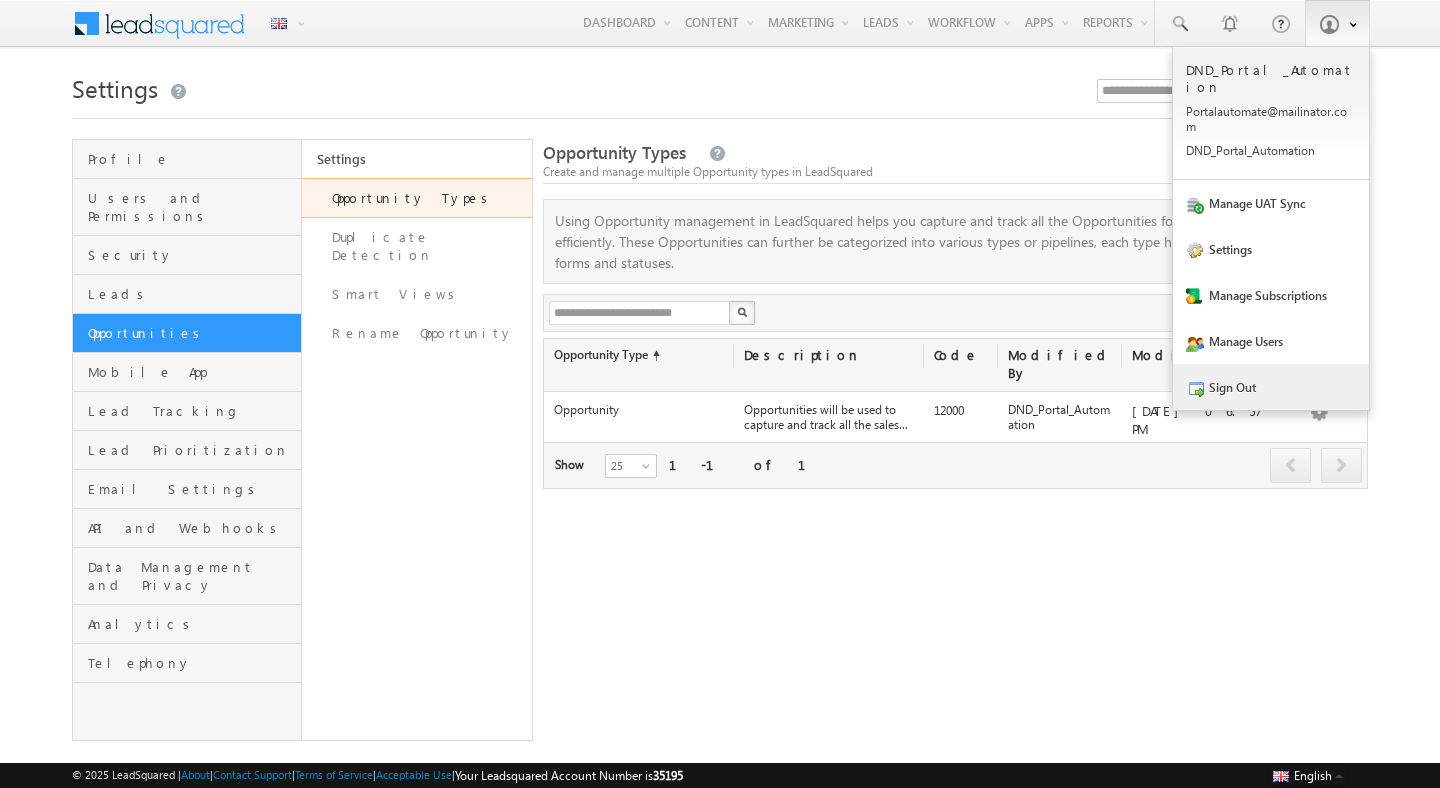 click on "Sign Out" at bounding box center [1271, 387] 